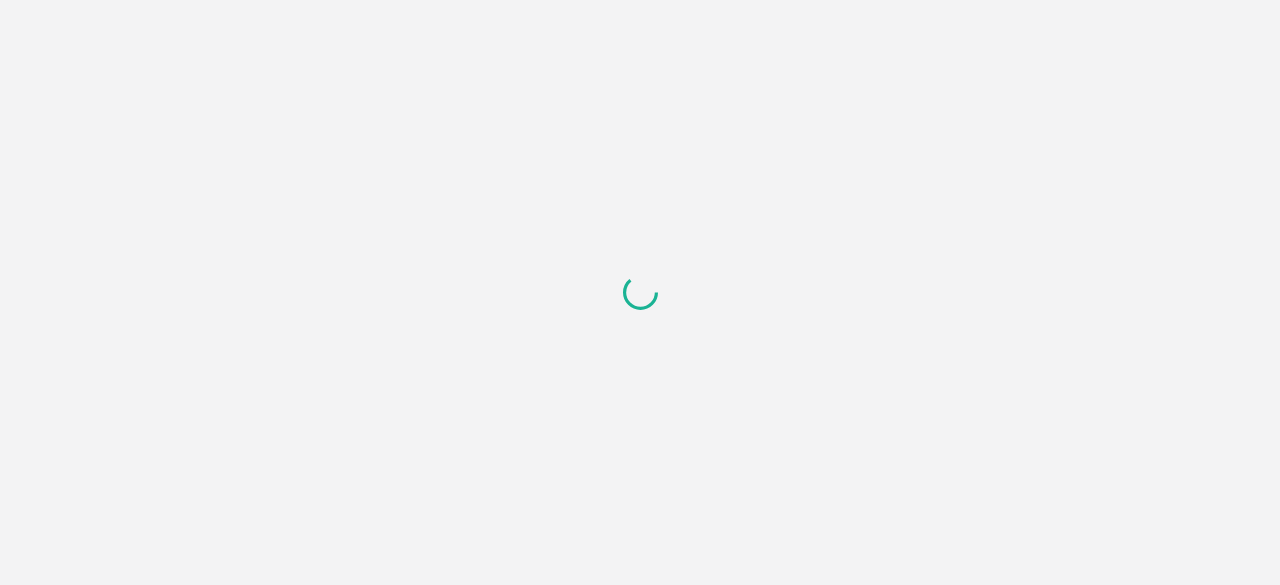 scroll, scrollTop: 0, scrollLeft: 0, axis: both 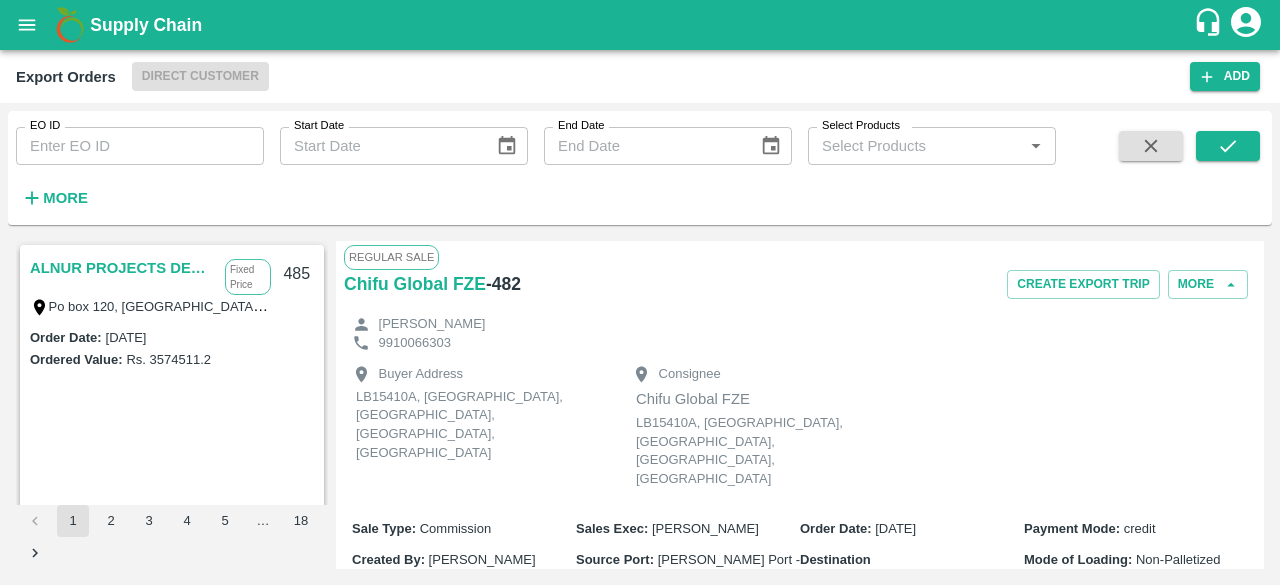 click on "EO ID" at bounding box center (140, 146) 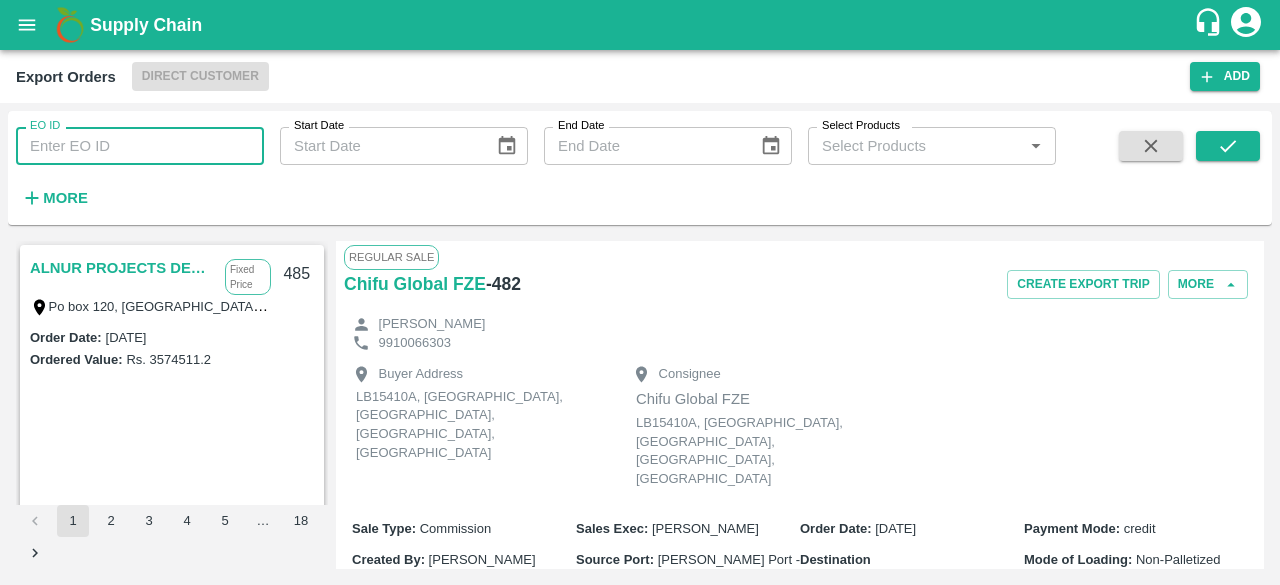 paste on "453" 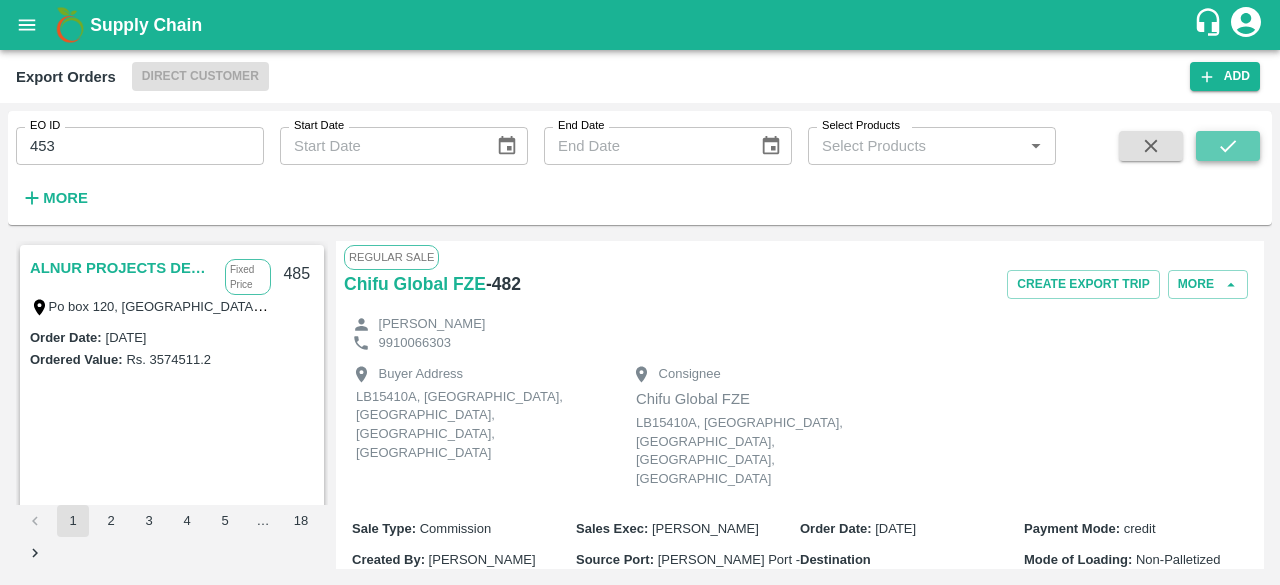click at bounding box center [1228, 146] 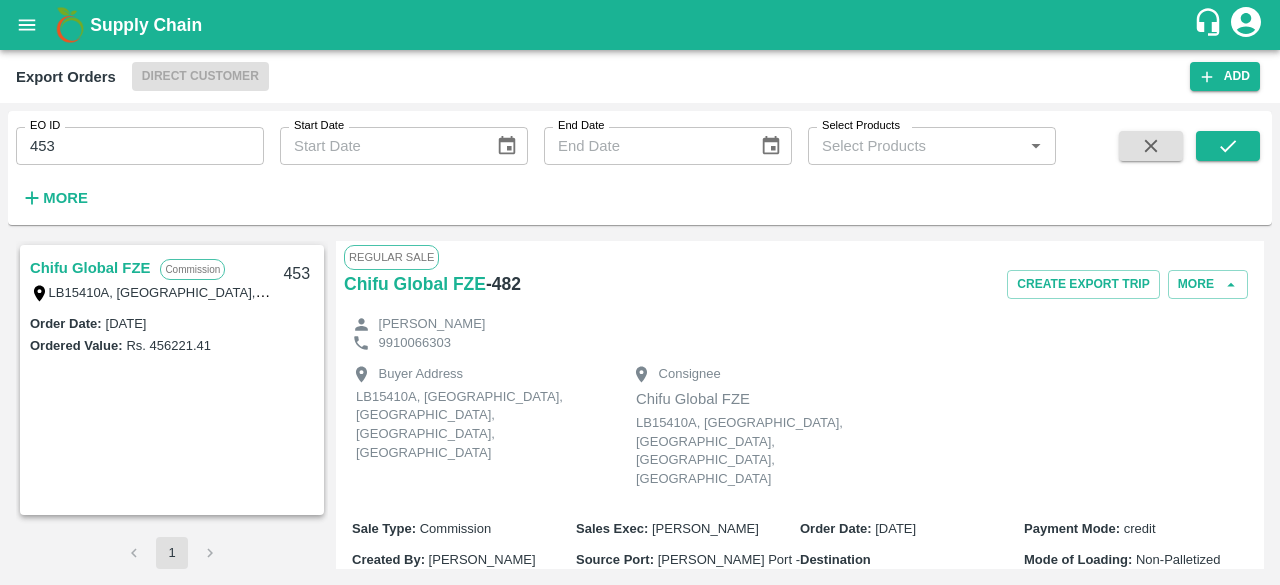 click on "Chifu Global FZE" at bounding box center (90, 268) 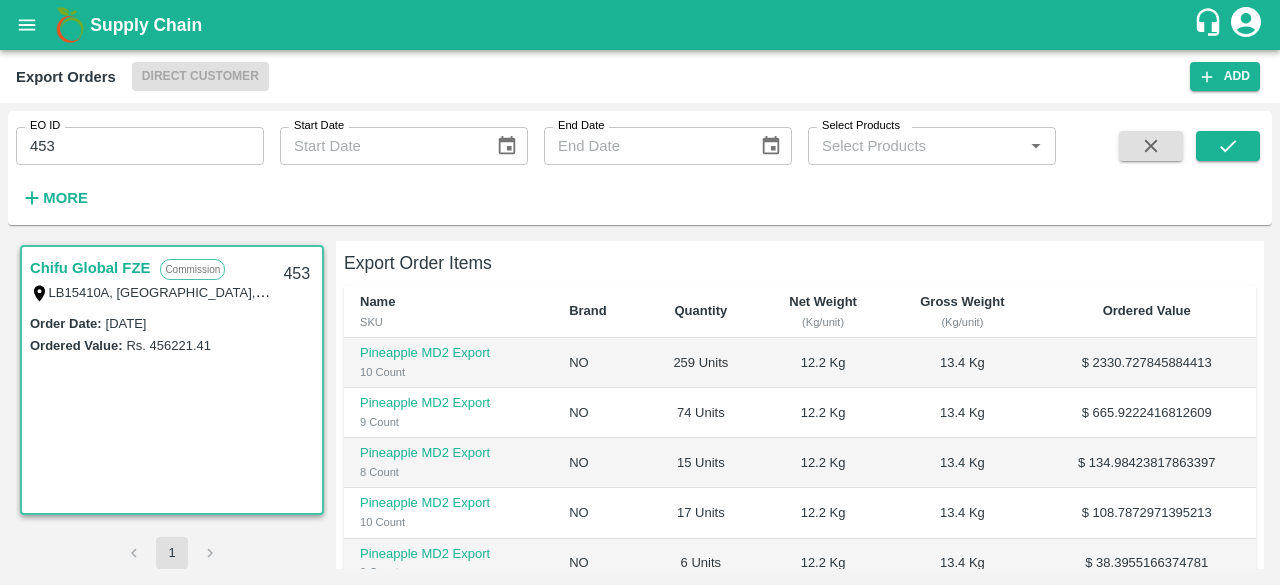 scroll, scrollTop: 419, scrollLeft: 0, axis: vertical 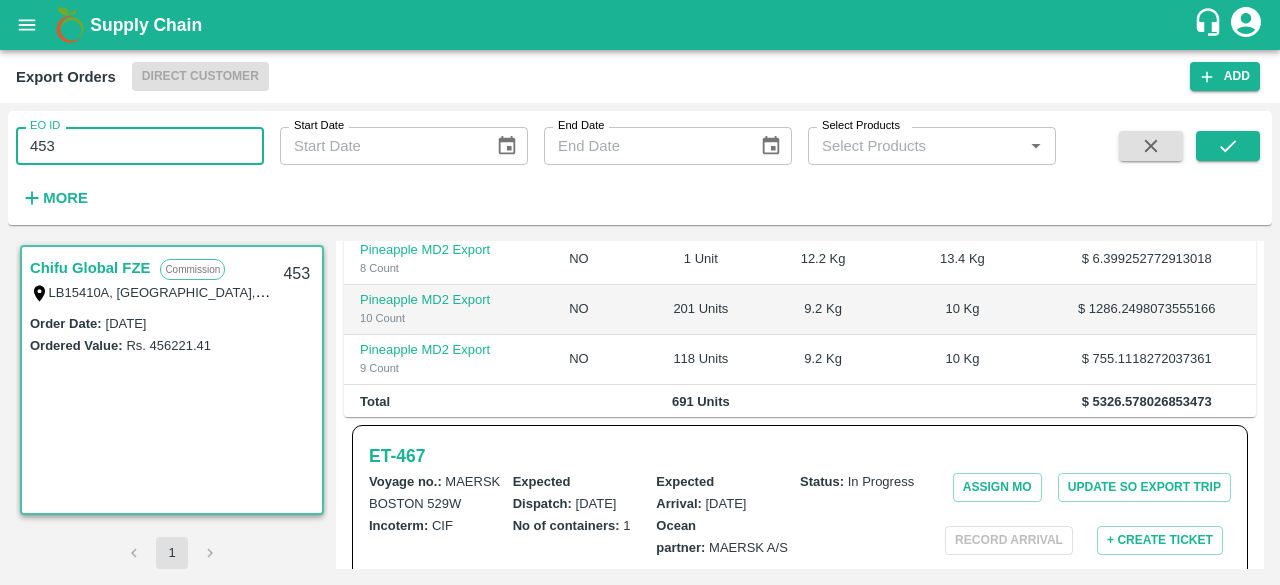 click on "453" at bounding box center (140, 146) 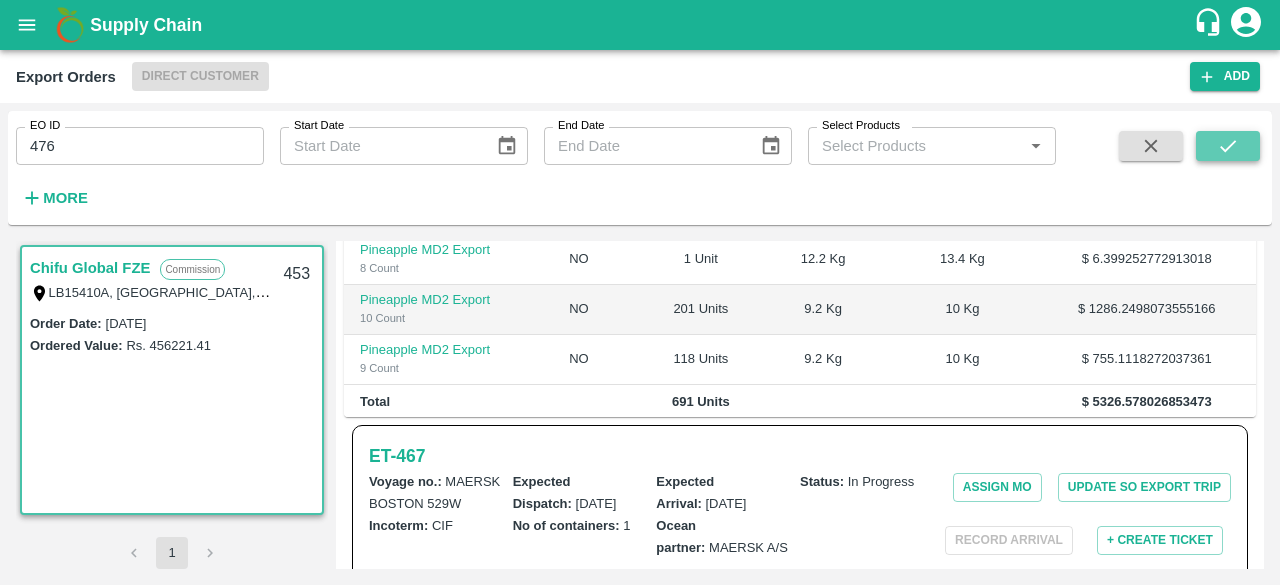 click 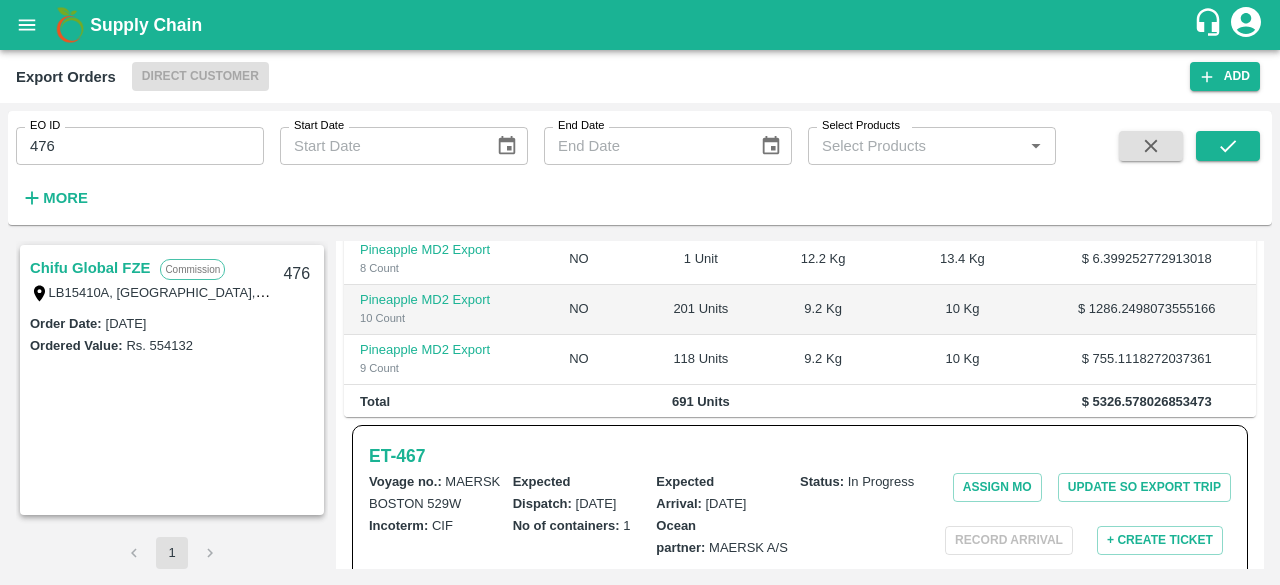 click on "Chifu Global FZE" at bounding box center (90, 268) 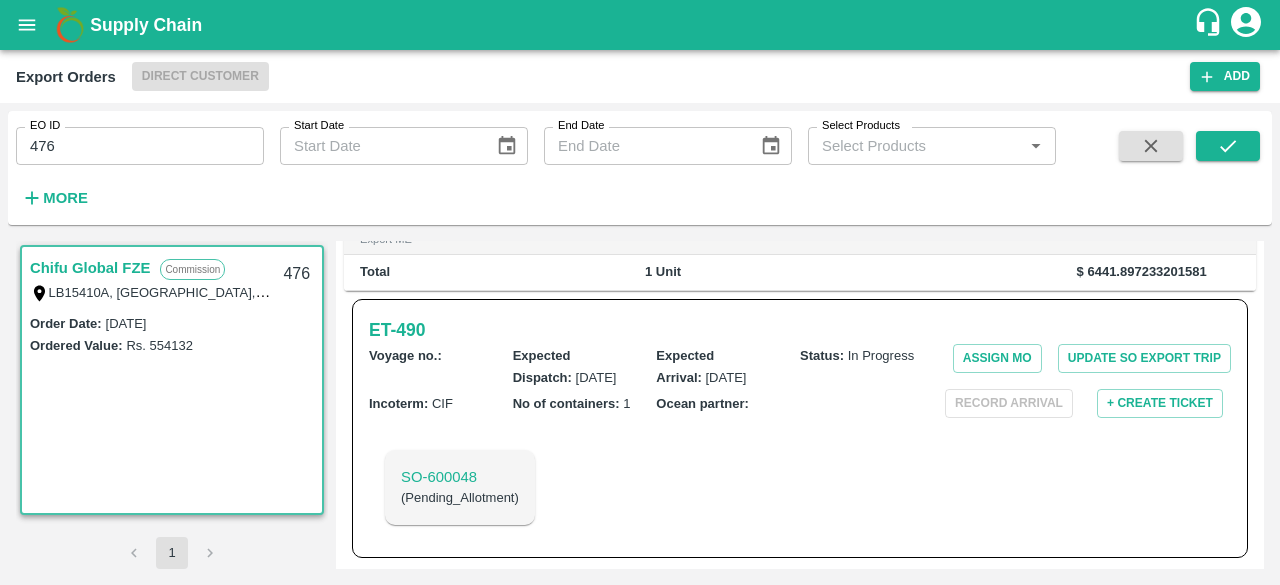 scroll, scrollTop: 0, scrollLeft: 0, axis: both 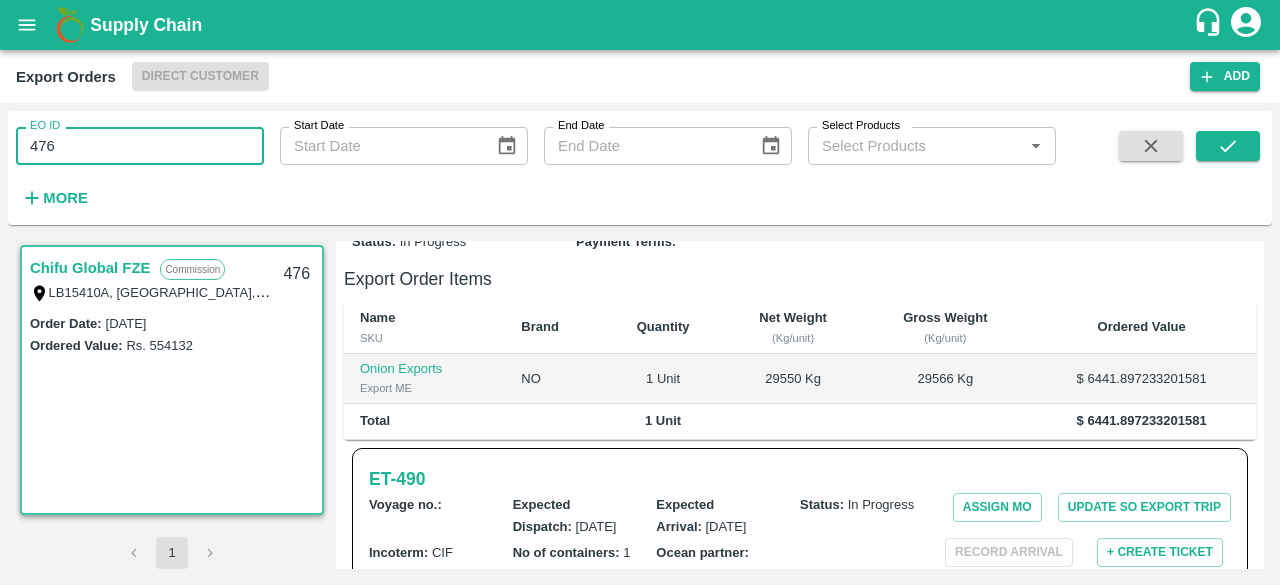 click on "476" at bounding box center (140, 146) 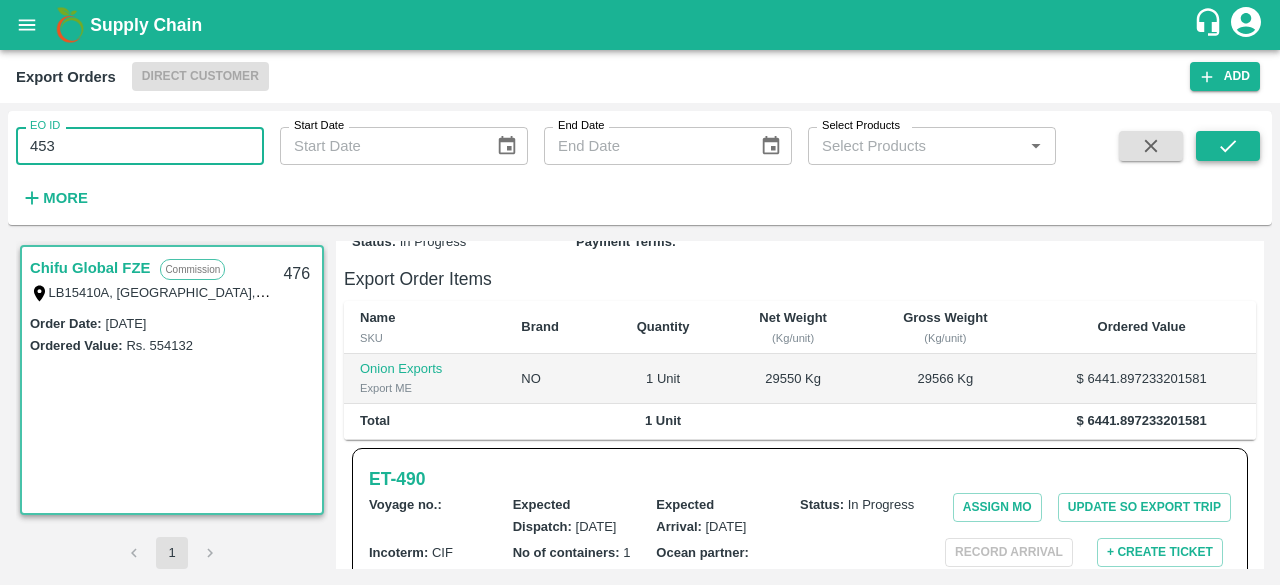 type on "453" 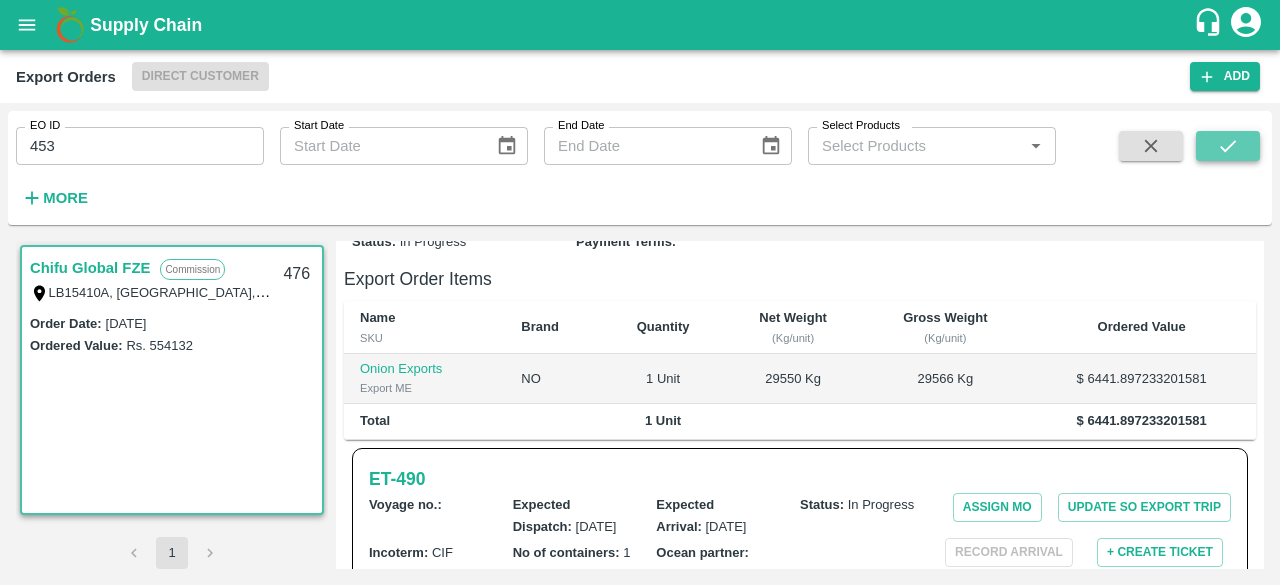 click 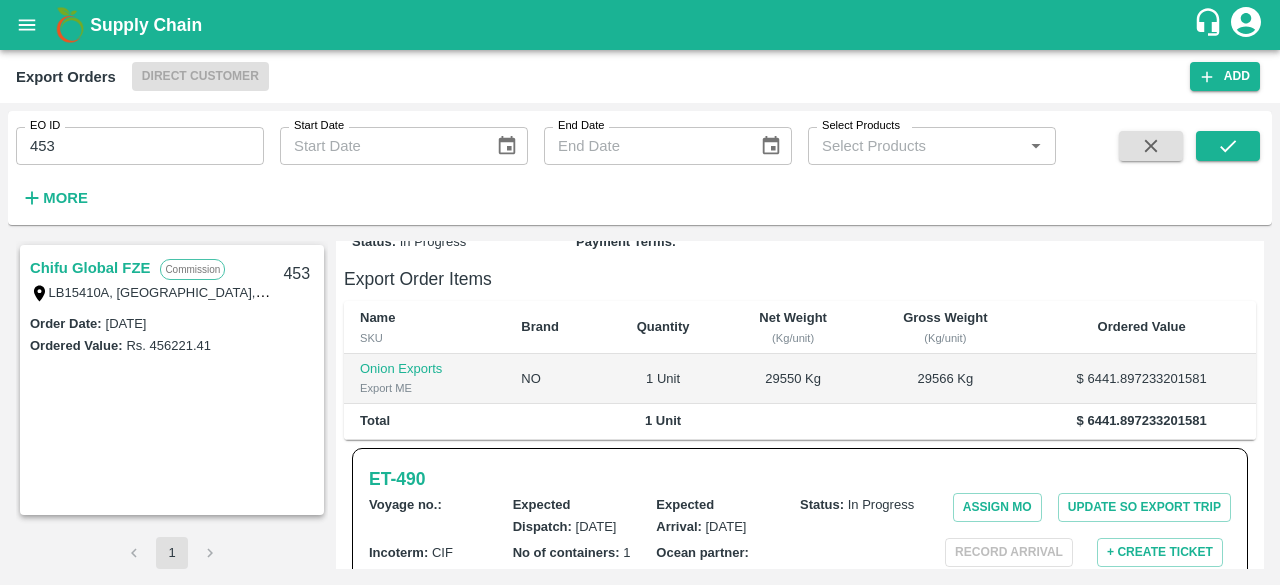 click on "Chifu Global FZE" at bounding box center (90, 268) 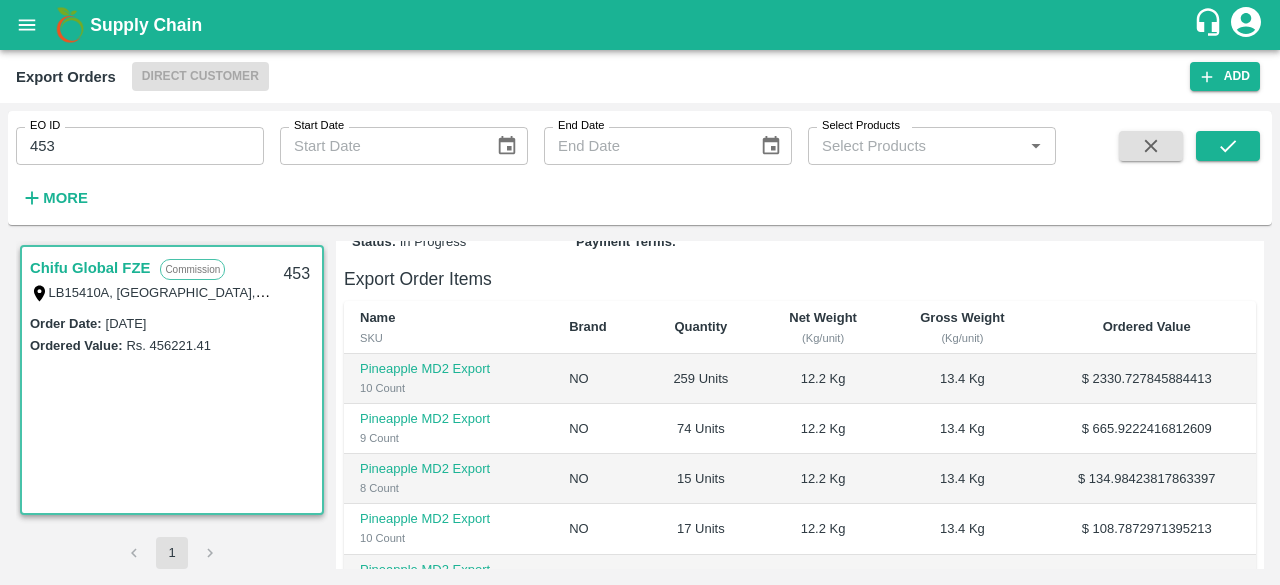 scroll, scrollTop: 0, scrollLeft: 0, axis: both 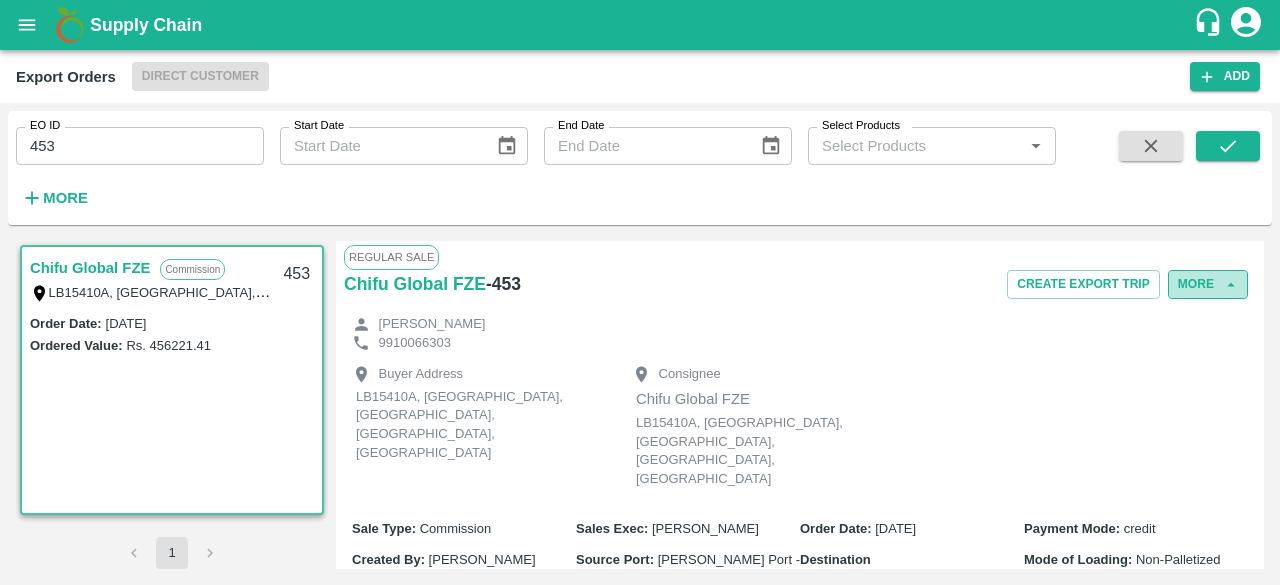 click on "More" at bounding box center [1208, 284] 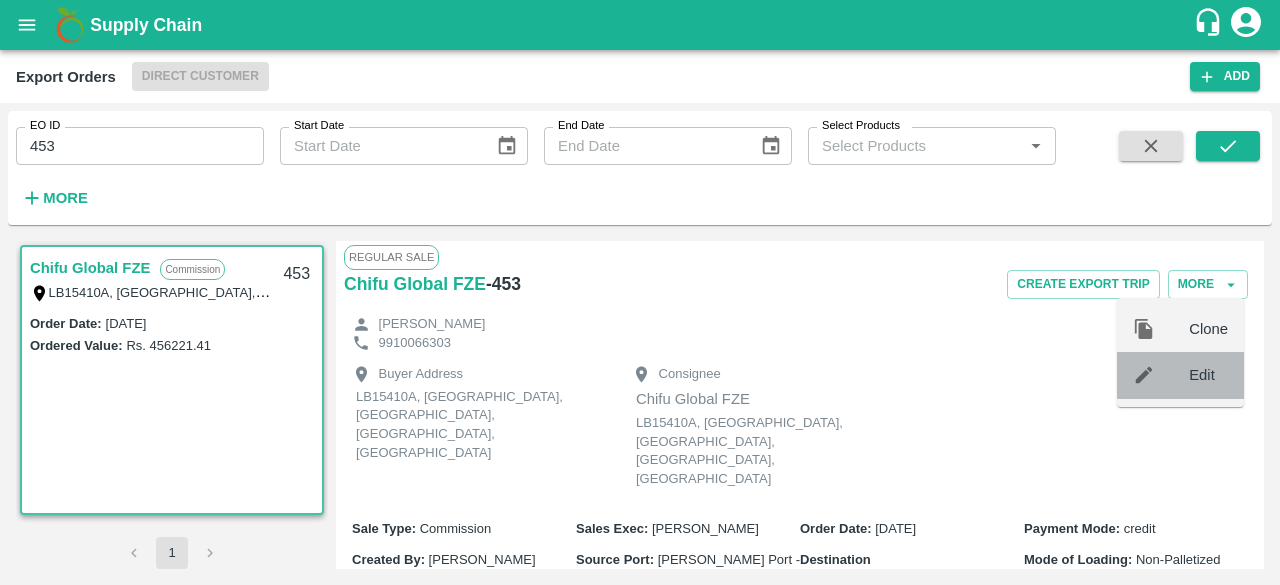 click on "Edit" at bounding box center (1208, 375) 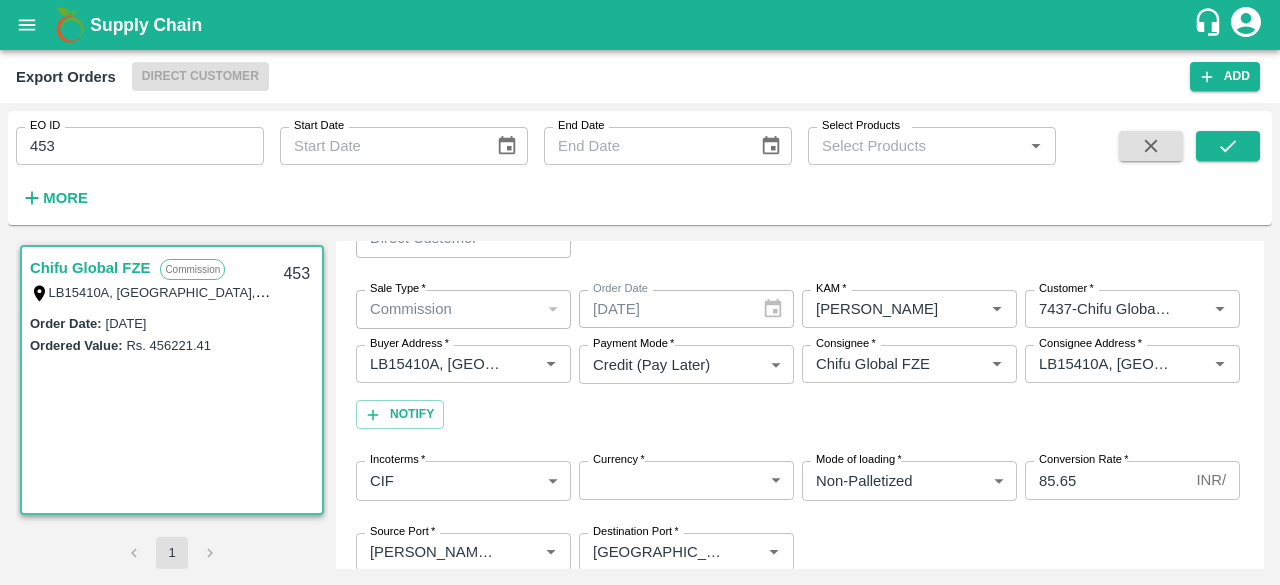 type on "[PERSON_NAME]" 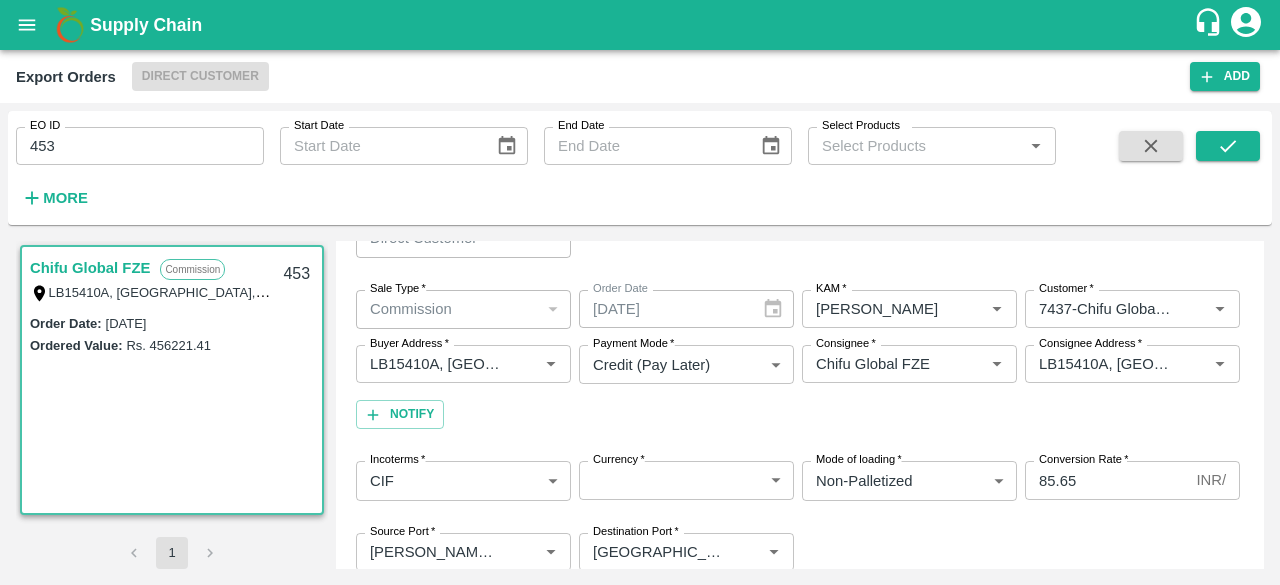 type on "NO" 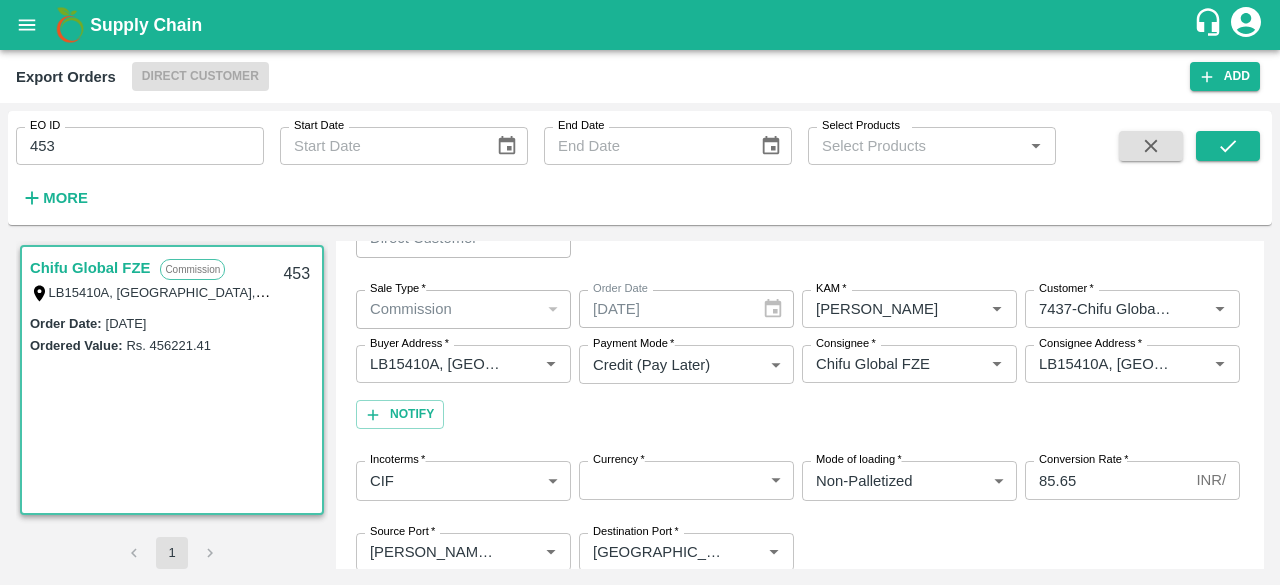 type on "Pineapple MD2 Export" 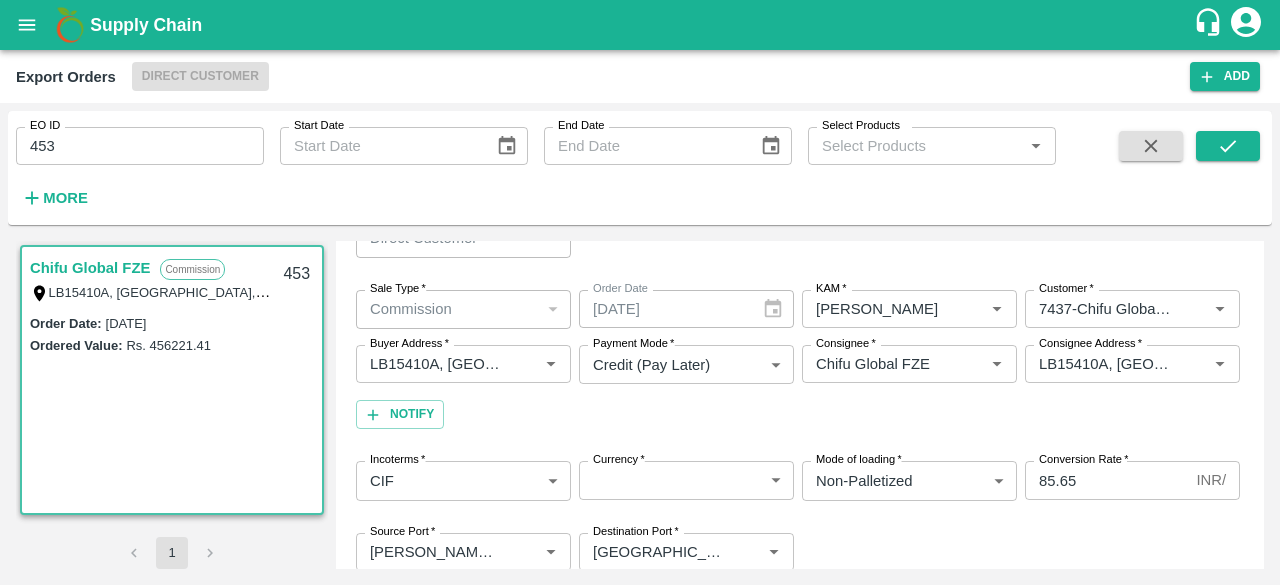 type on "9 Count" 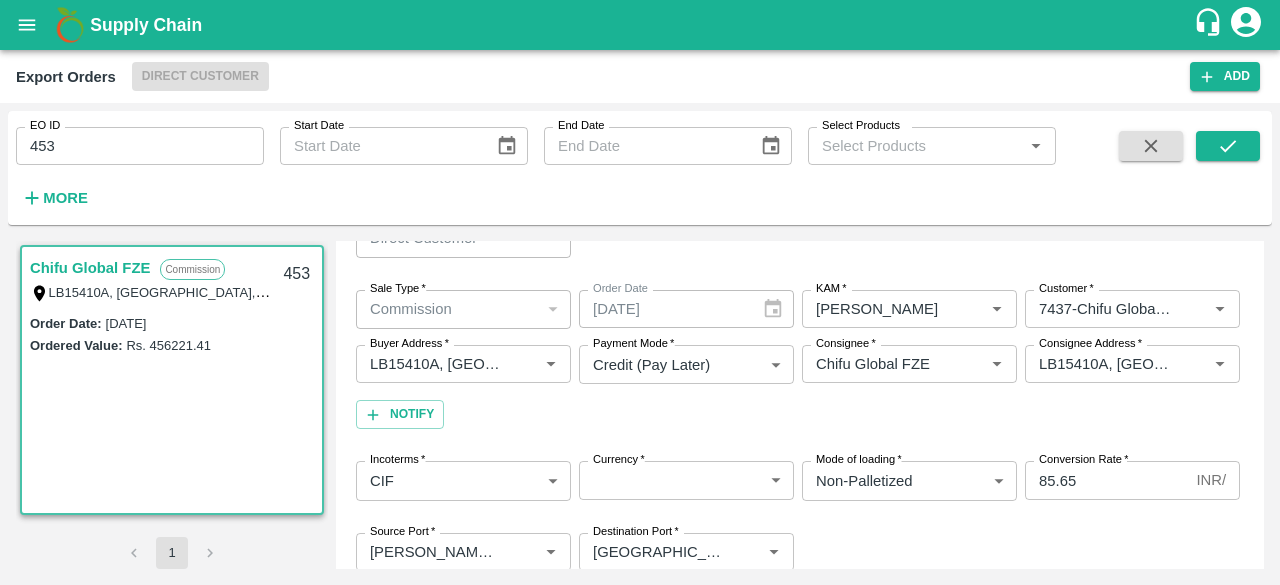 type on "NO" 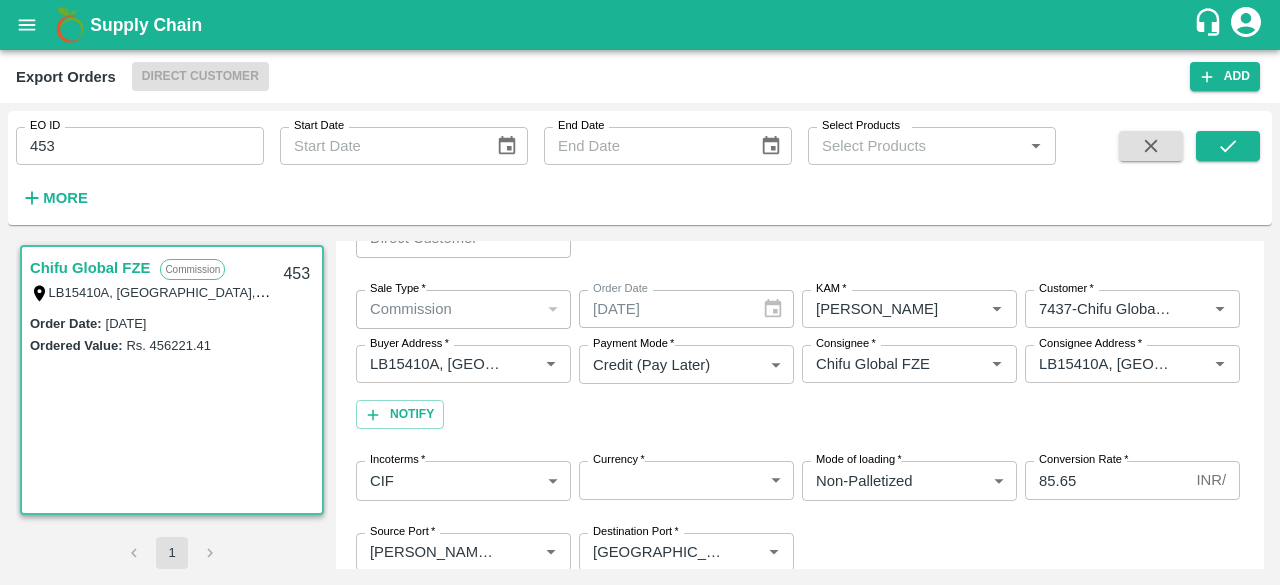type on "NO" 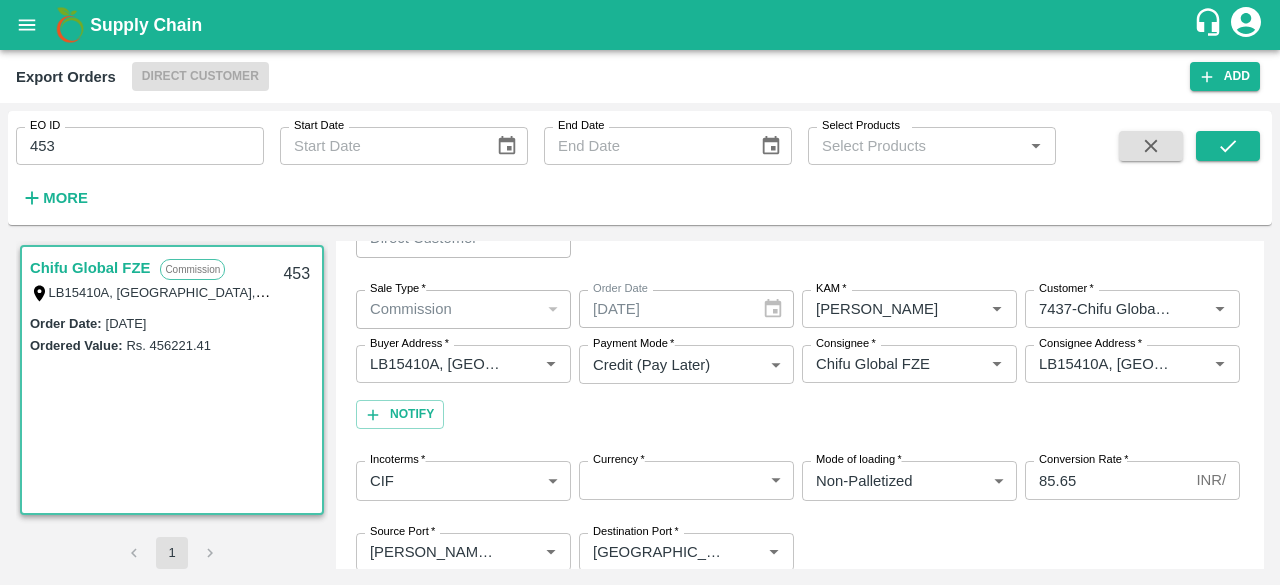 type on "Pineapple MD2 Export" 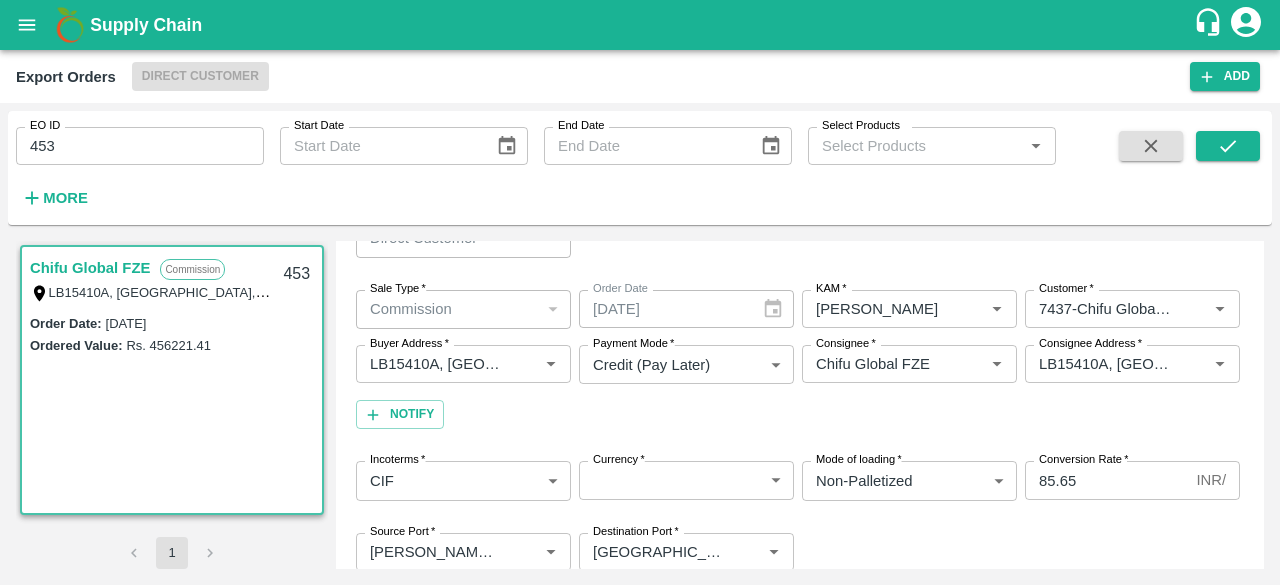 type on "10 Count" 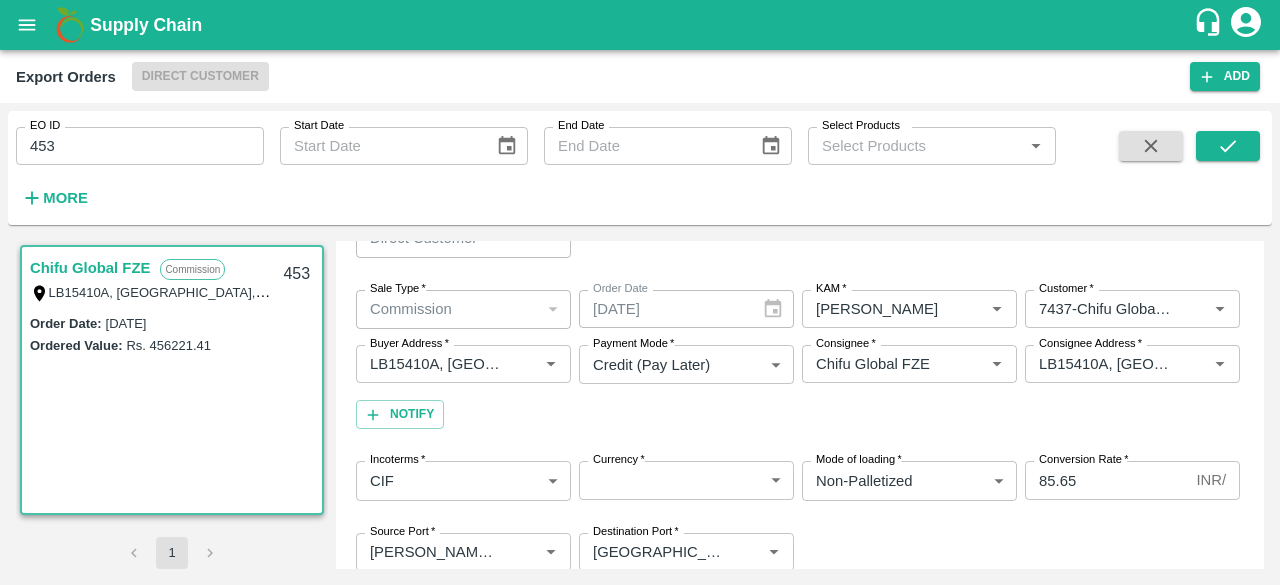 type on "NO" 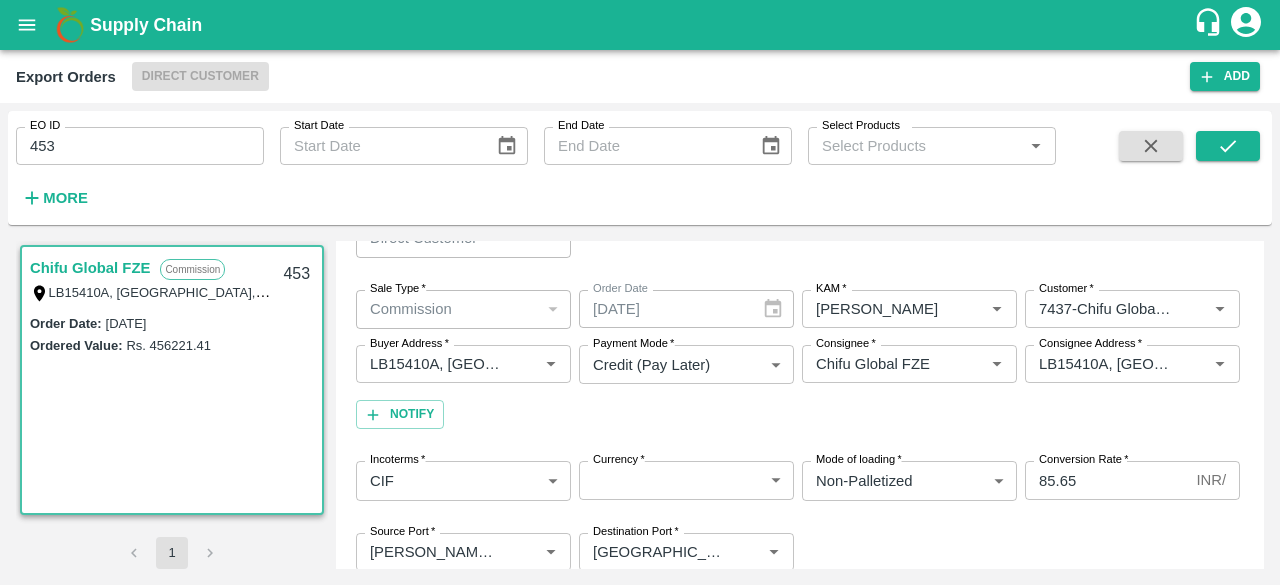type on "Pineapple MD2 Export" 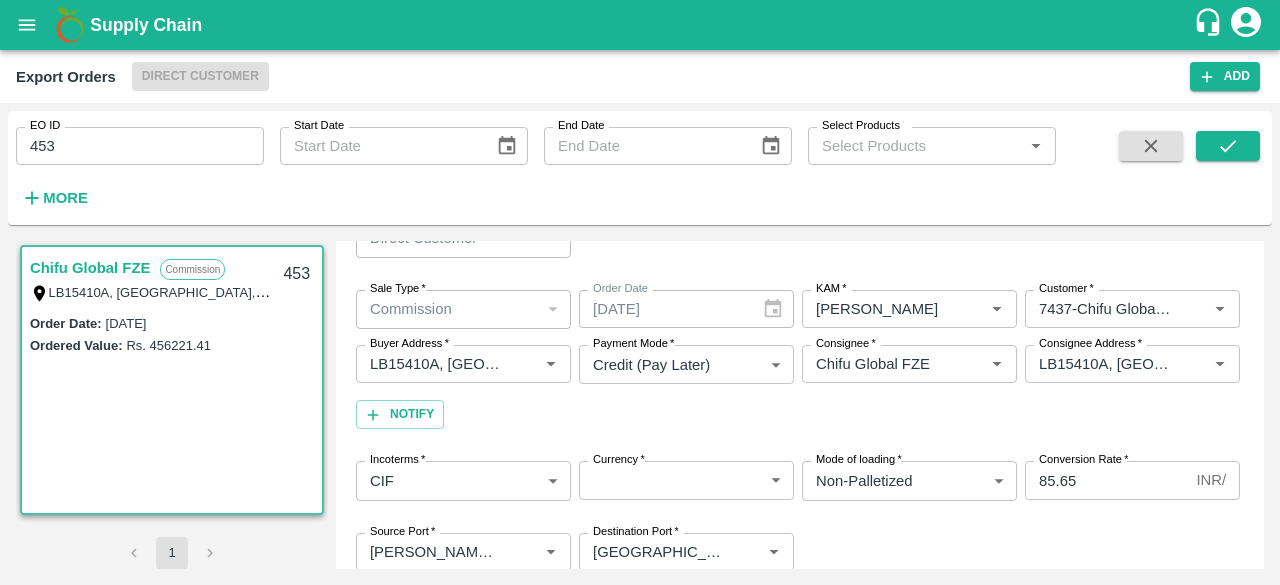 type on "9 Count" 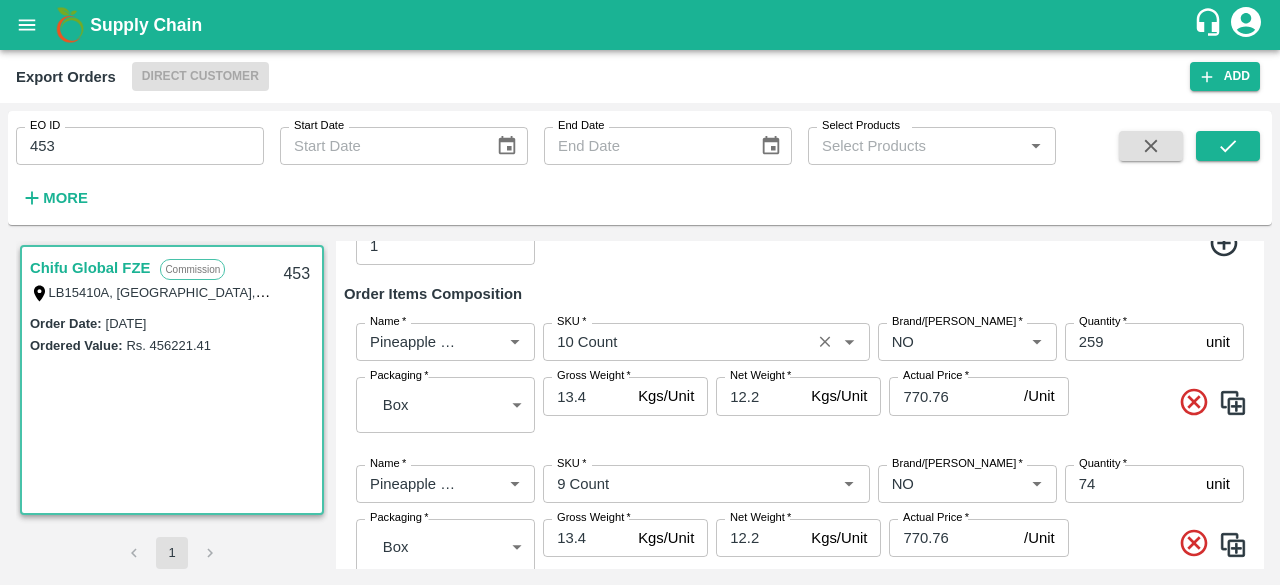 scroll, scrollTop: 600, scrollLeft: 0, axis: vertical 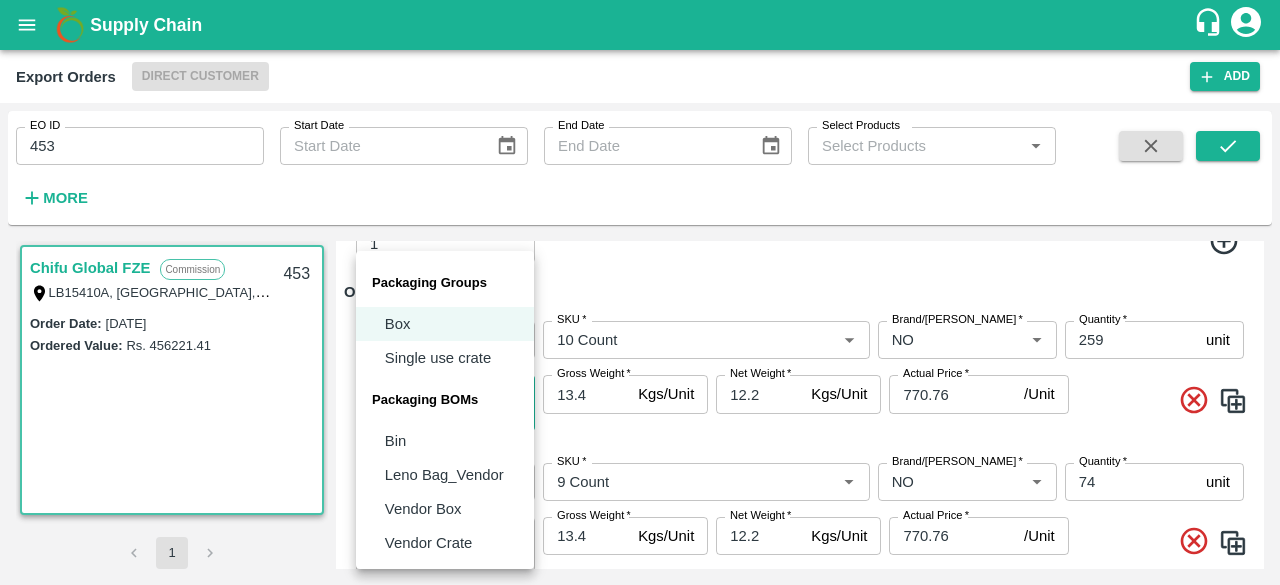 click on "Supply Chain Export Orders Direct Customer Add EO ID 453 EO ID Start Date Start Date End Date End Date Select Products Select Products   * More Chifu Global FZE Commission LB15410A, [GEOGRAPHIC_DATA] 453 Order Date : [DATE] Ordered Value: Rs.   456221.41 1 Edit Exports Order DC   * Direct Customer 6 DC Sale Type   * Commission 2 Sale Type Order Date [DATE] Order Date KAM   * KAM   * Customer   * Customer   * Buyer Address   * Buyer Address   * Payment Mode   * Credit (Pay Later) credit Payment Mode Consignee   * Consignee   * Consignee Address   * Consignee Address   * Notify Incoterms   * CIF 1 Incoterms Currency   * USD (USD) 23 Currency Mode of loading   * Non-Palletized Non-Palletized Mode of loading Conversion Rate   * 85.65 INR/ USD Conversion Rate Source Port   * Source Port   * Destination Port   * Destination Port   * Payment Terms Payment Terms  Vessel Information Ocean Partner Ocean Partner ETD" at bounding box center [640, 292] 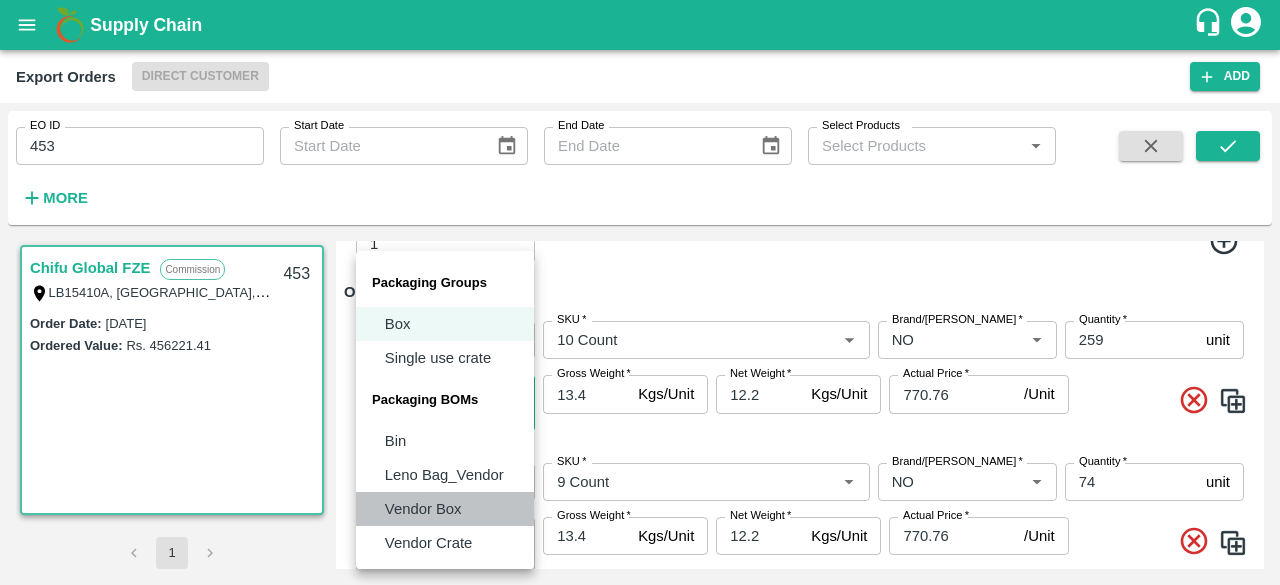 click on "Vendor Box" at bounding box center (423, 509) 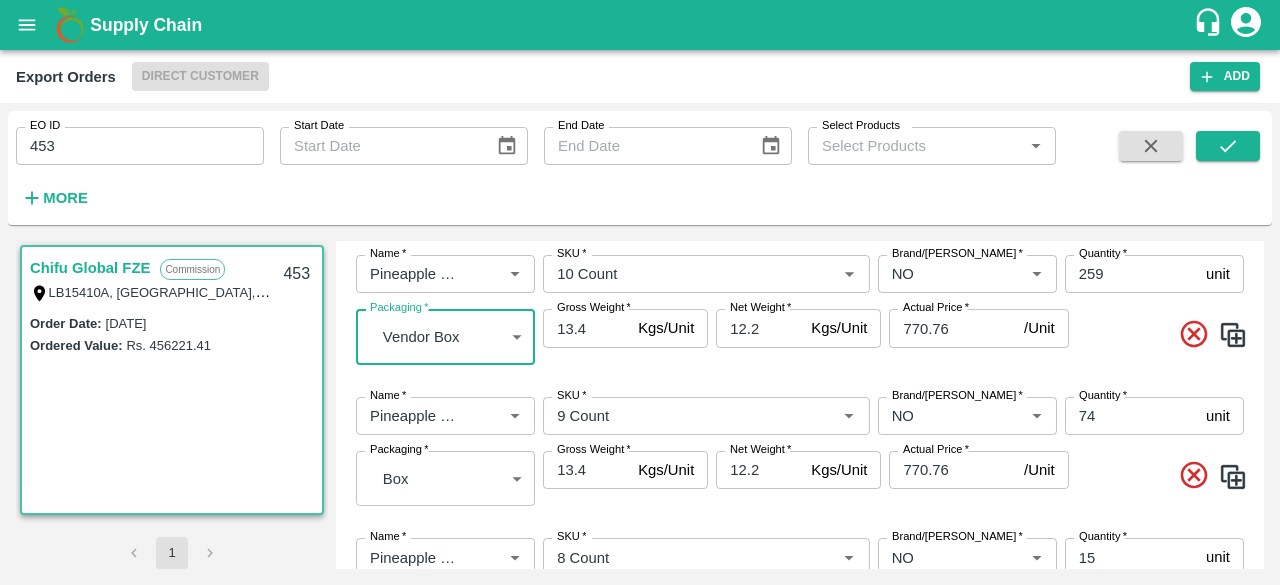 scroll, scrollTop: 670, scrollLeft: 0, axis: vertical 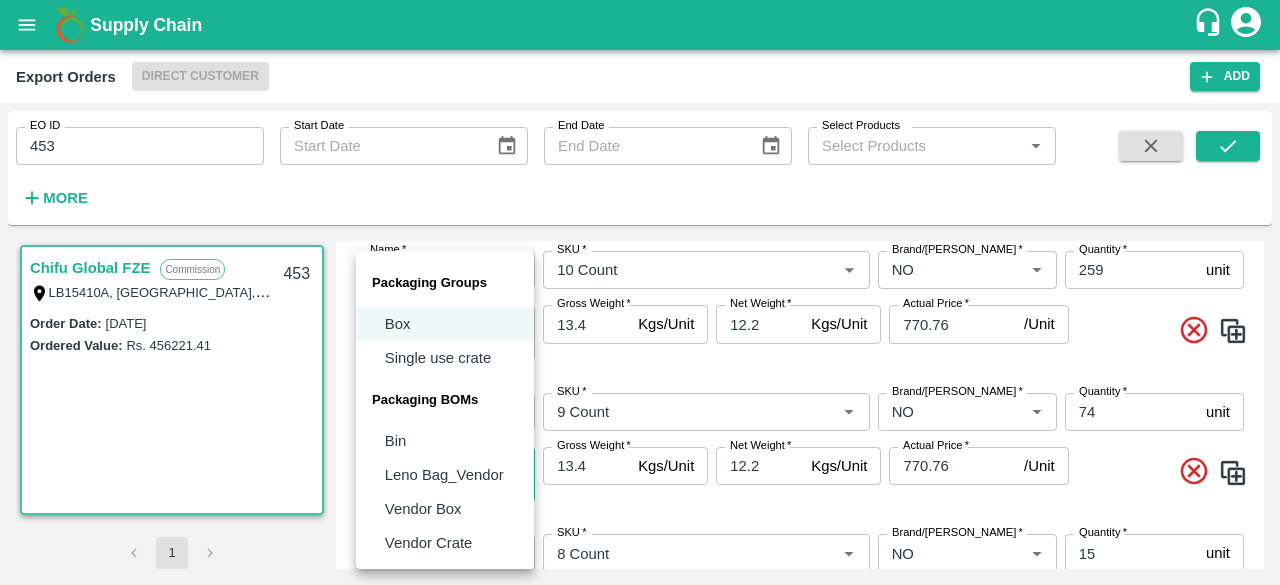 click on "Supply Chain Export Orders Direct Customer Add EO ID 453 EO ID Start Date Start Date End Date End Date Select Products Select Products   * More Chifu Global FZE Commission LB15410A, [GEOGRAPHIC_DATA] 453 Order Date : [DATE] Ordered Value: Rs.   456221.41 1 Edit Exports Order DC   * Direct Customer 6 DC Sale Type   * Commission 2 Sale Type Order Date [DATE] Order Date KAM   * KAM   * Customer   * Customer   * Buyer Address   * Buyer Address   * Payment Mode   * Credit (Pay Later) credit Payment Mode Consignee   * Consignee   * Consignee Address   * Consignee Address   * Notify Incoterms   * CIF 1 Incoterms Currency   * USD (USD) 23 Currency Mode of loading   * Non-Palletized Non-Palletized Mode of loading Conversion Rate   * 85.65 INR/ USD Conversion Rate Source Port   * Source Port   * Destination Port   * Destination Port   * Payment Terms Payment Terms  Vessel Information Ocean Partner Ocean Partner ETD" at bounding box center [640, 292] 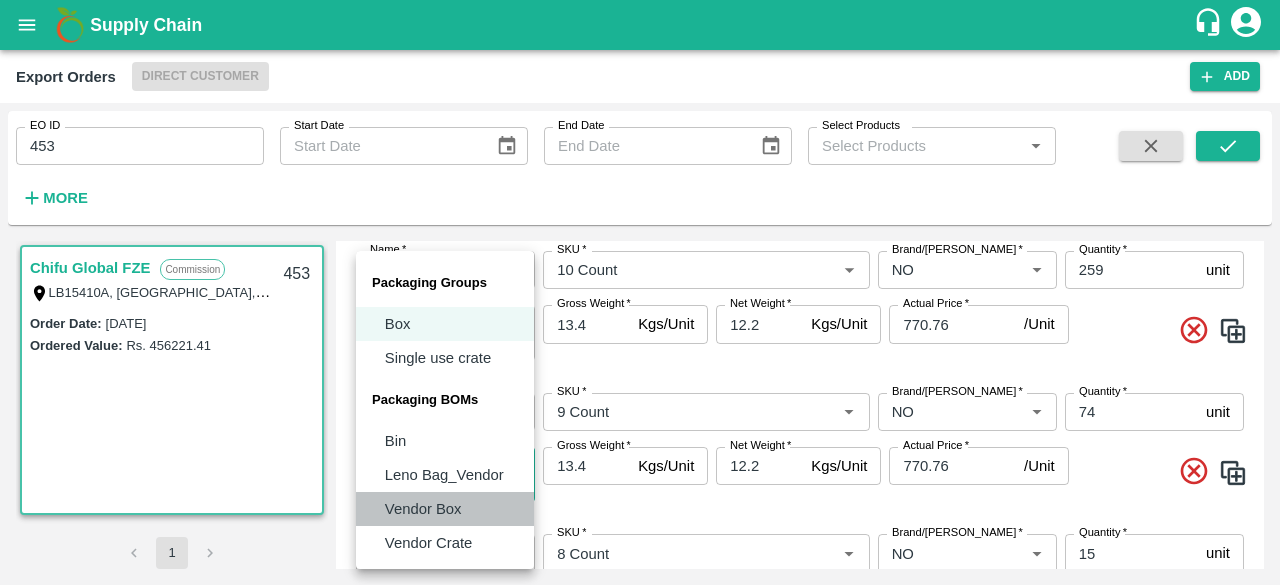 click on "Vendor Box" at bounding box center [423, 509] 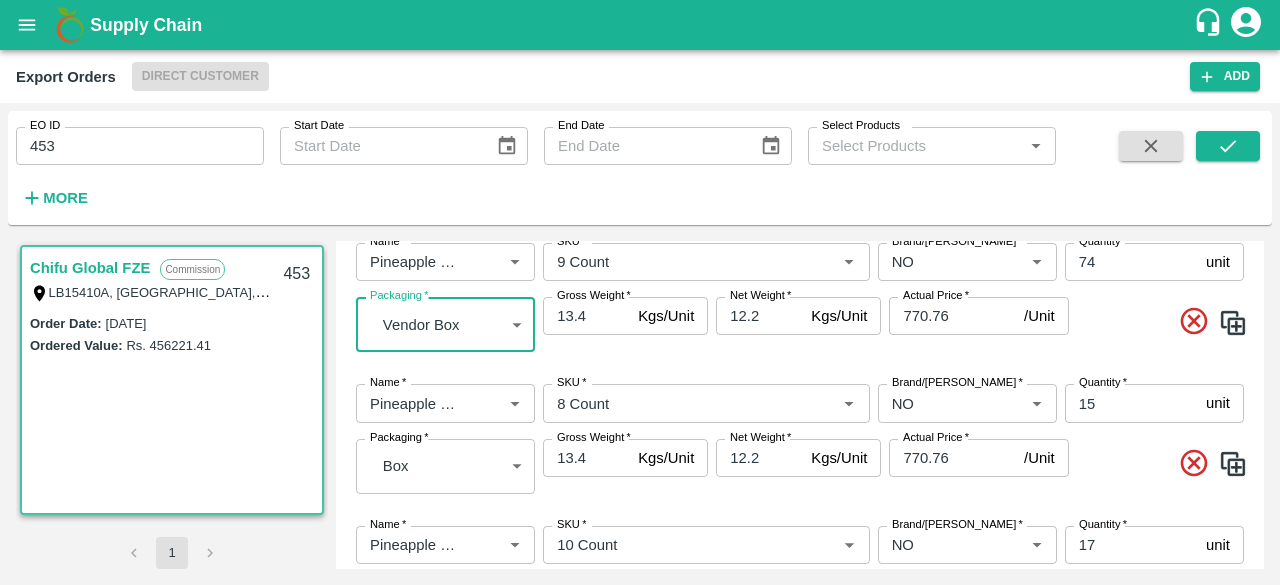 scroll, scrollTop: 834, scrollLeft: 0, axis: vertical 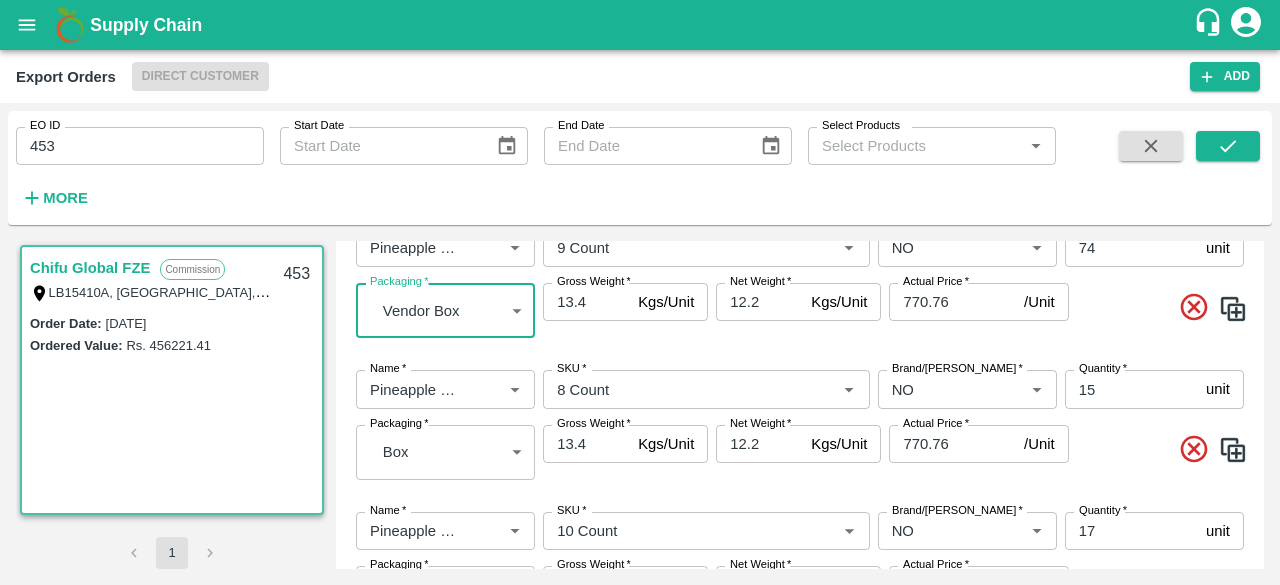 click on "Supply Chain Export Orders Direct Customer Add EO ID 453 EO ID Start Date Start Date End Date End Date Select Products Select Products   * More Chifu Global FZE Commission LB15410A, [GEOGRAPHIC_DATA] 453 Order Date : [DATE] Ordered Value: Rs.   456221.41 1 Edit Exports Order DC   * Direct Customer 6 DC Sale Type   * Commission 2 Sale Type Order Date [DATE] Order Date KAM   * KAM   * Customer   * Customer   * Buyer Address   * Buyer Address   * Payment Mode   * Credit (Pay Later) credit Payment Mode Consignee   * Consignee   * Consignee Address   * Consignee Address   * Notify Incoterms   * CIF 1 Incoterms Currency   * USD (USD) 23 Currency Mode of loading   * Non-Palletized Non-Palletized Mode of loading Conversion Rate   * 85.65 INR/ USD Conversion Rate Source Port   * Source Port   * Destination Port   * Destination Port   * Payment Terms Payment Terms  Vessel Information Ocean Partner Ocean Partner ETD" at bounding box center [640, 292] 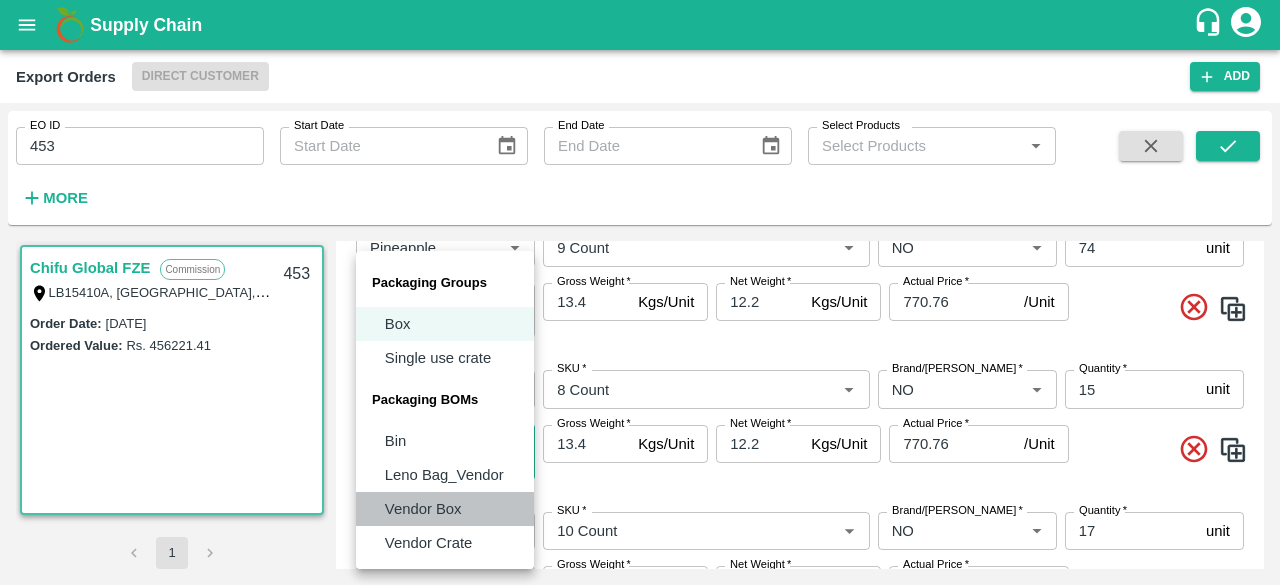 click on "Vendor Box" at bounding box center (423, 509) 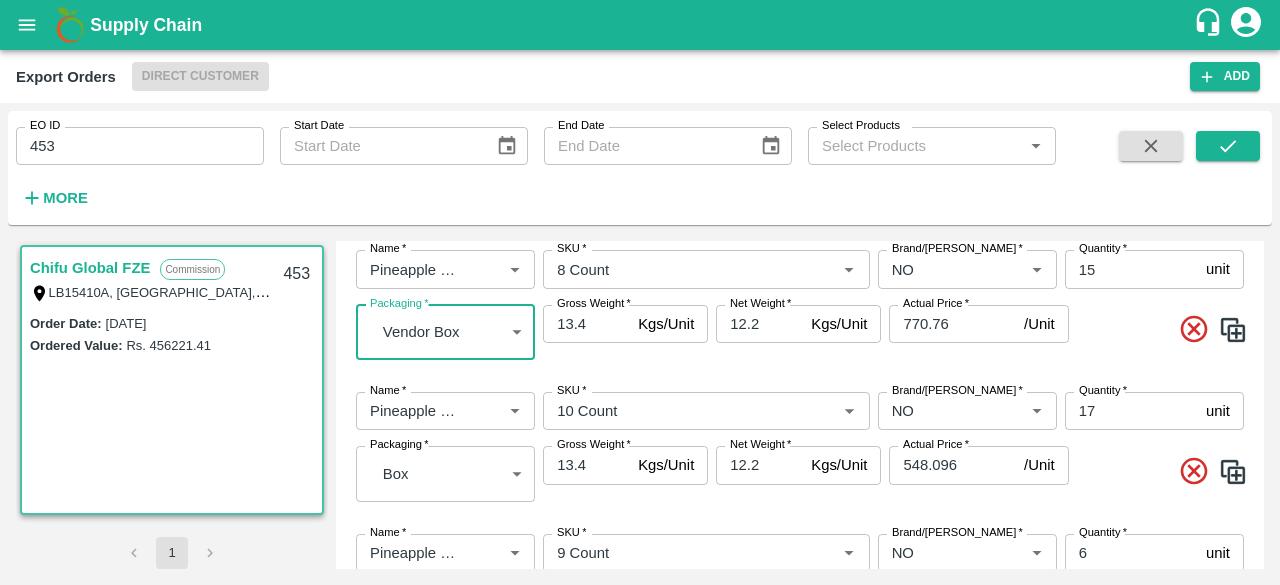 scroll, scrollTop: 964, scrollLeft: 0, axis: vertical 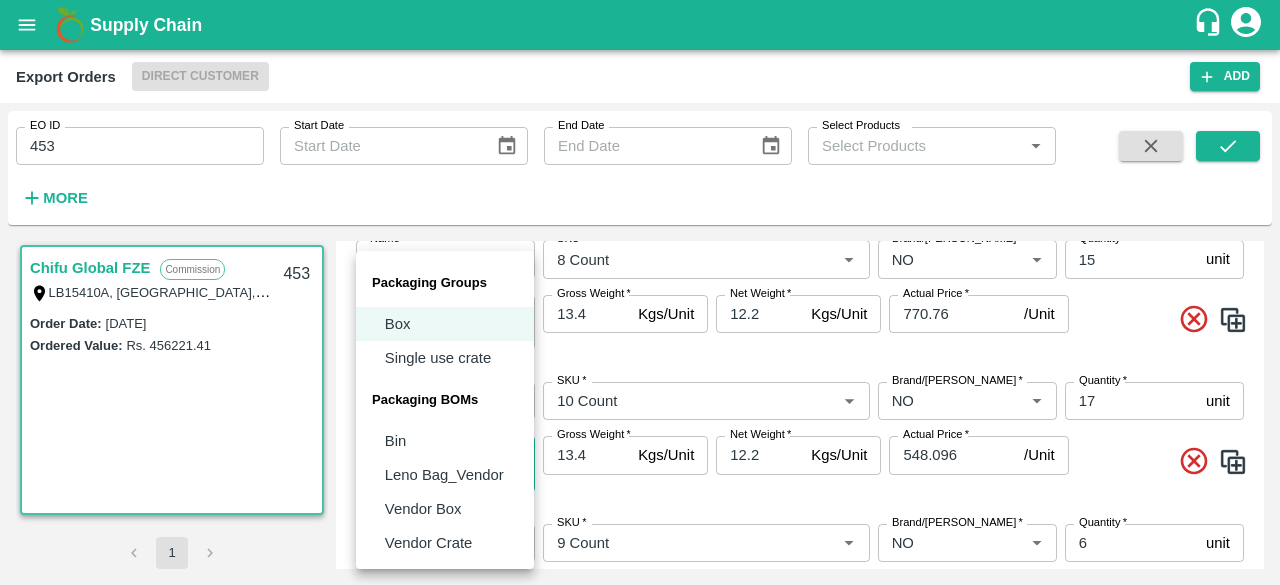 click on "Supply Chain Export Orders Direct Customer Add EO ID 453 EO ID Start Date Start Date End Date End Date Select Products Select Products   * More Chifu Global FZE Commission LB15410A, [GEOGRAPHIC_DATA] 453 Order Date : [DATE] Ordered Value: Rs.   456221.41 1 Edit Exports Order DC   * Direct Customer 6 DC Sale Type   * Commission 2 Sale Type Order Date [DATE] Order Date KAM   * KAM   * Customer   * Customer   * Buyer Address   * Buyer Address   * Payment Mode   * Credit (Pay Later) credit Payment Mode Consignee   * Consignee   * Consignee Address   * Consignee Address   * Notify Incoterms   * CIF 1 Incoterms Currency   * USD (USD) 23 Currency Mode of loading   * Non-Palletized Non-Palletized Mode of loading Conversion Rate   * 85.65 INR/ USD Conversion Rate Source Port   * Source Port   * Destination Port   * Destination Port   * Payment Terms Payment Terms  Vessel Information Ocean Partner Ocean Partner ETD" at bounding box center (640, 292) 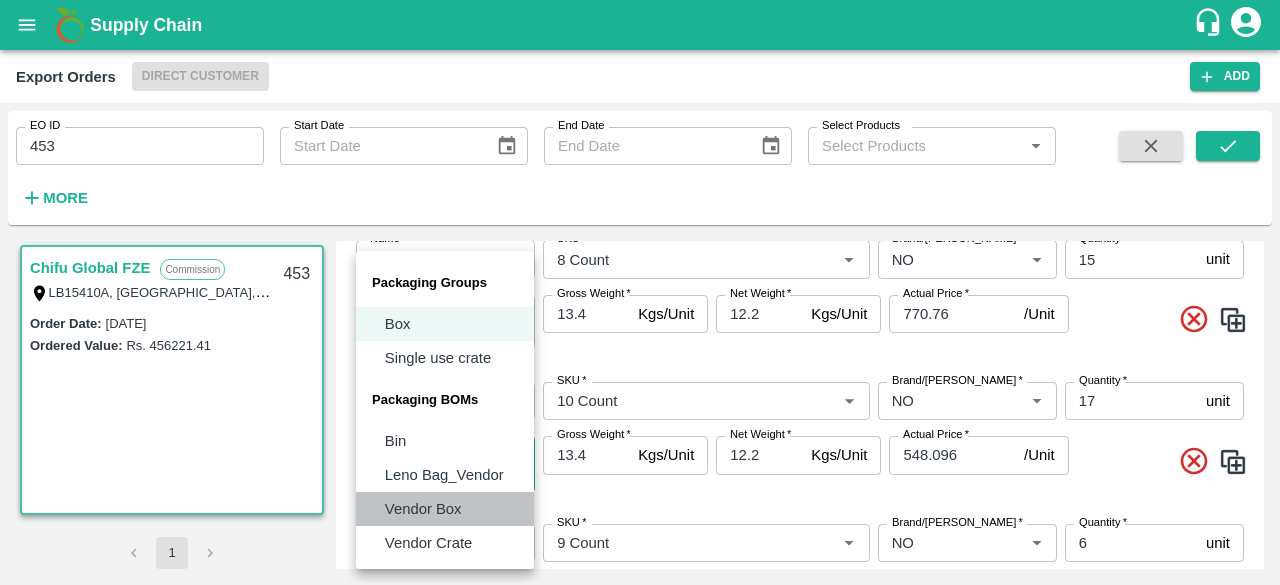 click on "Vendor Box" at bounding box center (423, 509) 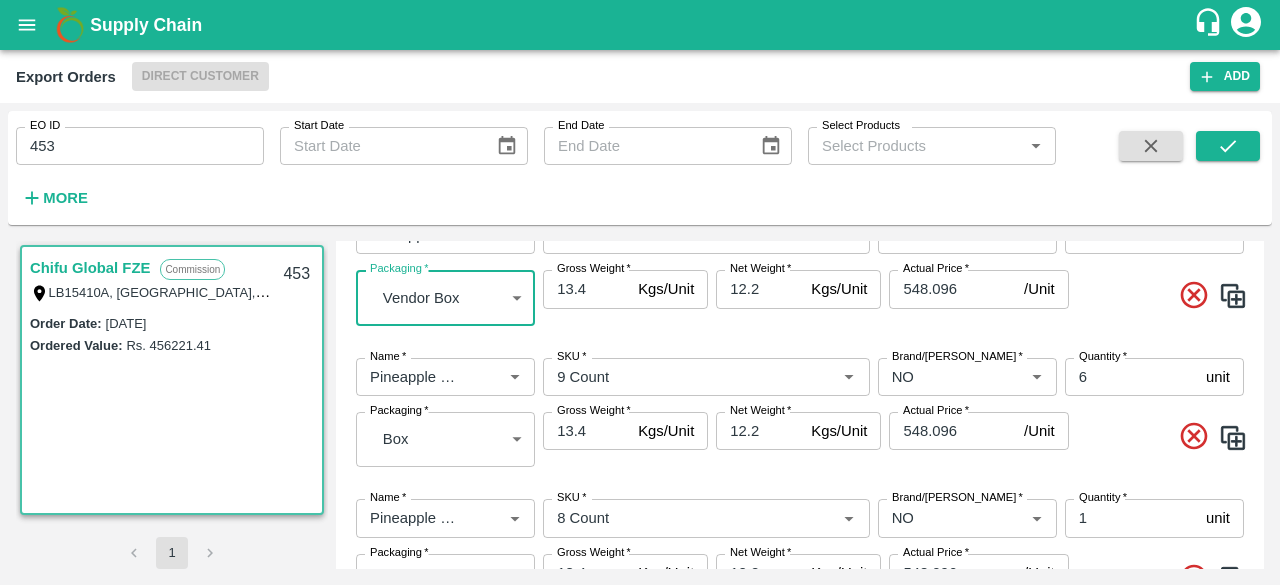 scroll, scrollTop: 1140, scrollLeft: 0, axis: vertical 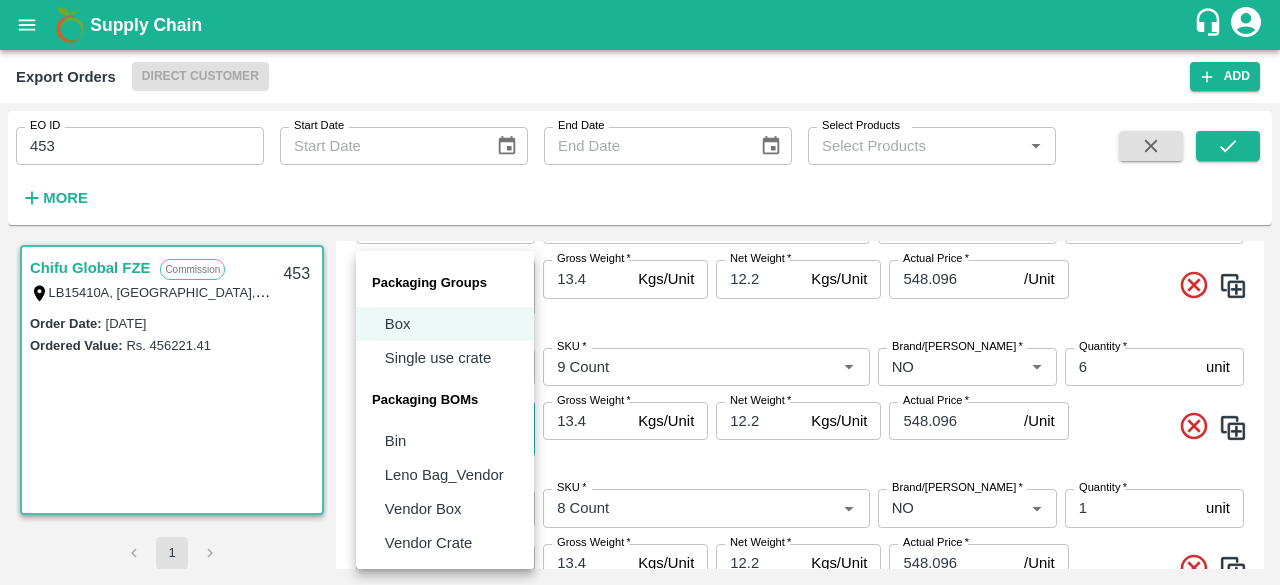 click on "Supply Chain Export Orders Direct Customer Add EO ID 453 EO ID Start Date Start Date End Date End Date Select Products Select Products   * More Chifu Global FZE Commission LB15410A, [GEOGRAPHIC_DATA] 453 Order Date : [DATE] Ordered Value: Rs.   456221.41 1 Edit Exports Order DC   * Direct Customer 6 DC Sale Type   * Commission 2 Sale Type Order Date [DATE] Order Date KAM   * KAM   * Customer   * Customer   * Buyer Address   * Buyer Address   * Payment Mode   * Credit (Pay Later) credit Payment Mode Consignee   * Consignee   * Consignee Address   * Consignee Address   * Notify Incoterms   * CIF 1 Incoterms Currency   * USD (USD) 23 Currency Mode of loading   * Non-Palletized Non-Palletized Mode of loading Conversion Rate   * 85.65 INR/ USD Conversion Rate Source Port   * Source Port   * Destination Port   * Destination Port   * Payment Terms Payment Terms  Vessel Information Ocean Partner Ocean Partner ETD" at bounding box center [640, 292] 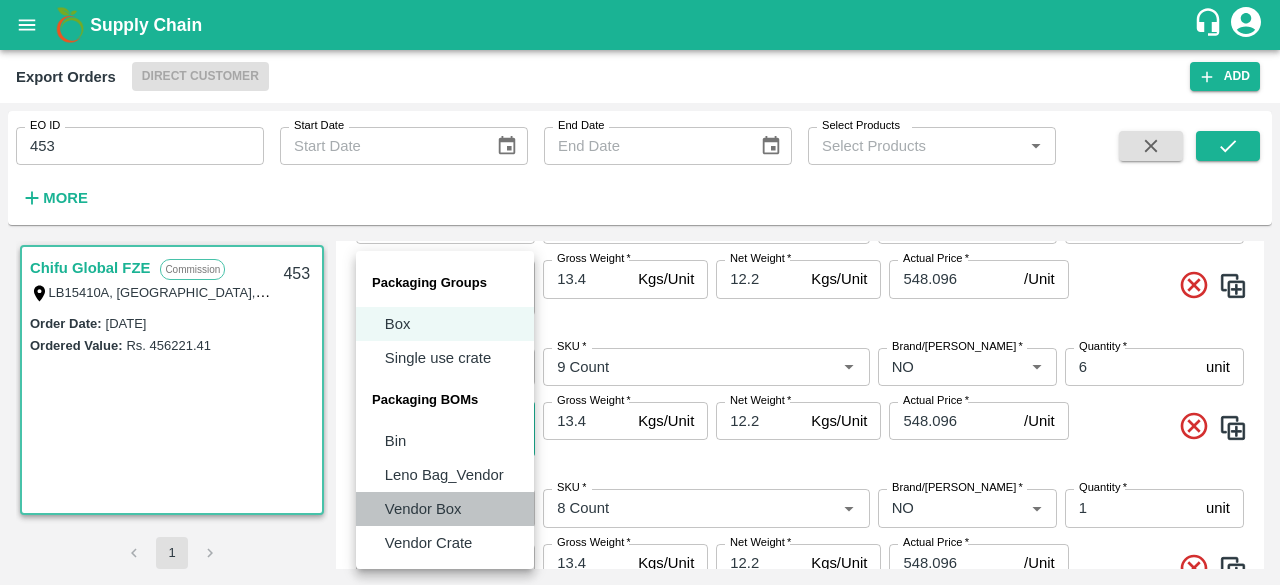 click on "Vendor Box" at bounding box center [445, 509] 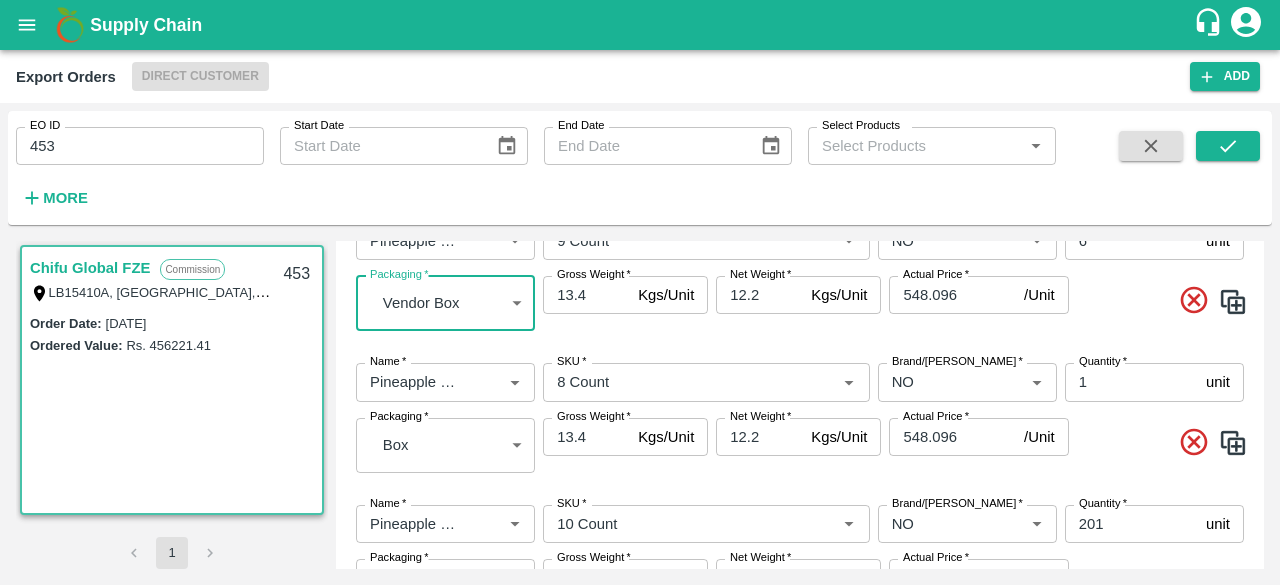 scroll, scrollTop: 1274, scrollLeft: 0, axis: vertical 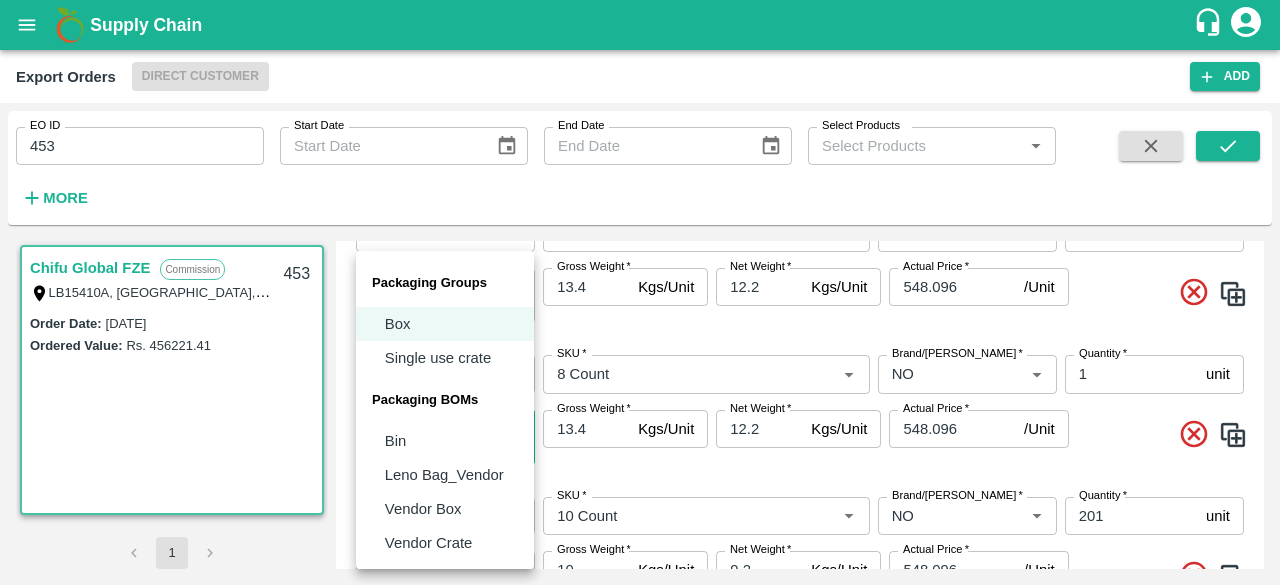 click on "Supply Chain Export Orders Direct Customer Add EO ID 453 EO ID Start Date Start Date End Date End Date Select Products Select Products   * More Chifu Global FZE Commission LB15410A, [GEOGRAPHIC_DATA] 453 Order Date : [DATE] Ordered Value: Rs.   456221.41 1 Edit Exports Order DC   * Direct Customer 6 DC Sale Type   * Commission 2 Sale Type Order Date [DATE] Order Date KAM   * KAM   * Customer   * Customer   * Buyer Address   * Buyer Address   * Payment Mode   * Credit (Pay Later) credit Payment Mode Consignee   * Consignee   * Consignee Address   * Consignee Address   * Notify Incoterms   * CIF 1 Incoterms Currency   * USD (USD) 23 Currency Mode of loading   * Non-Palletized Non-Palletized Mode of loading Conversion Rate   * 85.65 INR/ USD Conversion Rate Source Port   * Source Port   * Destination Port   * Destination Port   * Payment Terms Payment Terms  Vessel Information Ocean Partner Ocean Partner ETD" at bounding box center [640, 292] 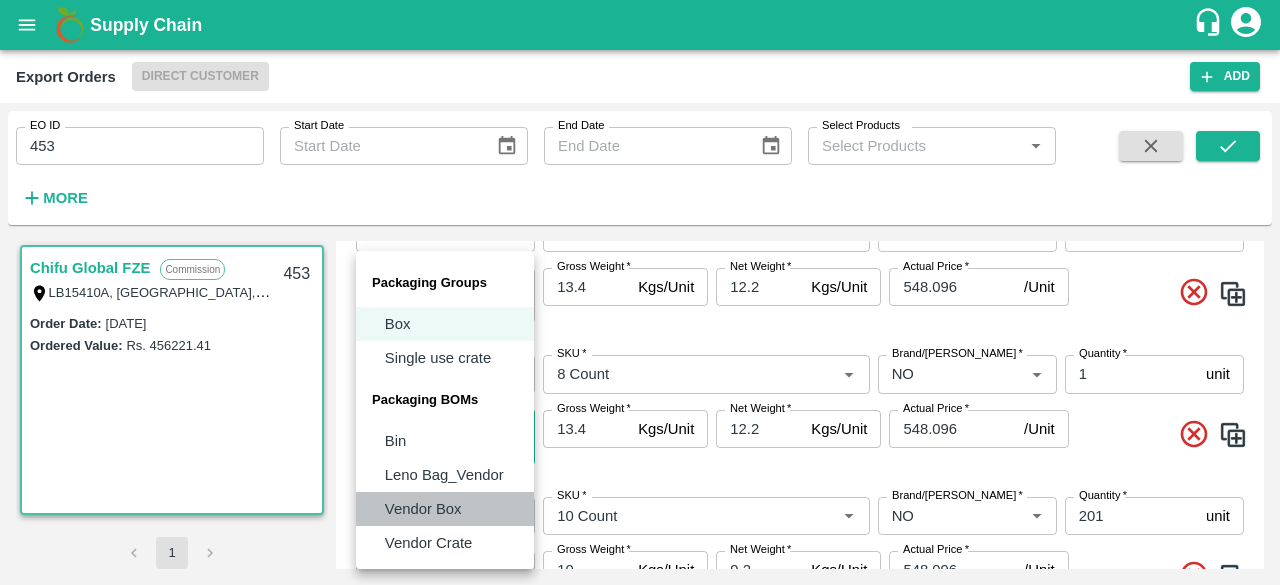click on "Vendor Box" at bounding box center (423, 509) 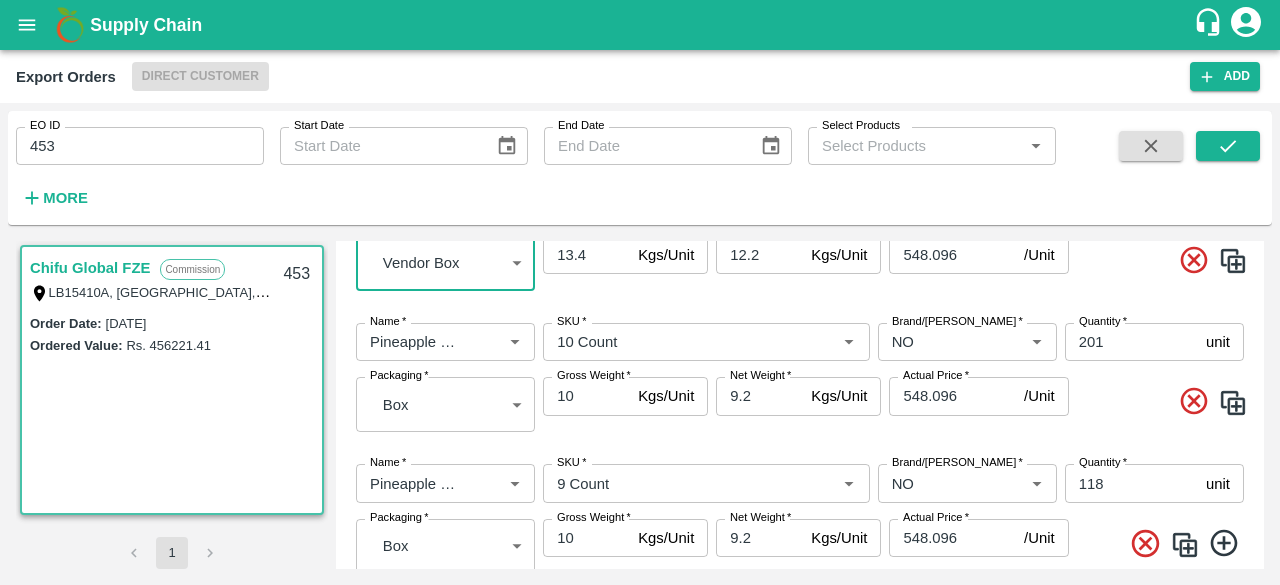 scroll, scrollTop: 1458, scrollLeft: 0, axis: vertical 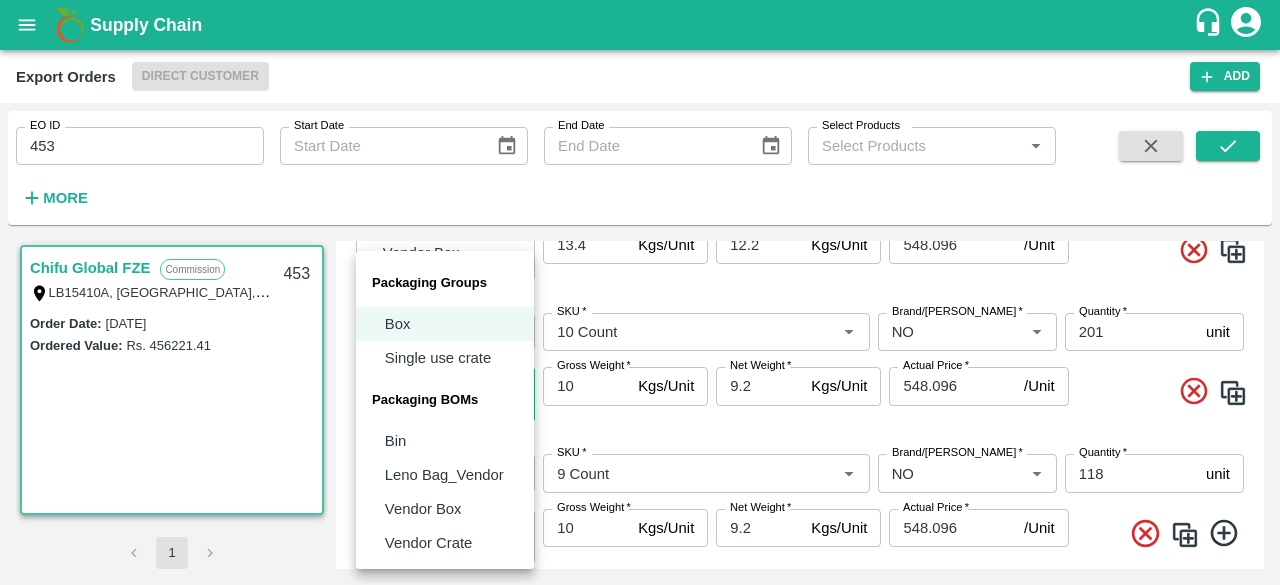 click on "Supply Chain Export Orders Direct Customer Add EO ID 453 EO ID Start Date Start Date End Date End Date Select Products Select Products   * More Chifu Global FZE Commission LB15410A, [GEOGRAPHIC_DATA] 453 Order Date : [DATE] Ordered Value: Rs.   456221.41 1 Edit Exports Order DC   * Direct Customer 6 DC Sale Type   * Commission 2 Sale Type Order Date [DATE] Order Date KAM   * KAM   * Customer   * Customer   * Buyer Address   * Buyer Address   * Payment Mode   * Credit (Pay Later) credit Payment Mode Consignee   * Consignee   * Consignee Address   * Consignee Address   * Notify Incoterms   * CIF 1 Incoterms Currency   * USD (USD) 23 Currency Mode of loading   * Non-Palletized Non-Palletized Mode of loading Conversion Rate   * 85.65 INR/ USD Conversion Rate Source Port   * Source Port   * Destination Port   * Destination Port   * Payment Terms Payment Terms  Vessel Information Ocean Partner Ocean Partner ETD" at bounding box center (640, 292) 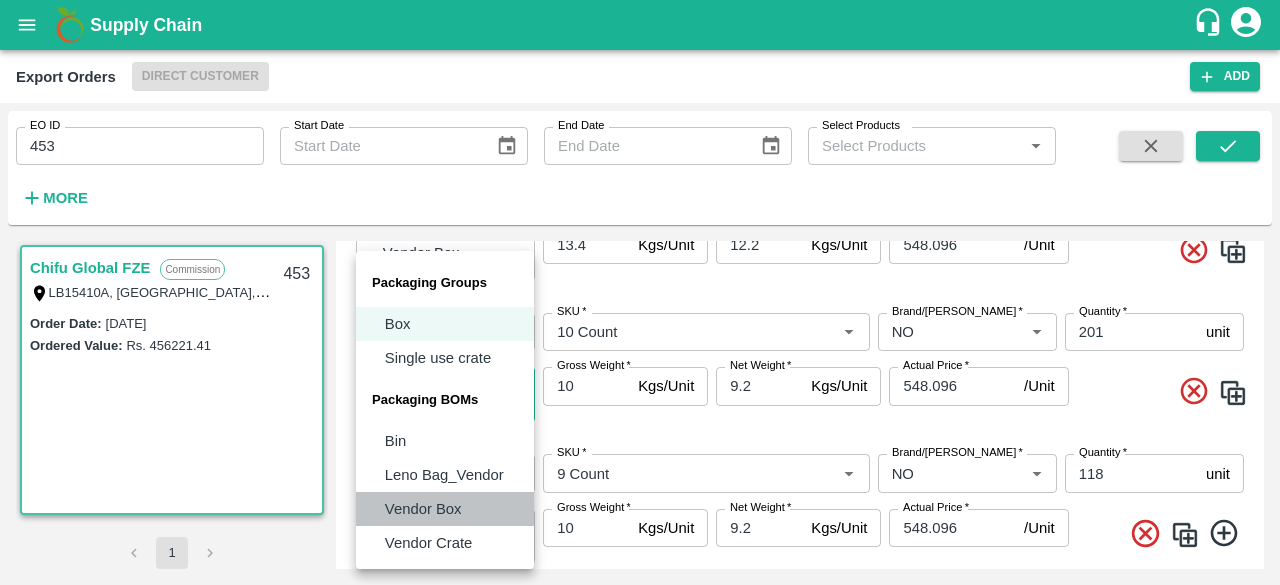 click on "Vendor Box" at bounding box center [423, 509] 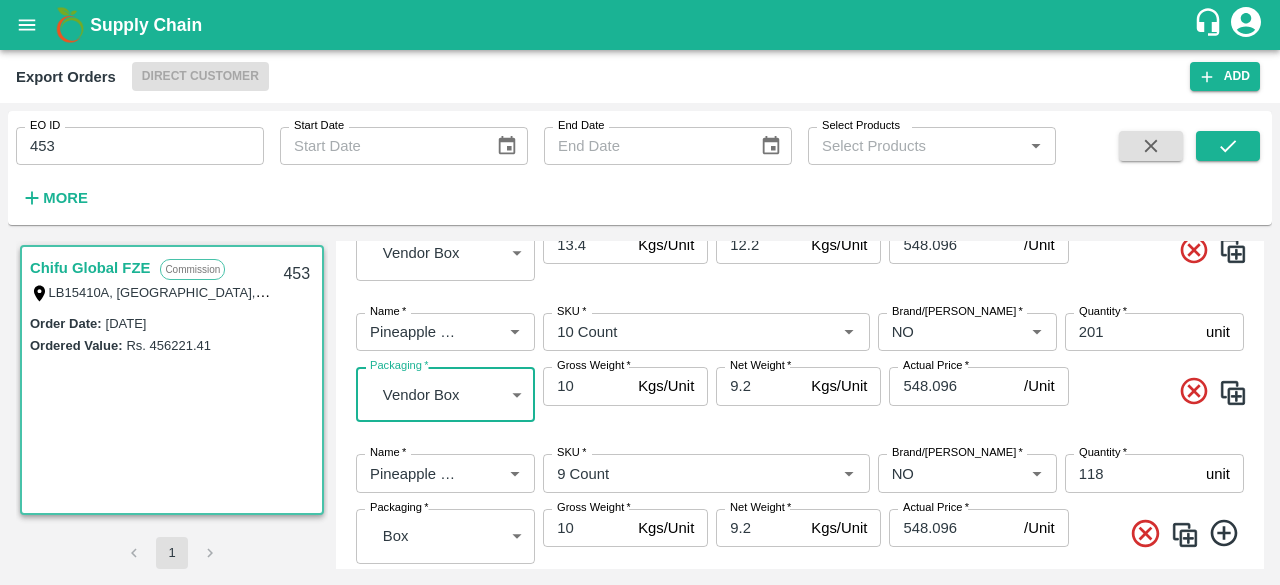scroll, scrollTop: 1522, scrollLeft: 0, axis: vertical 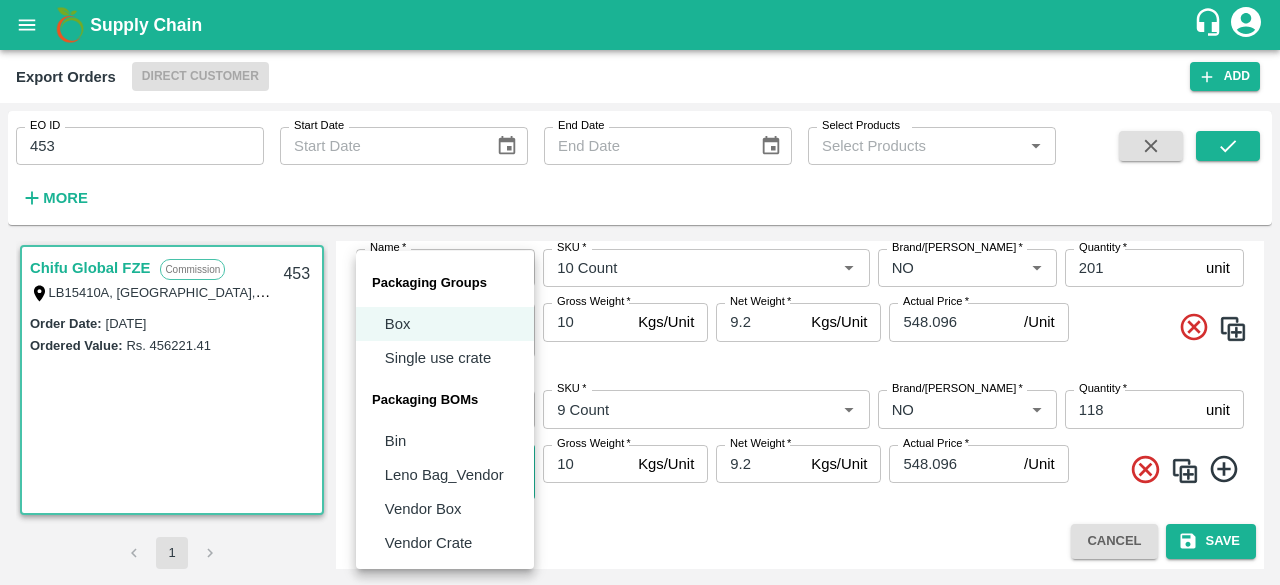 click on "Supply Chain Export Orders Direct Customer Add EO ID 453 EO ID Start Date Start Date End Date End Date Select Products Select Products   * More Chifu Global FZE Commission LB15410A, [GEOGRAPHIC_DATA] 453 Order Date : [DATE] Ordered Value: Rs.   456221.41 1 Edit Exports Order DC   * Direct Customer 6 DC Sale Type   * Commission 2 Sale Type Order Date [DATE] Order Date KAM   * KAM   * Customer   * Customer   * Buyer Address   * Buyer Address   * Payment Mode   * Credit (Pay Later) credit Payment Mode Consignee   * Consignee   * Consignee Address   * Consignee Address   * Notify Incoterms   * CIF 1 Incoterms Currency   * USD (USD) 23 Currency Mode of loading   * Non-Palletized Non-Palletized Mode of loading Conversion Rate   * 85.65 INR/ USD Conversion Rate Source Port   * Source Port   * Destination Port   * Destination Port   * Payment Terms Payment Terms  Vessel Information Ocean Partner Ocean Partner ETD" at bounding box center (640, 292) 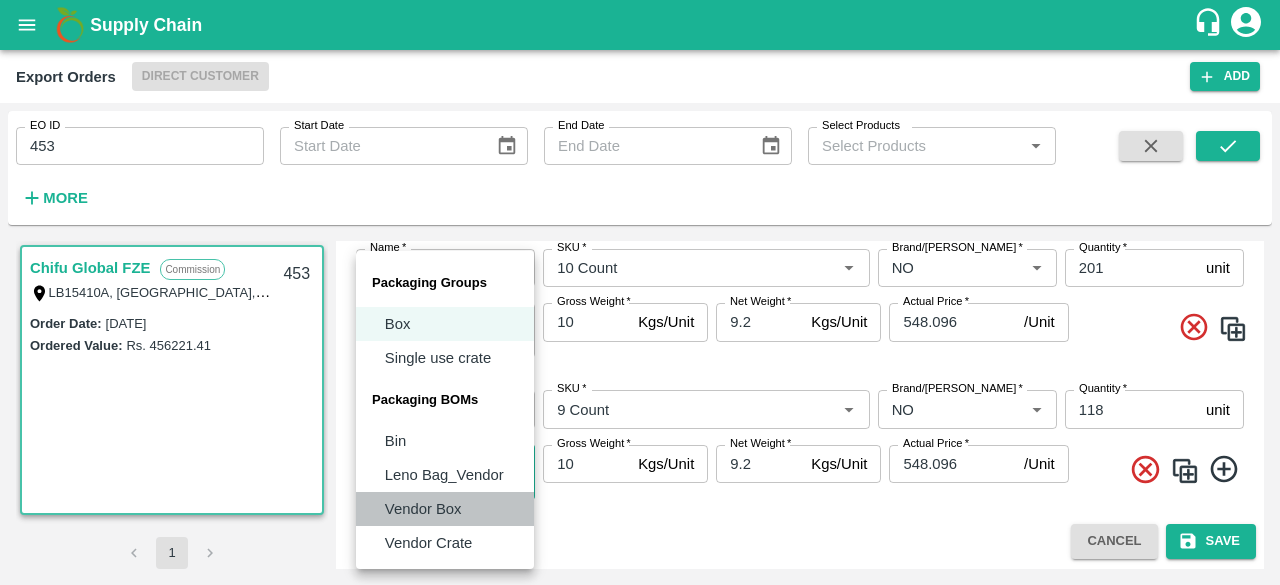 click on "Vendor Box" at bounding box center (423, 509) 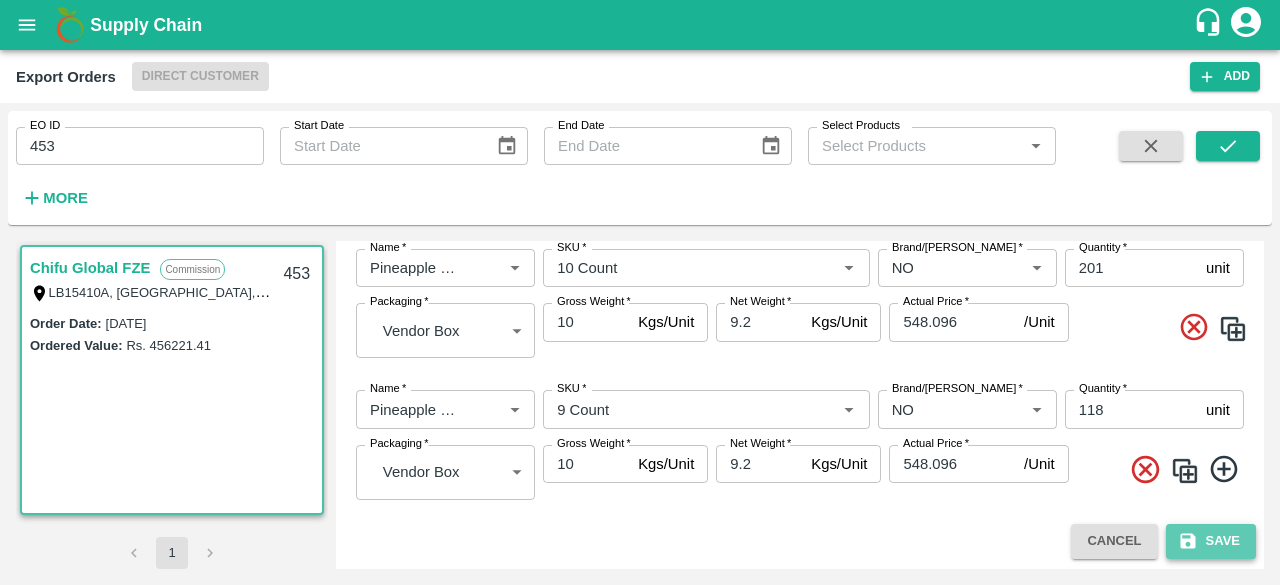 click on "Save" at bounding box center (1211, 541) 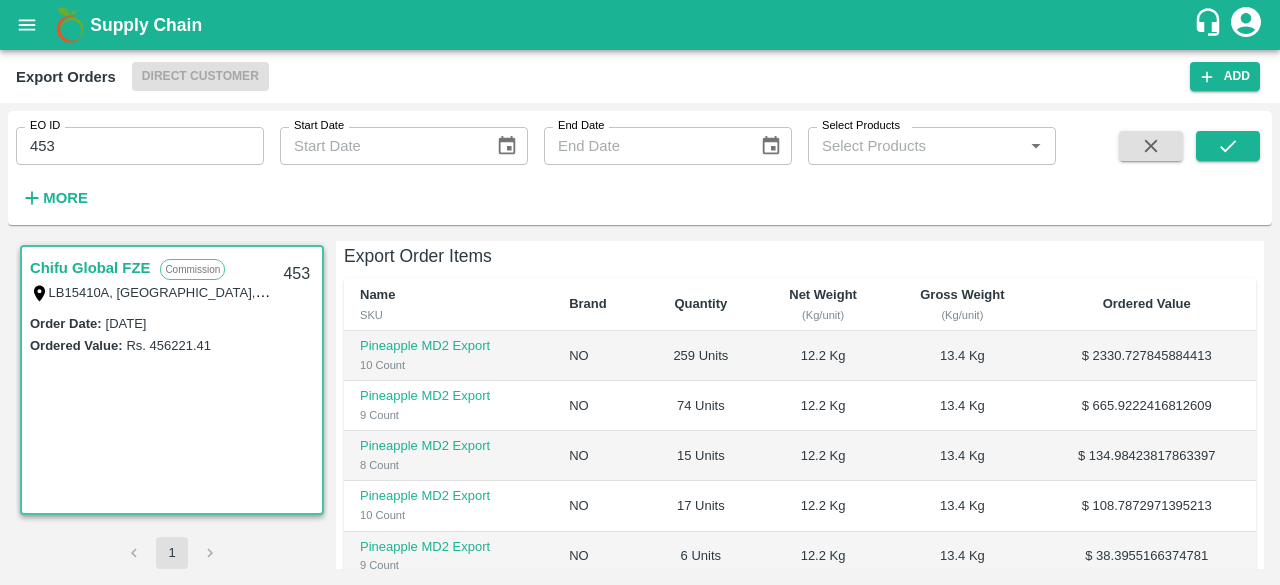 scroll, scrollTop: 410, scrollLeft: 0, axis: vertical 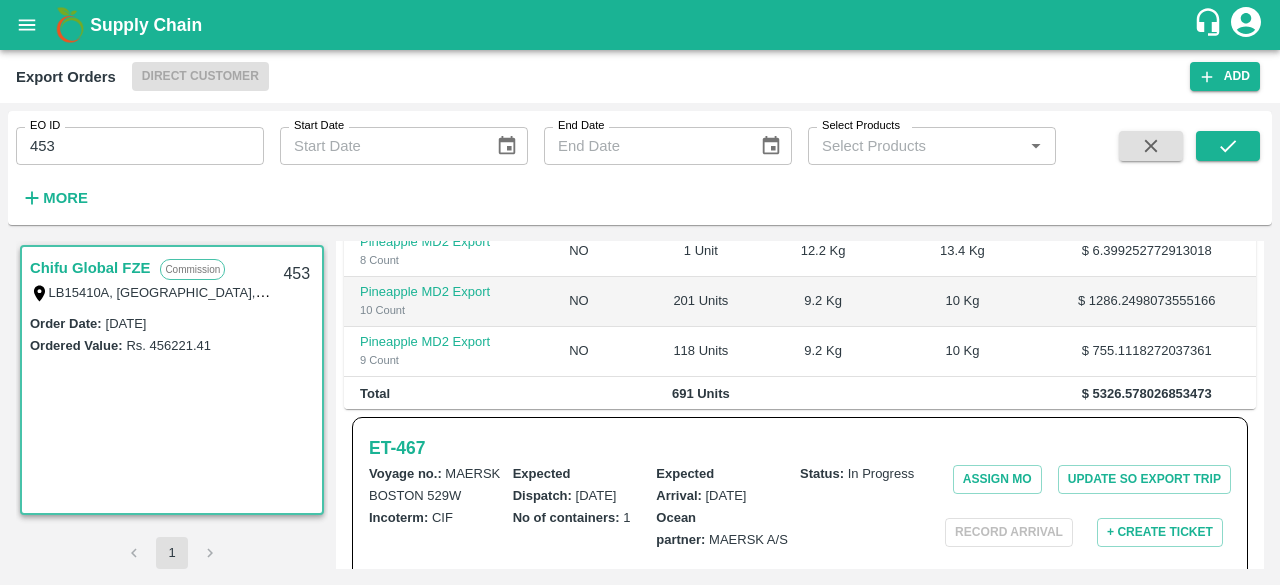 click on "453" at bounding box center [140, 146] 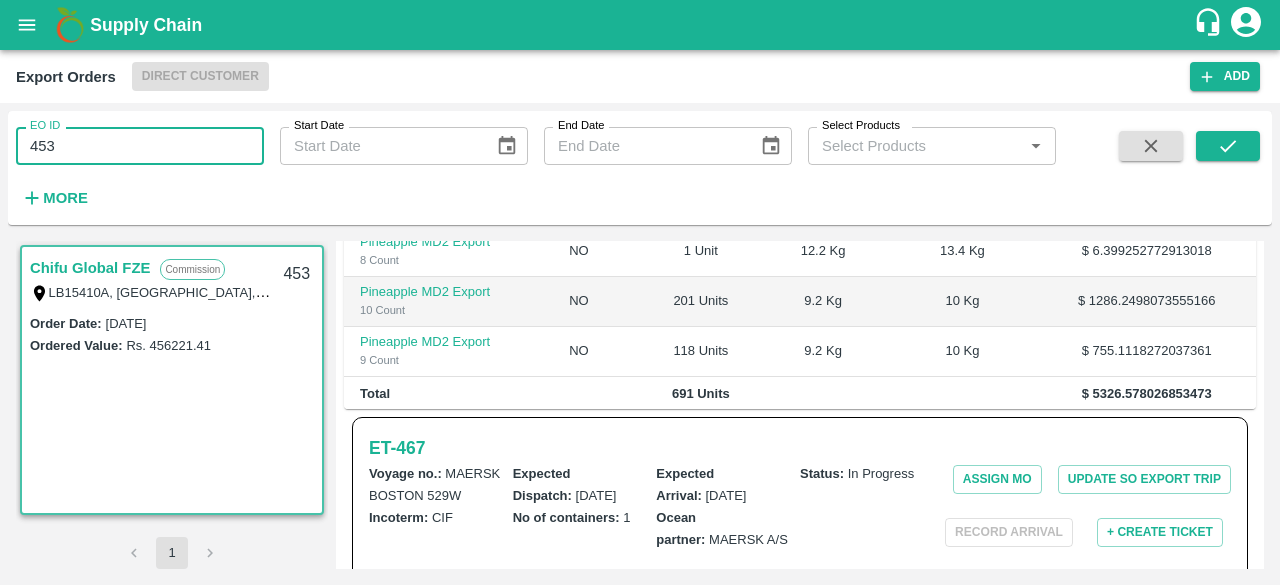 paste 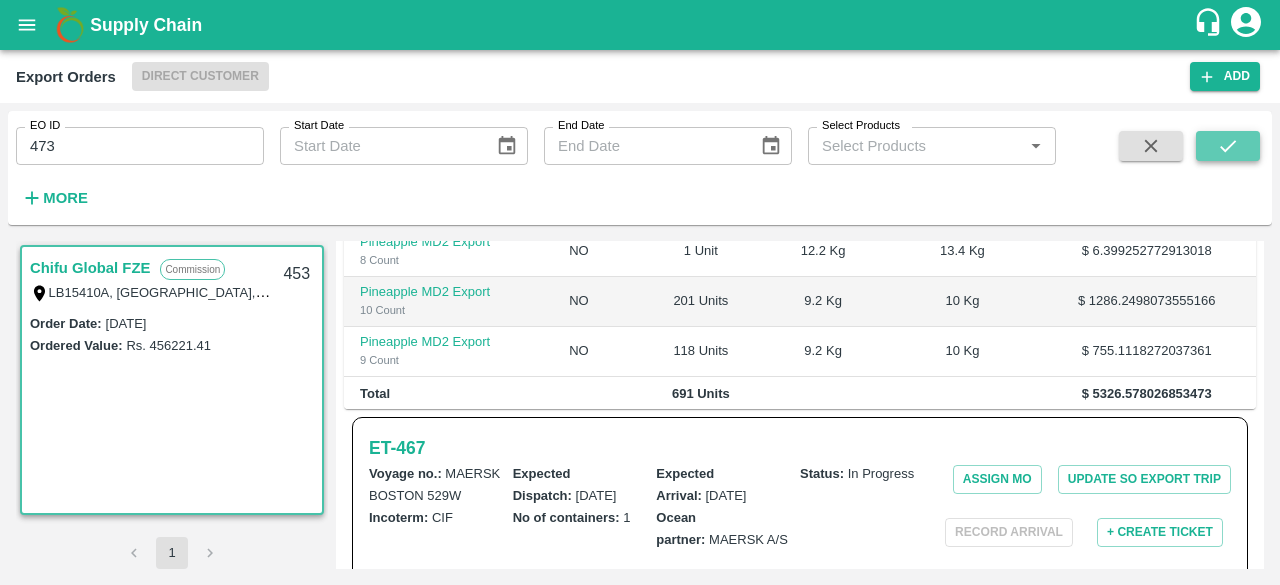 click at bounding box center (1228, 146) 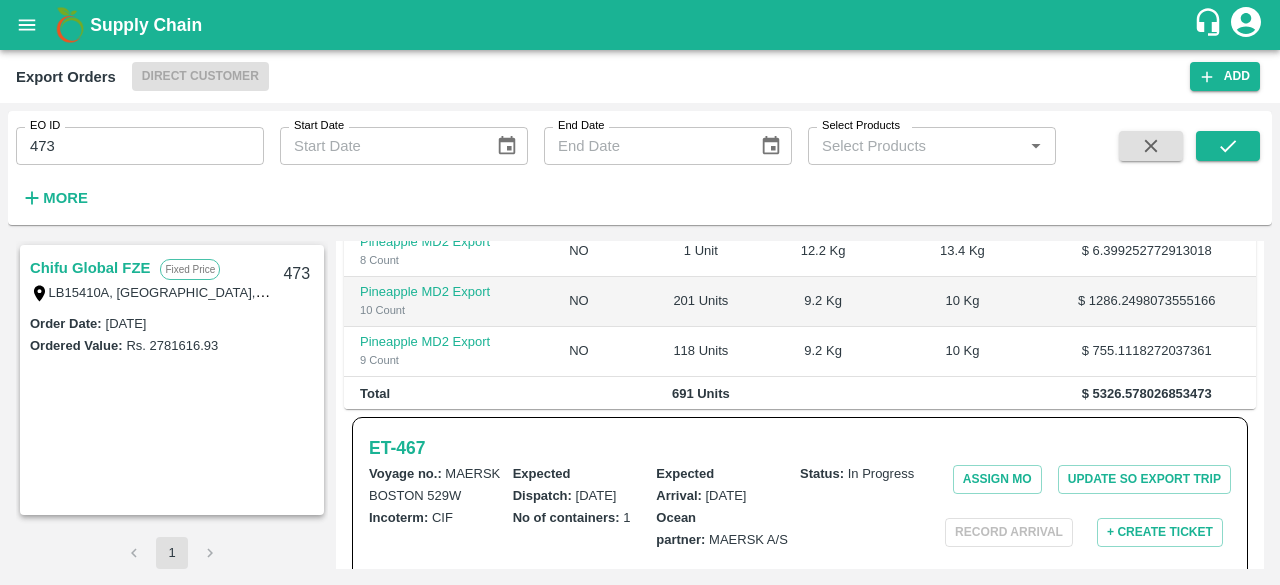 click on "Chifu Global FZE Fixed Price LB15410A, [STREET_ADDRESS]" at bounding box center [172, 279] 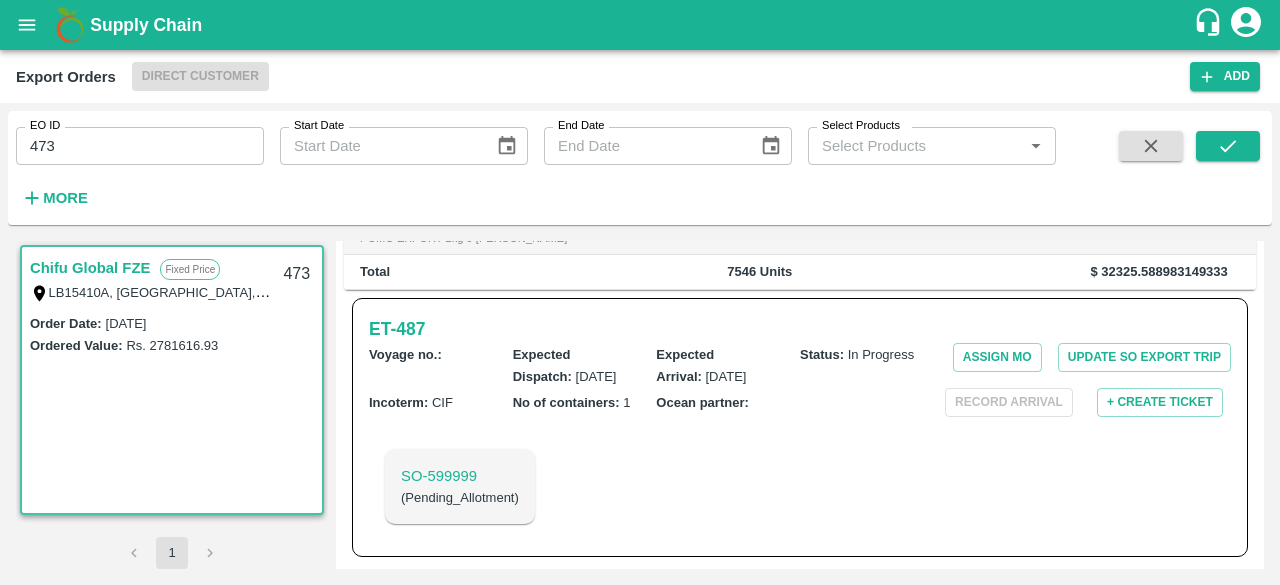 scroll, scrollTop: 0, scrollLeft: 0, axis: both 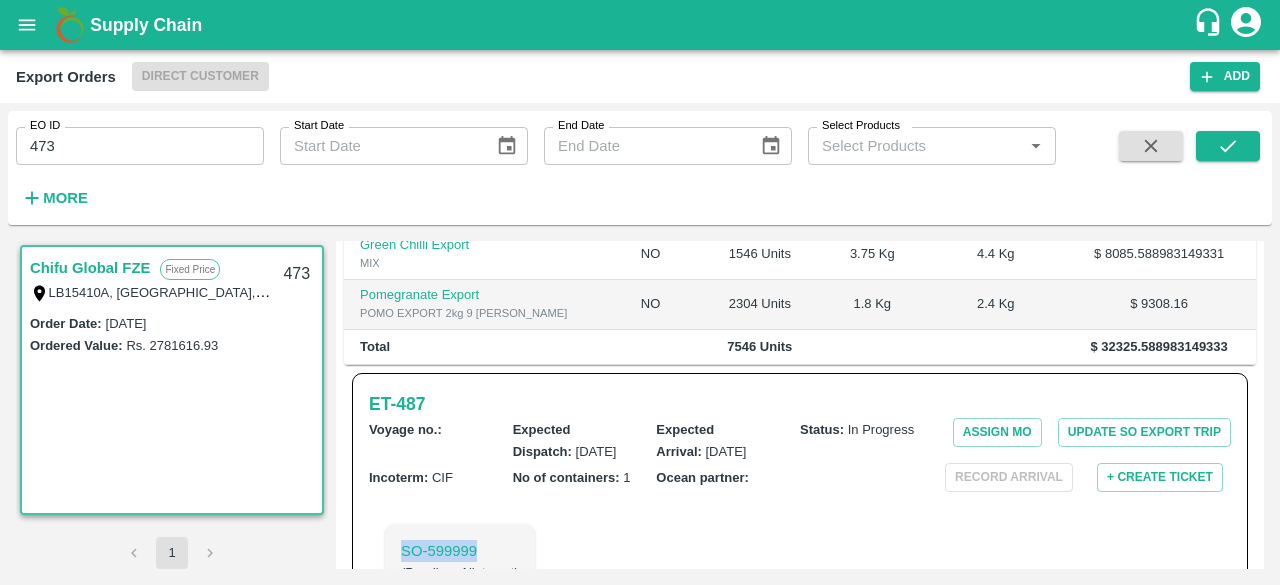 drag, startPoint x: 392, startPoint y: 544, endPoint x: 508, endPoint y: 533, distance: 116.520386 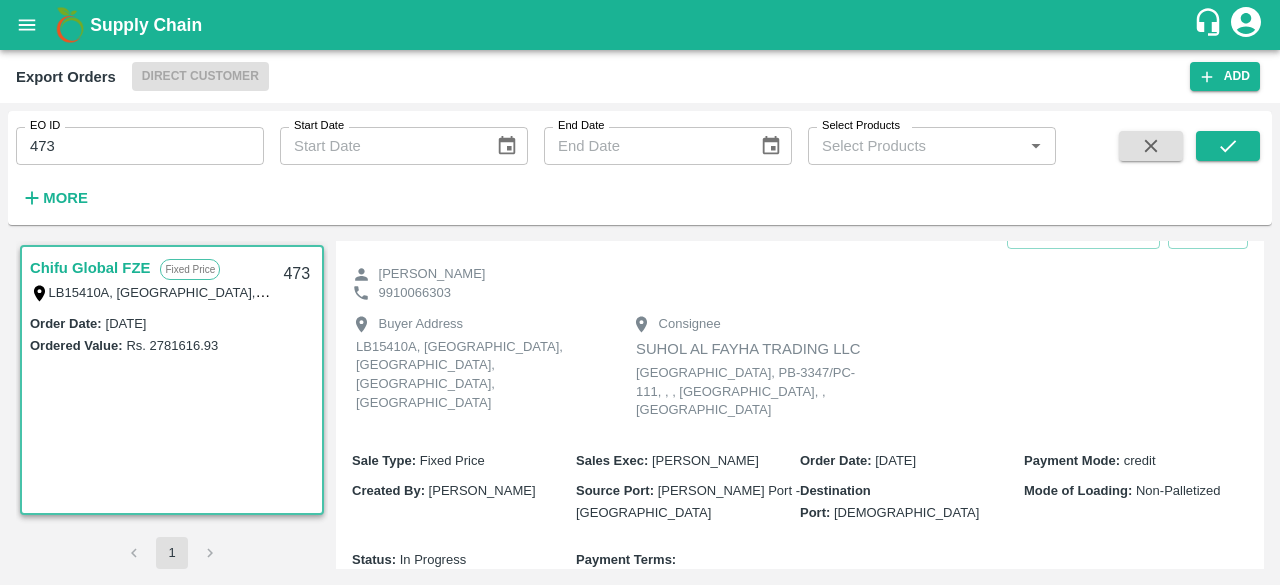 scroll, scrollTop: 47, scrollLeft: 0, axis: vertical 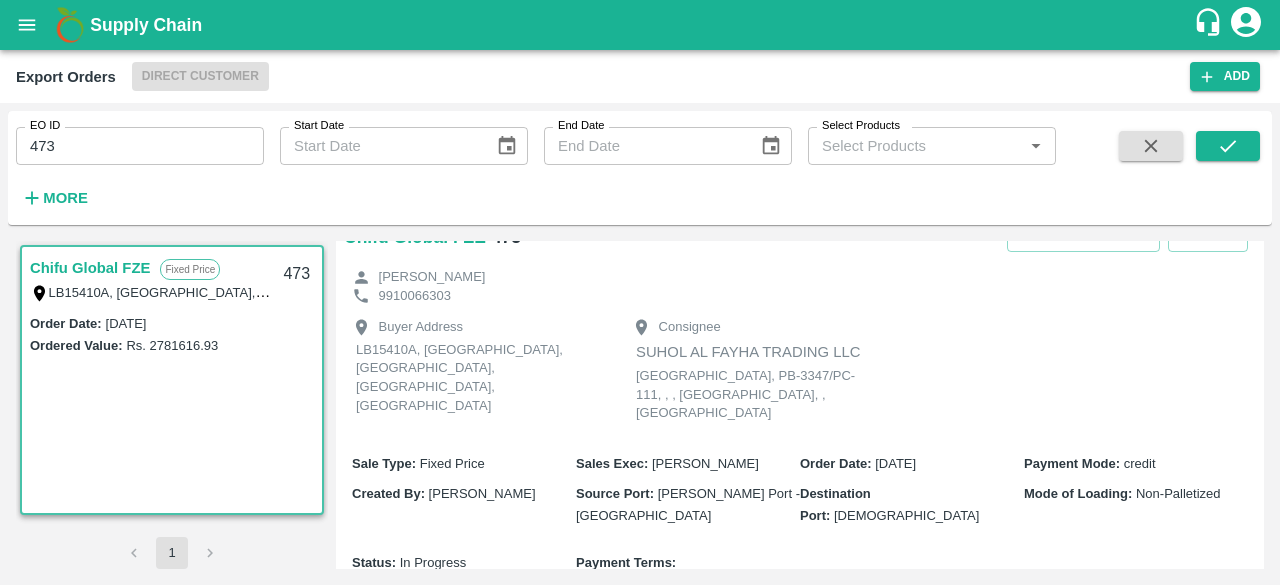 click on "473" at bounding box center [140, 146] 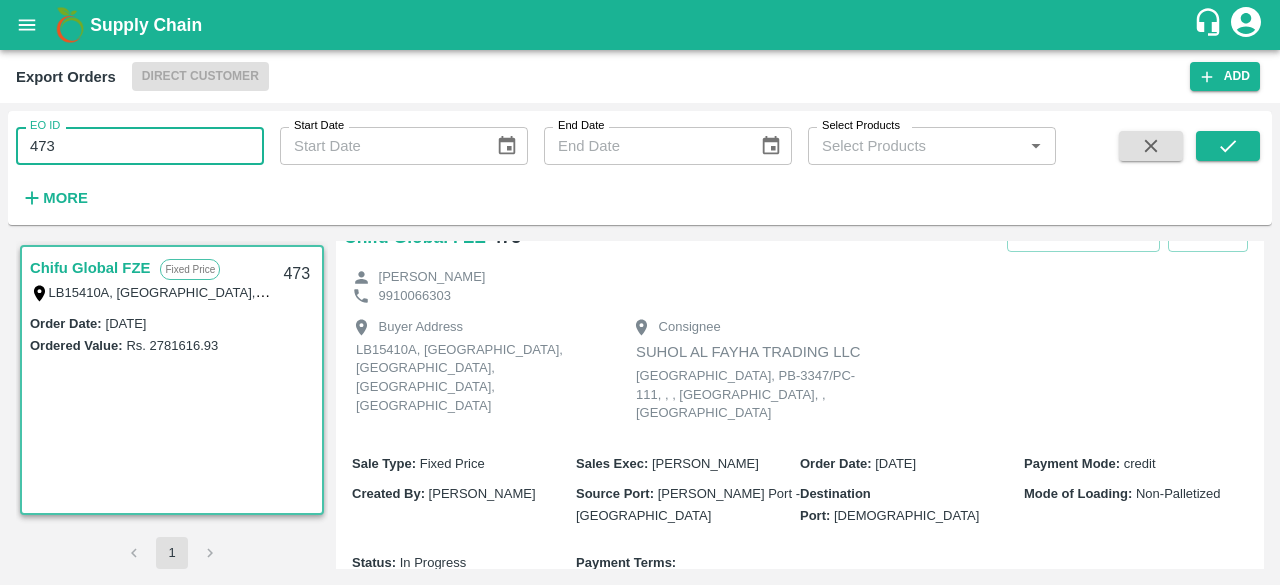 click on "473" at bounding box center (140, 146) 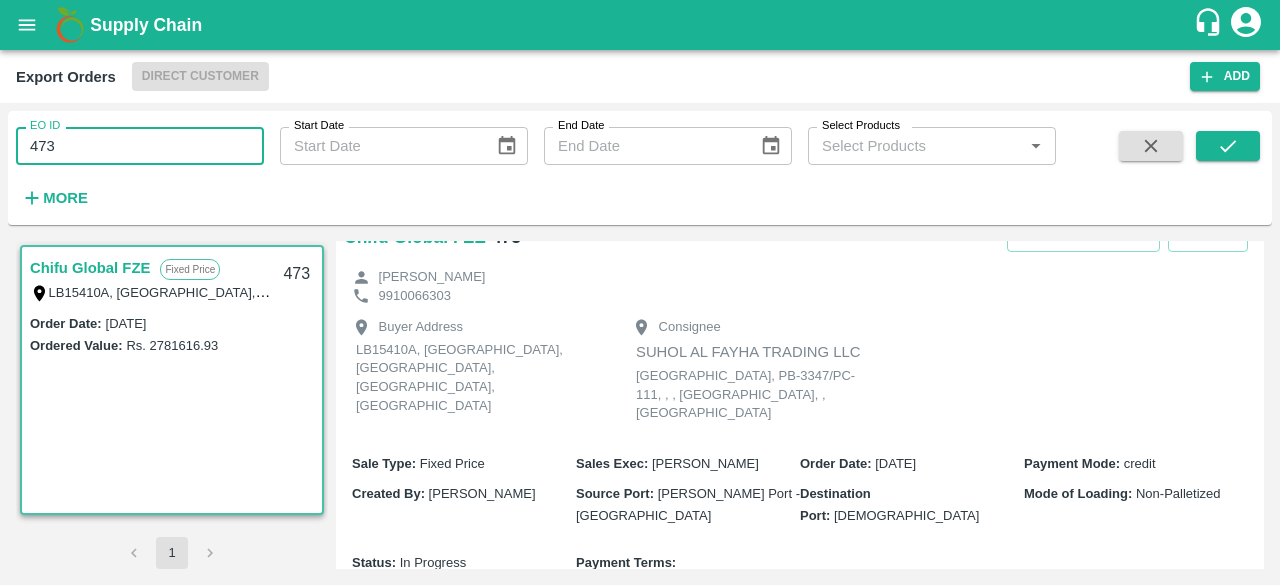 paste 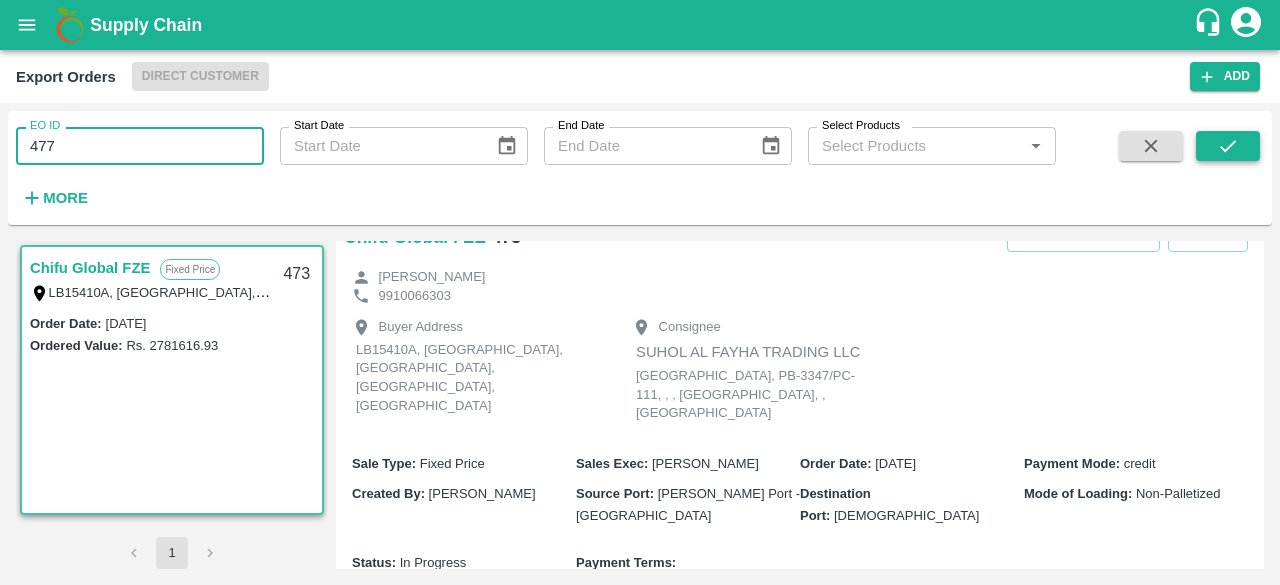 type on "477" 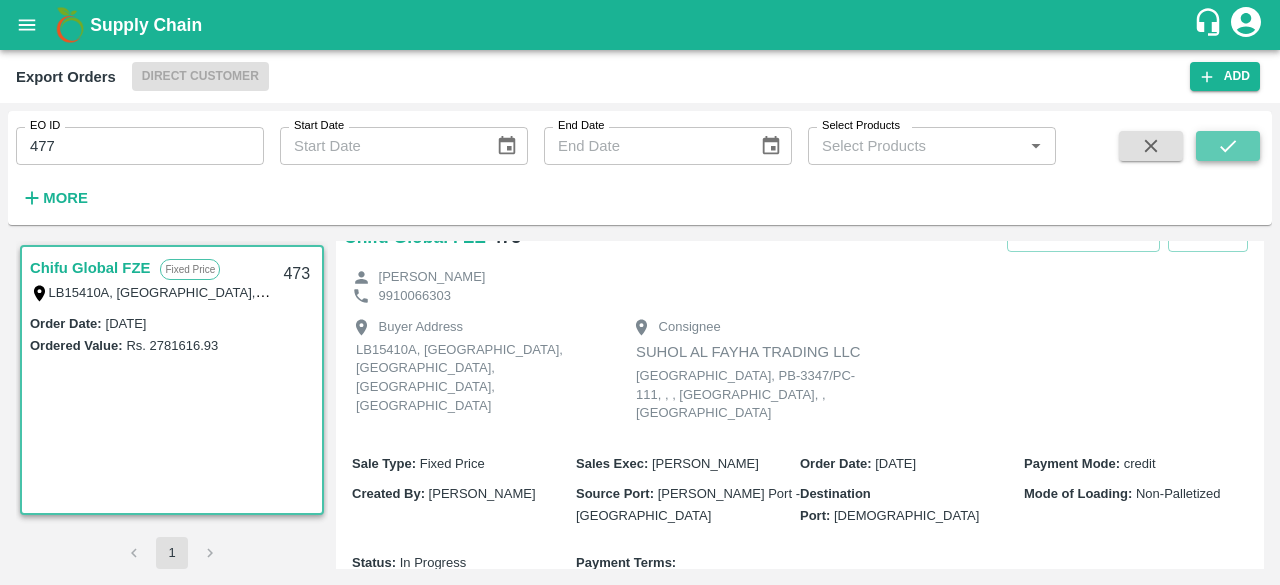 click at bounding box center [1228, 146] 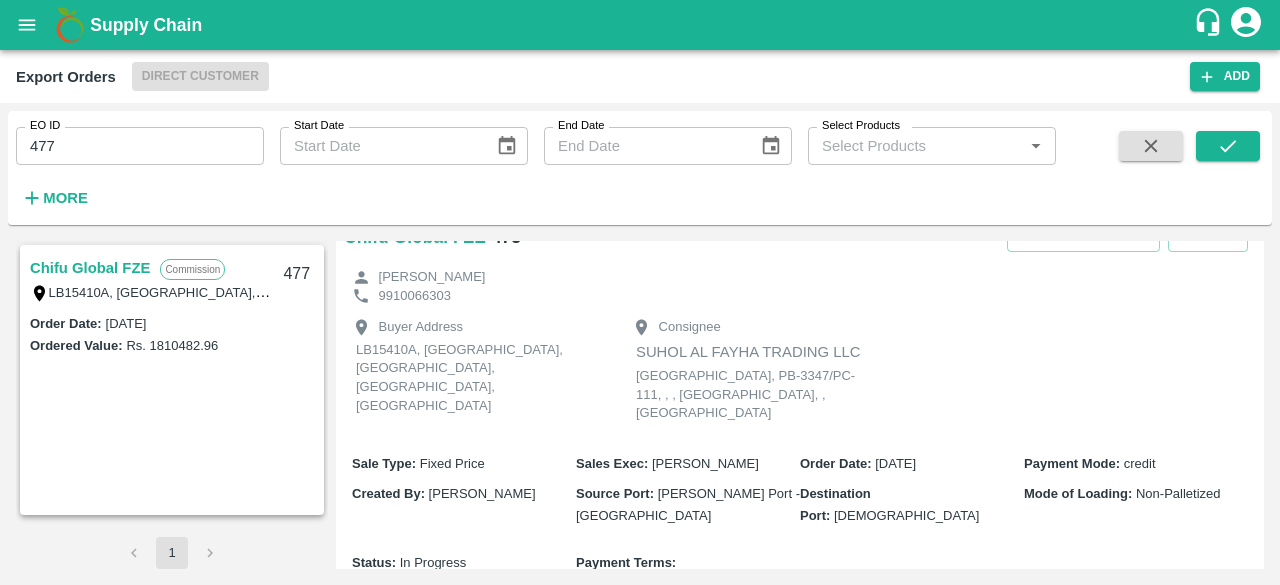 click on "Chifu Global FZE" at bounding box center [90, 268] 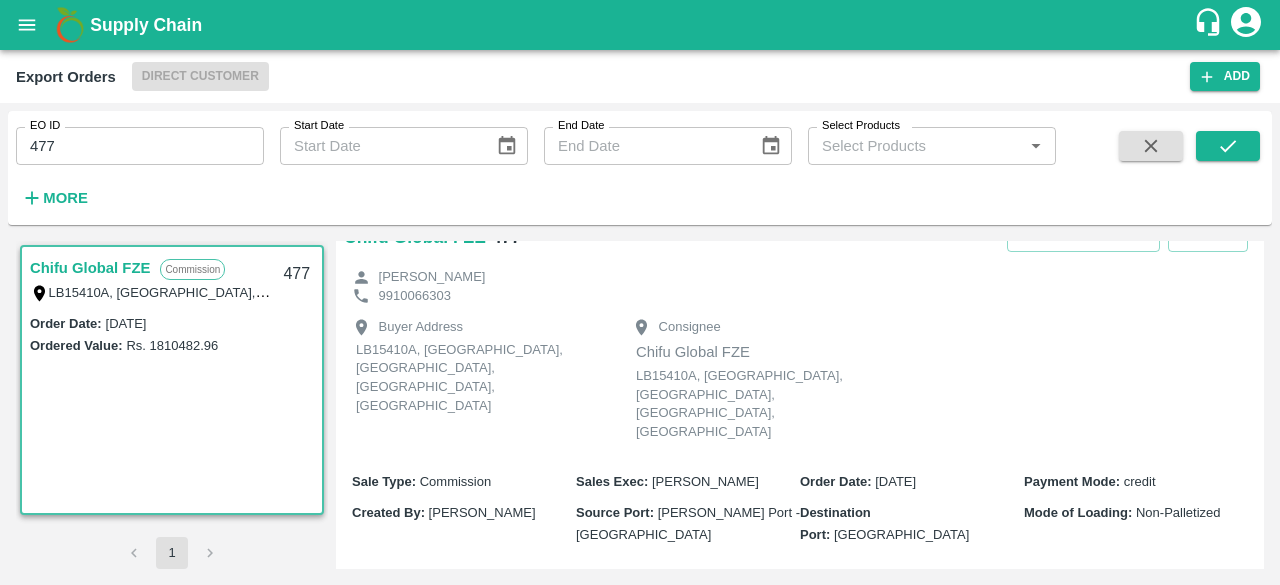 scroll, scrollTop: 0, scrollLeft: 0, axis: both 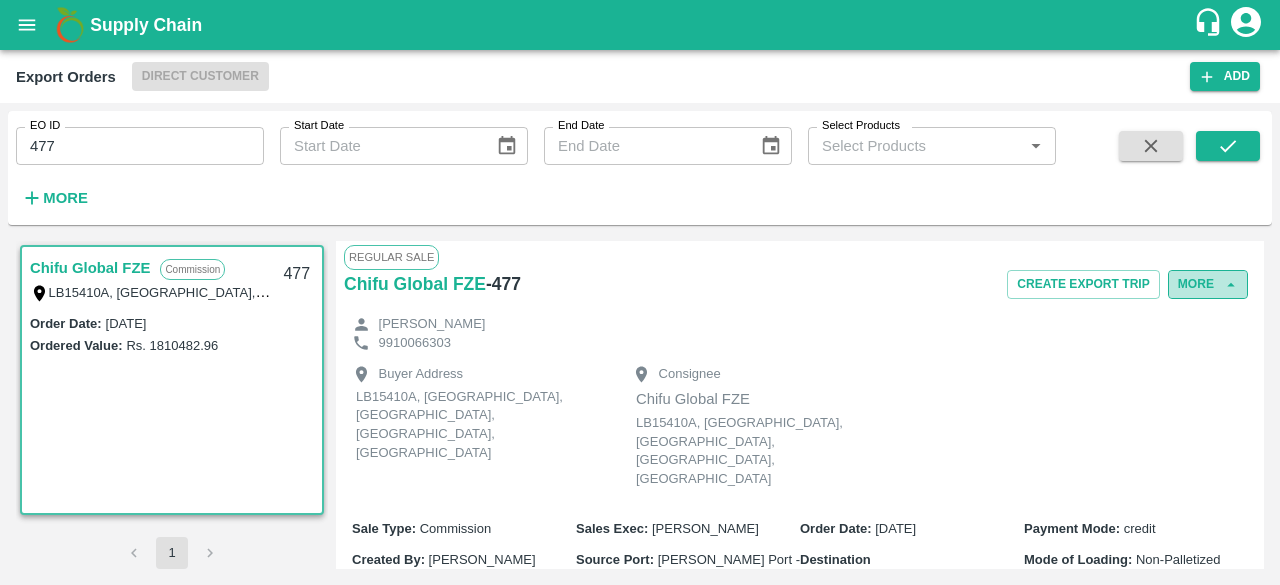 click on "More" at bounding box center [1208, 284] 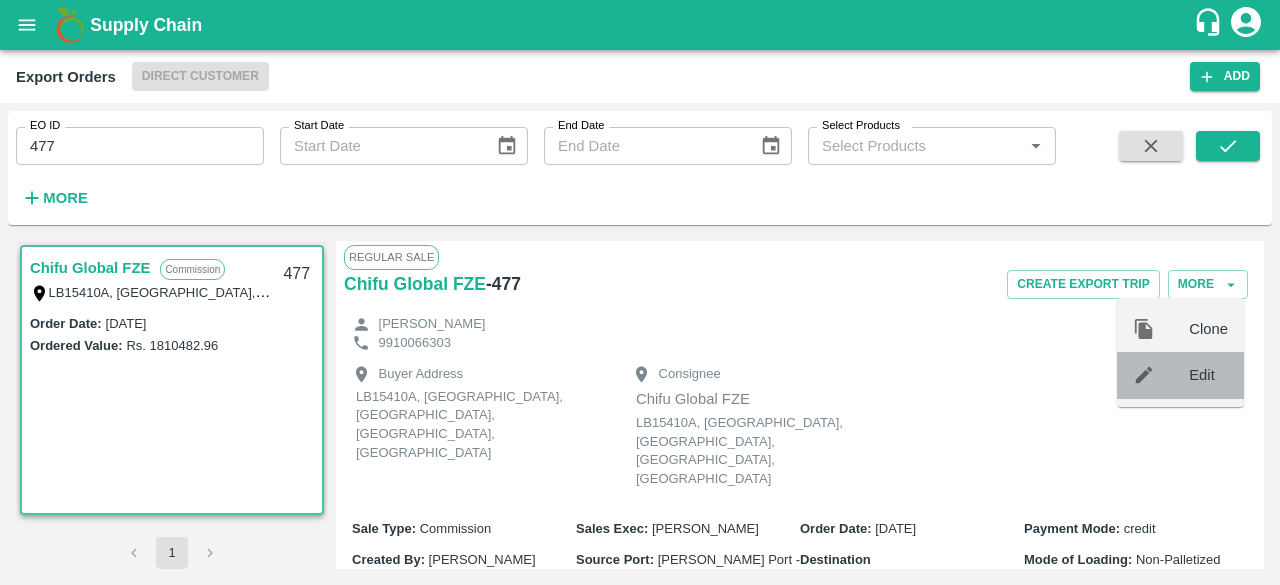click on "Edit" at bounding box center (1180, 375) 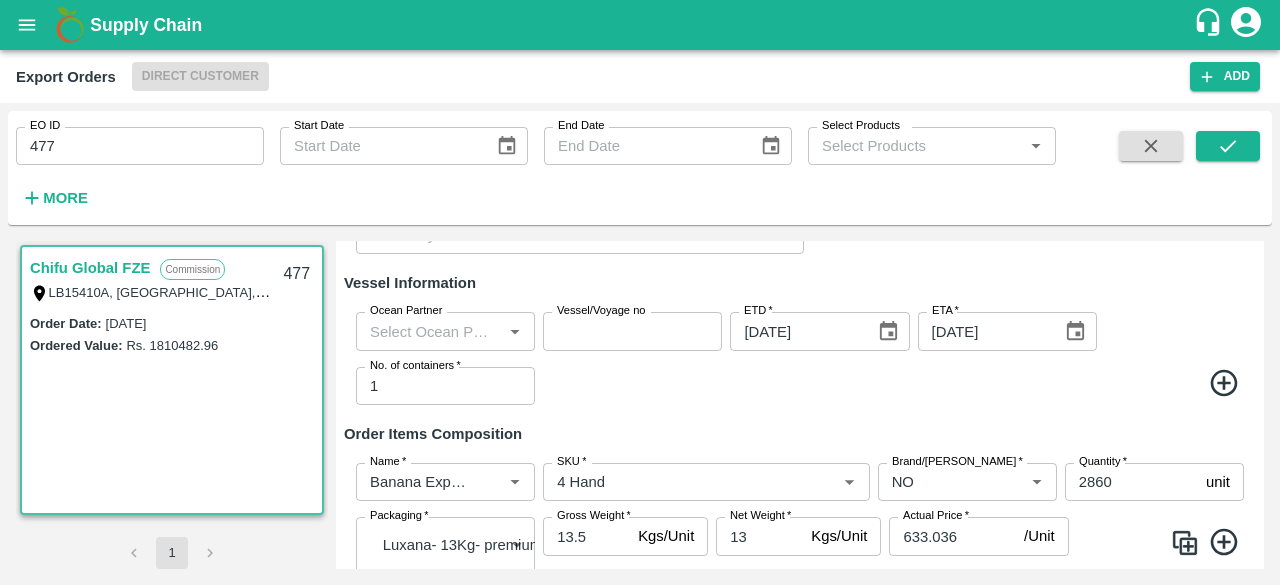 scroll, scrollTop: 531, scrollLeft: 0, axis: vertical 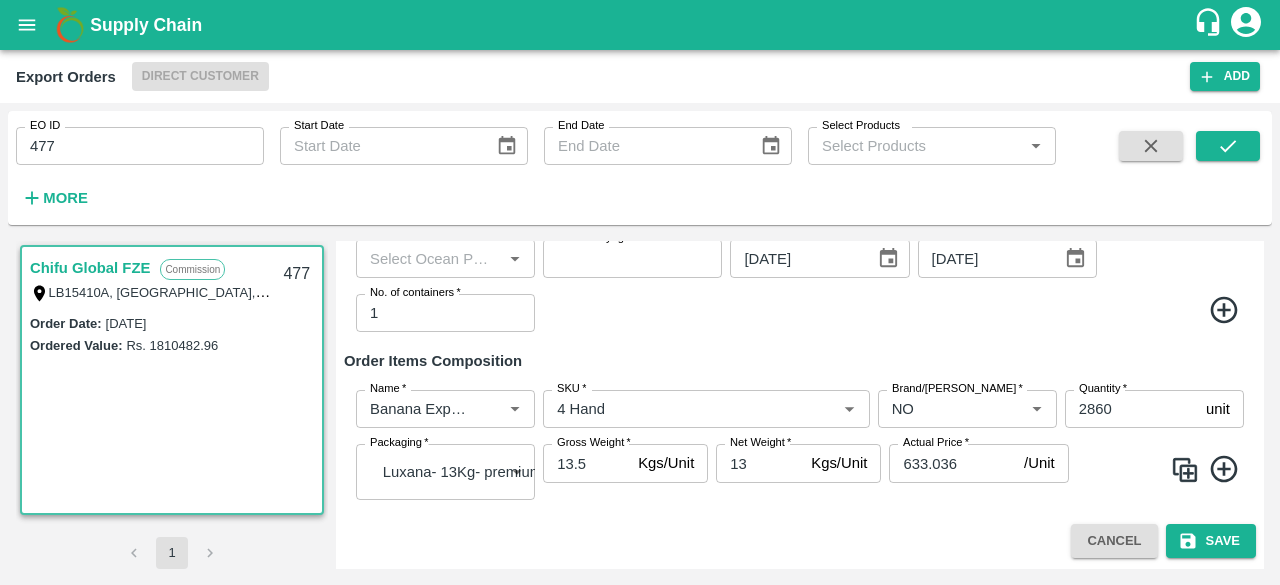 click on "2860" at bounding box center [1131, 409] 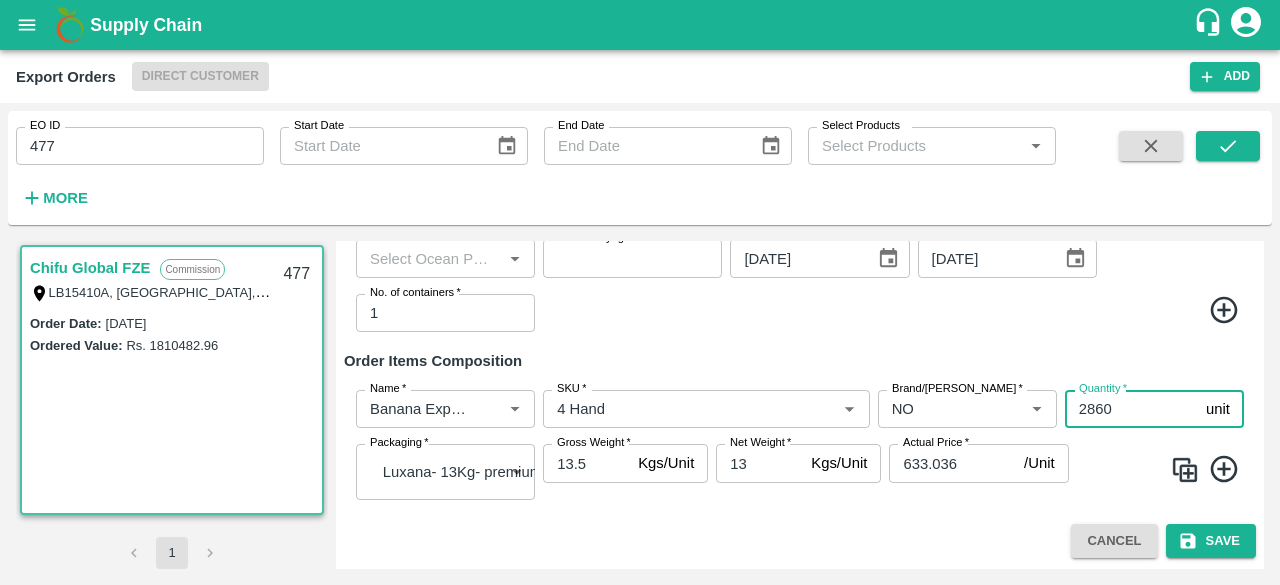 click on "2860" at bounding box center [1131, 409] 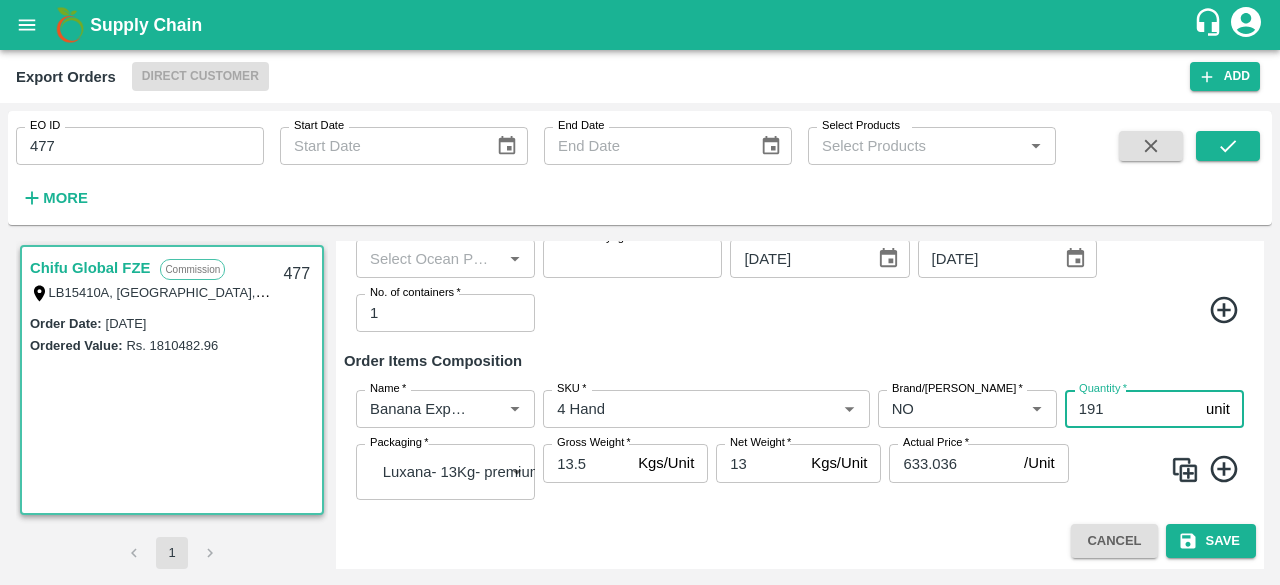 type on "191" 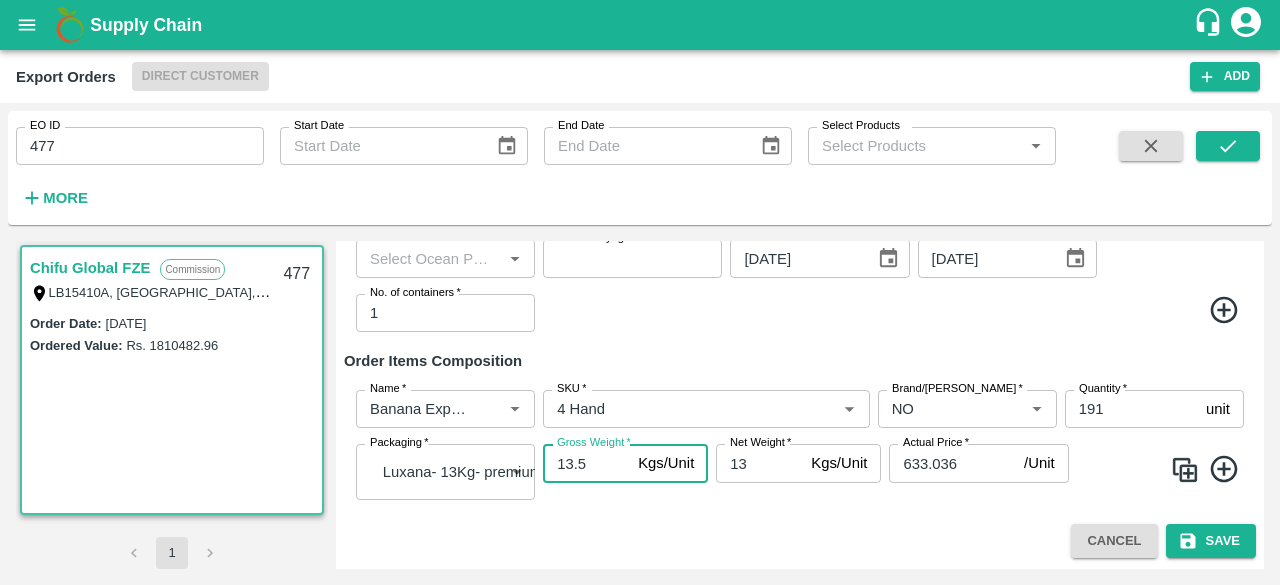 drag, startPoint x: 587, startPoint y: 458, endPoint x: 513, endPoint y: 467, distance: 74.54529 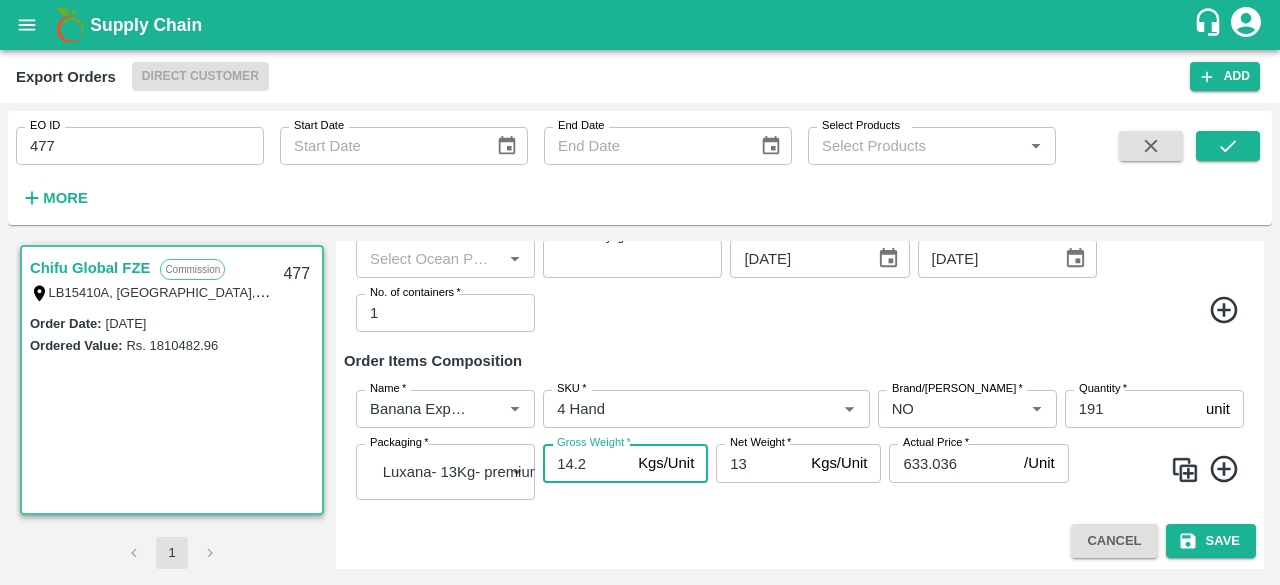 type on "14.2" 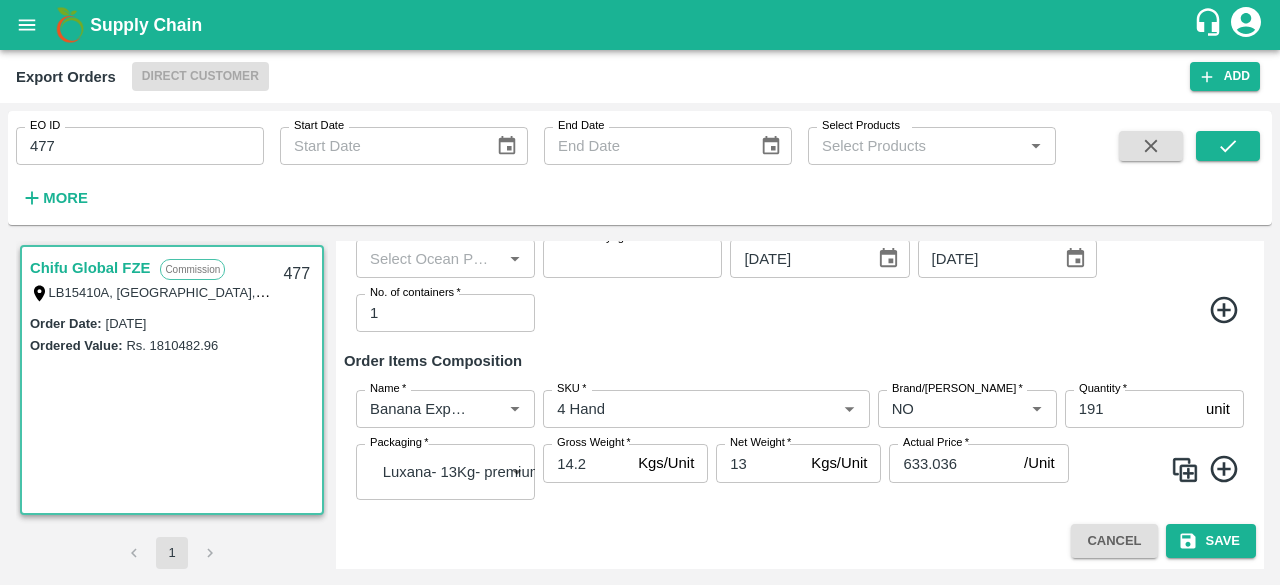 click on "Gross Weight   * 14.2 Kgs/Unit Gross Weight" at bounding box center (625, 471) 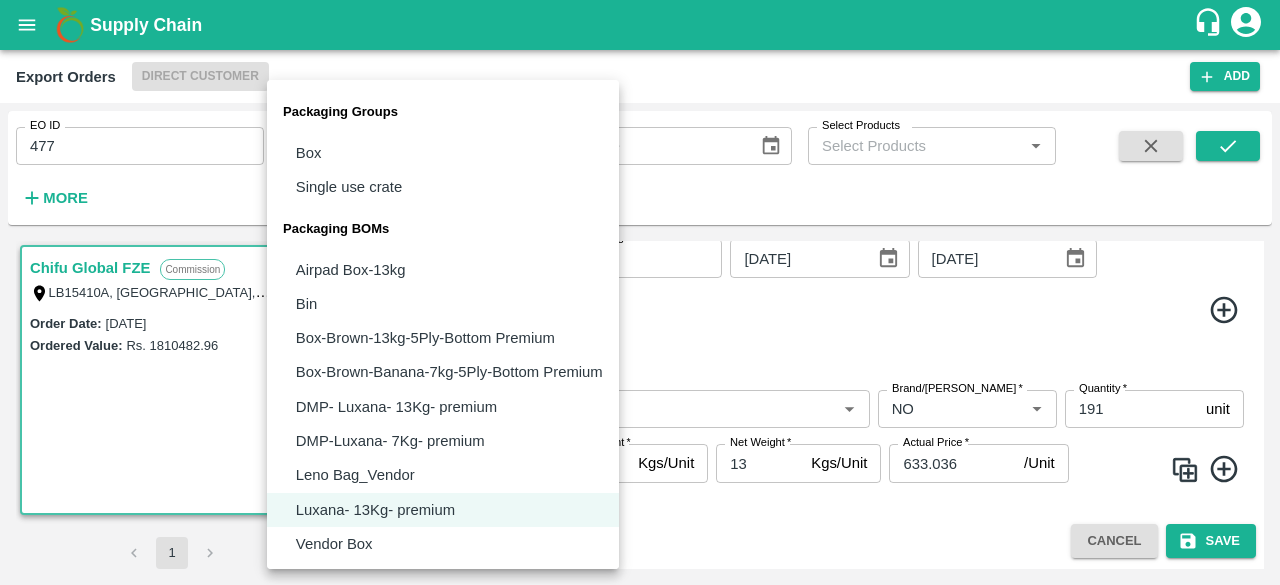 click on "Supply Chain Export Orders Direct Customer Add EO ID 477 EO ID Start Date Start Date End Date End Date Select Products Select Products   * More Chifu Global FZE Commission LB15410A, [GEOGRAPHIC_DATA] 477 Order Date : [DATE] Ordered Value: Rs.   1810482.96 1 Edit Exports Order DC   * Direct Customer 6 DC Sale Type   * Commission 2 Sale Type Order Date [DATE] Order Date KAM   * KAM   * Customer   * Customer   * Buyer Address   * Buyer Address   * Payment Mode   * Credit (Pay Later) credit Payment Mode Consignee   * Consignee   * Consignee Address   * Consignee Address   * Notify Incoterms   * CIF 1 Incoterms Currency   * USD (USD) 25 Currency Mode of loading   * Non-Palletized Non-Palletized Mode of loading Conversion Rate   * 85.43 INR/ USD Conversion Rate Source Port   * Source Port   * Destination Port   * Destination Port   * Payment Terms Payment Terms  Vessel Information Ocean Partner Ocean Partner *" at bounding box center (640, 292) 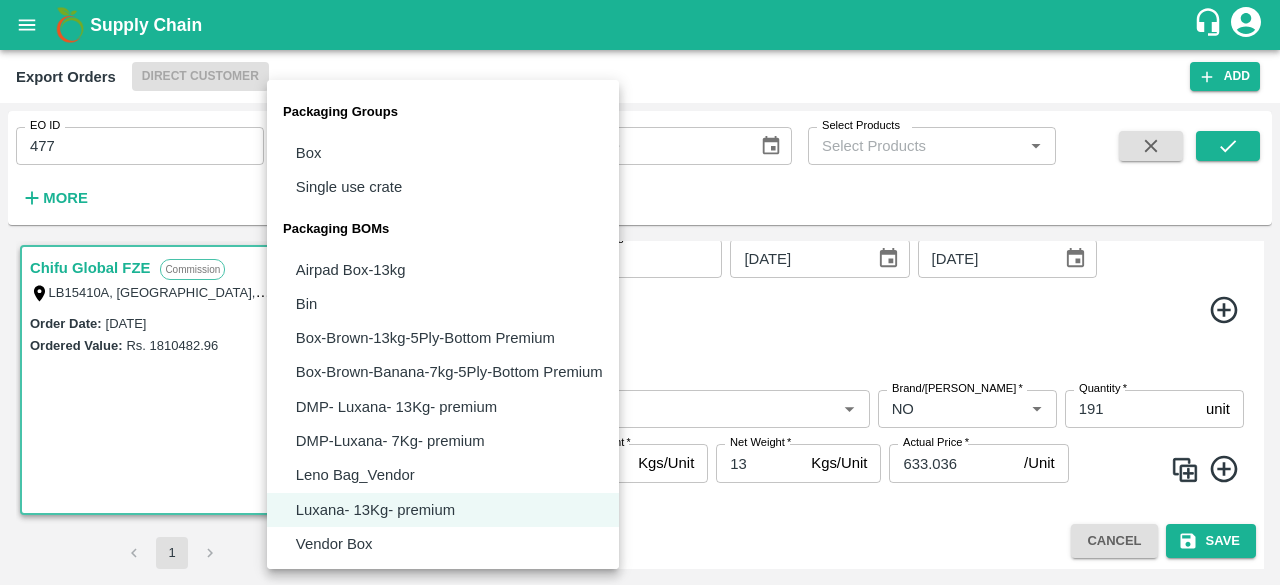 scroll, scrollTop: 34, scrollLeft: 0, axis: vertical 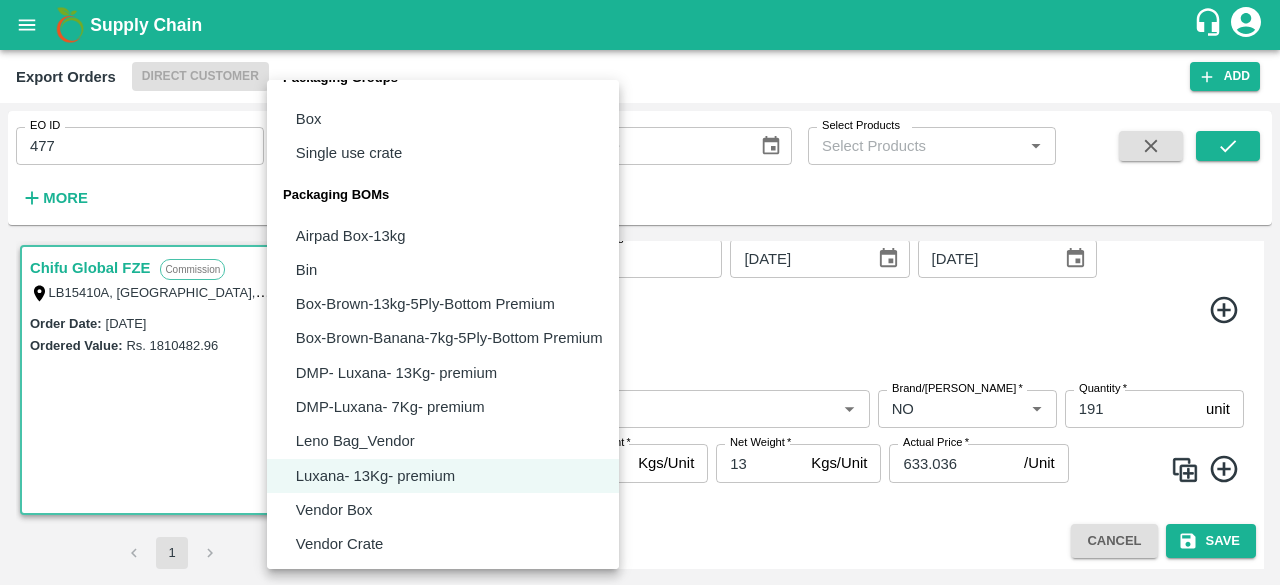 click at bounding box center [640, 292] 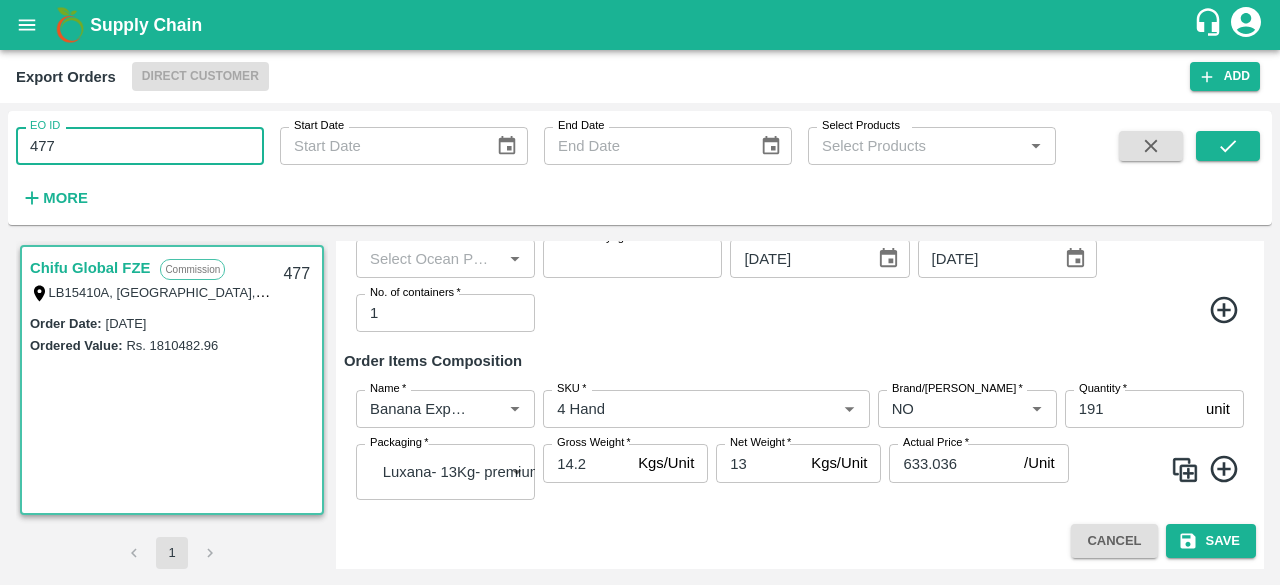 click on "477" at bounding box center [140, 146] 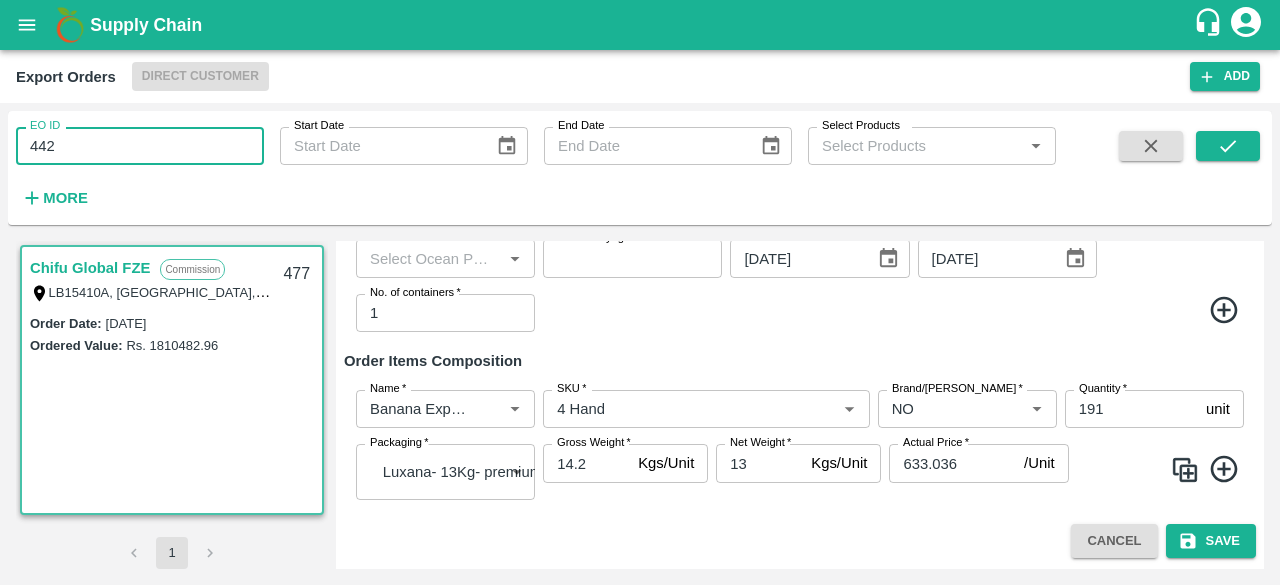 type on "442" 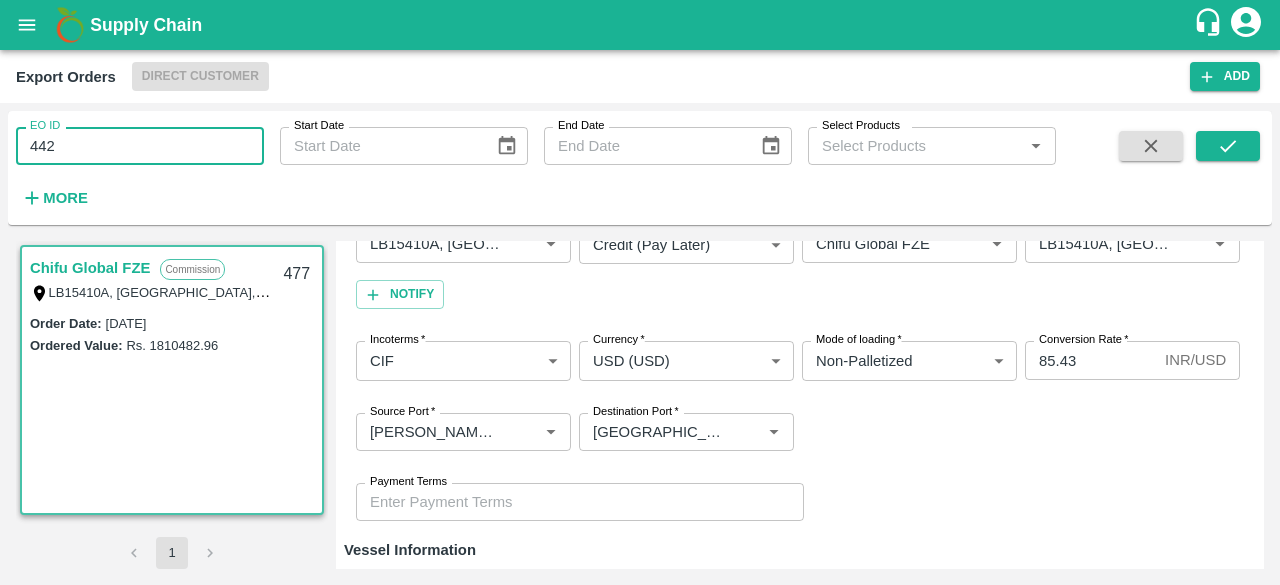 scroll, scrollTop: 190, scrollLeft: 0, axis: vertical 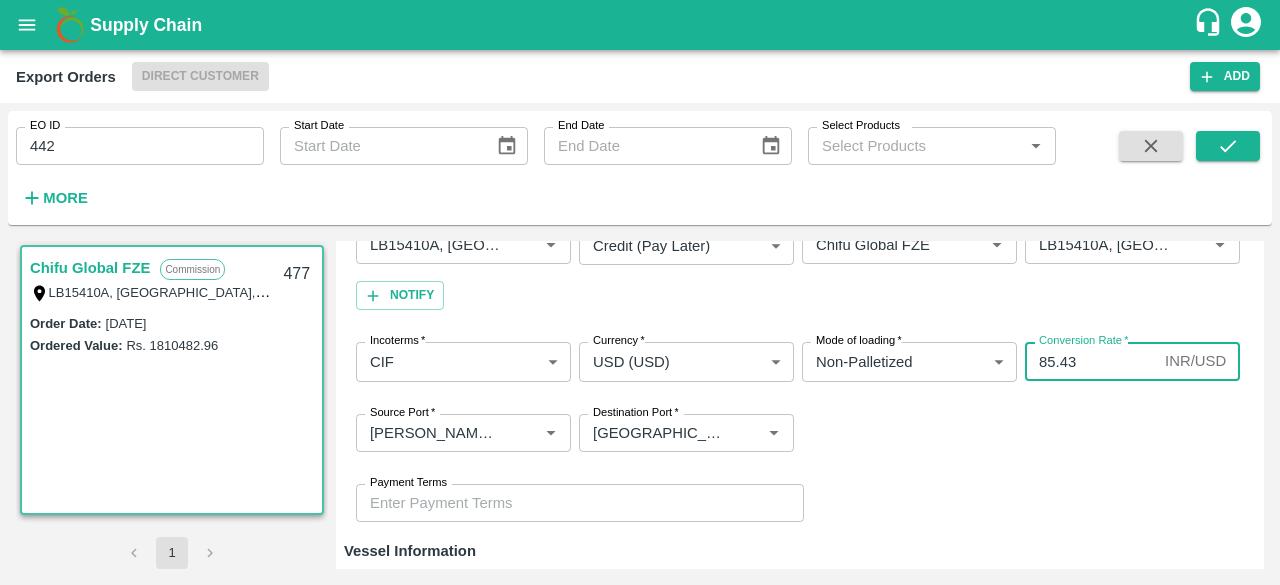 drag, startPoint x: 1092, startPoint y: 353, endPoint x: 831, endPoint y: 395, distance: 264.35773 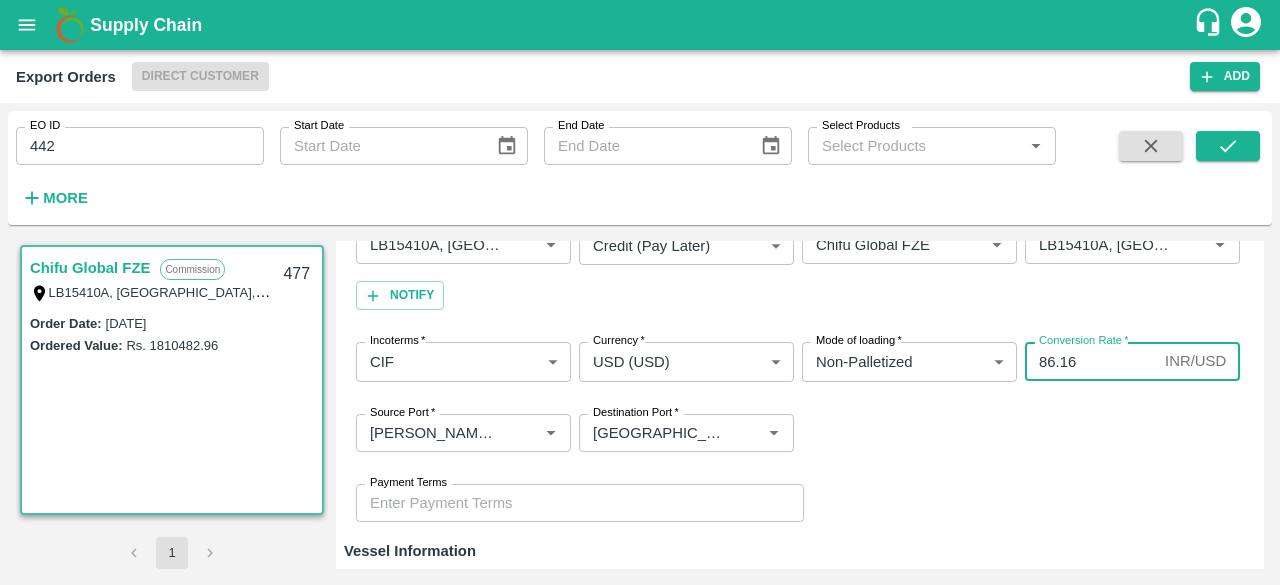 type on "86.16" 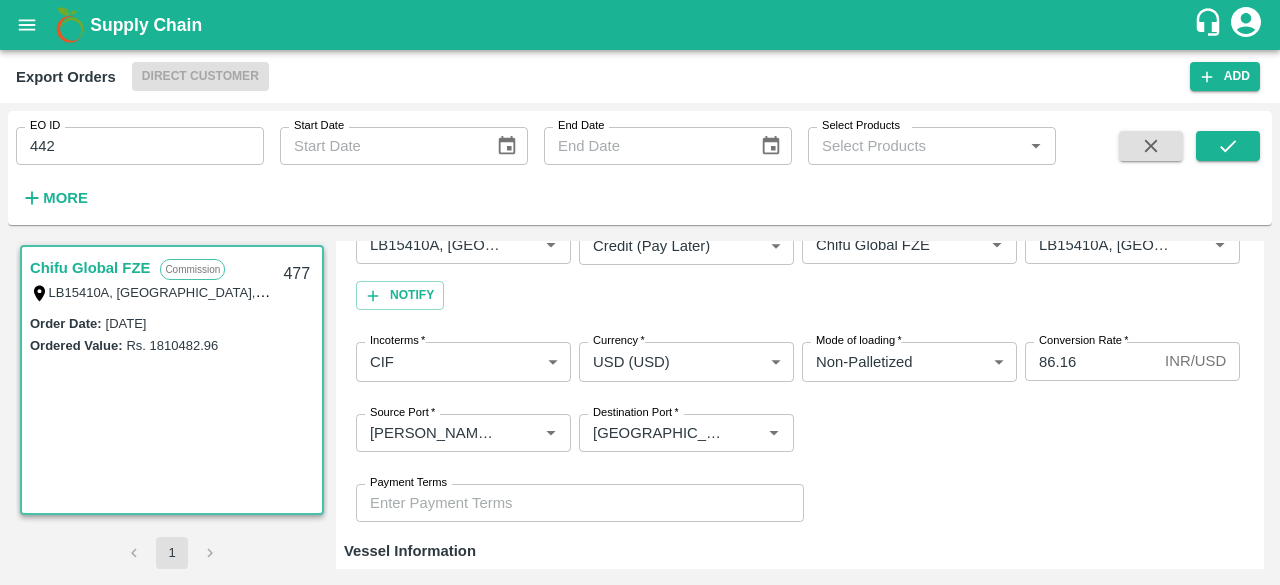 click on "Source Port   * Source Port   * Destination Port   * Destination Port   *" at bounding box center [800, 433] 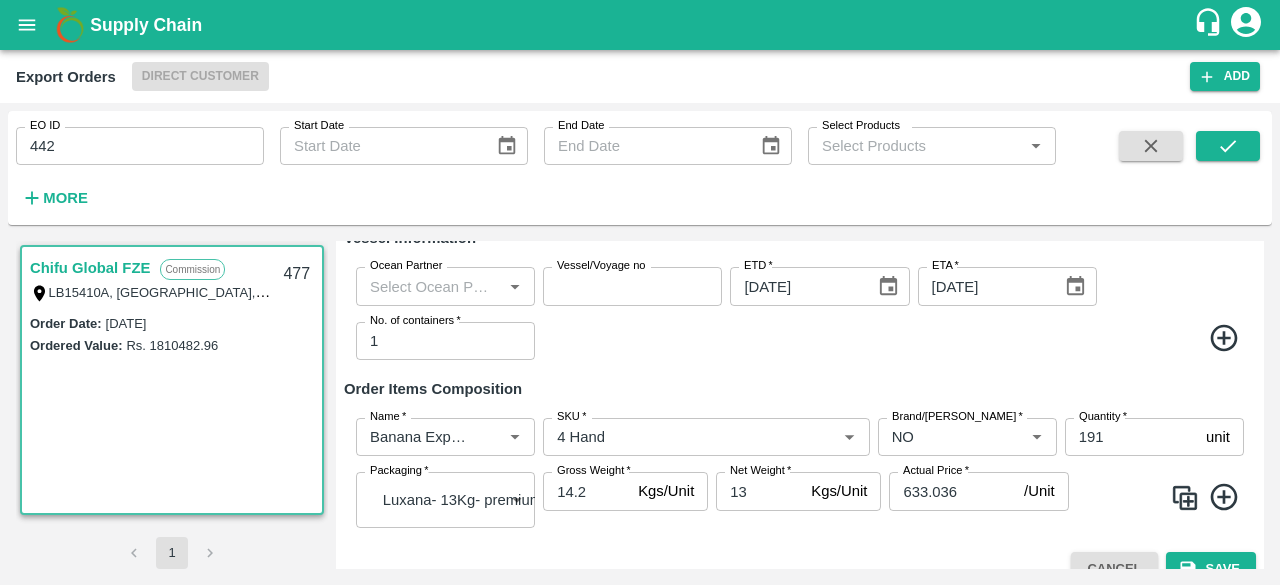 scroll, scrollTop: 531, scrollLeft: 0, axis: vertical 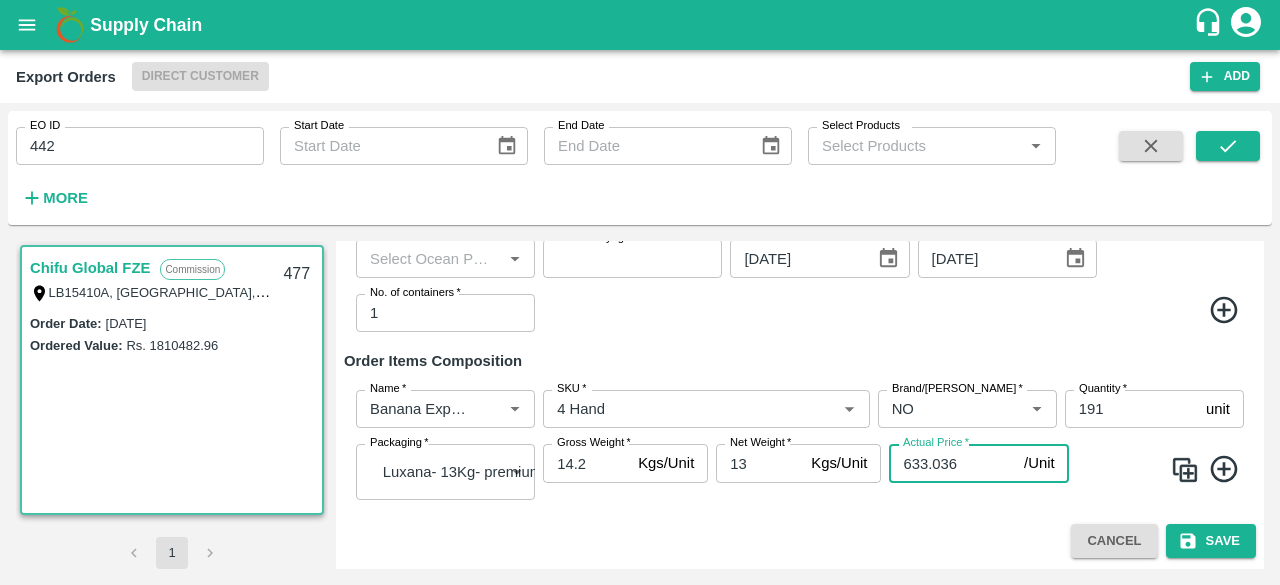 drag, startPoint x: 901, startPoint y: 459, endPoint x: 1018, endPoint y: 473, distance: 117.83463 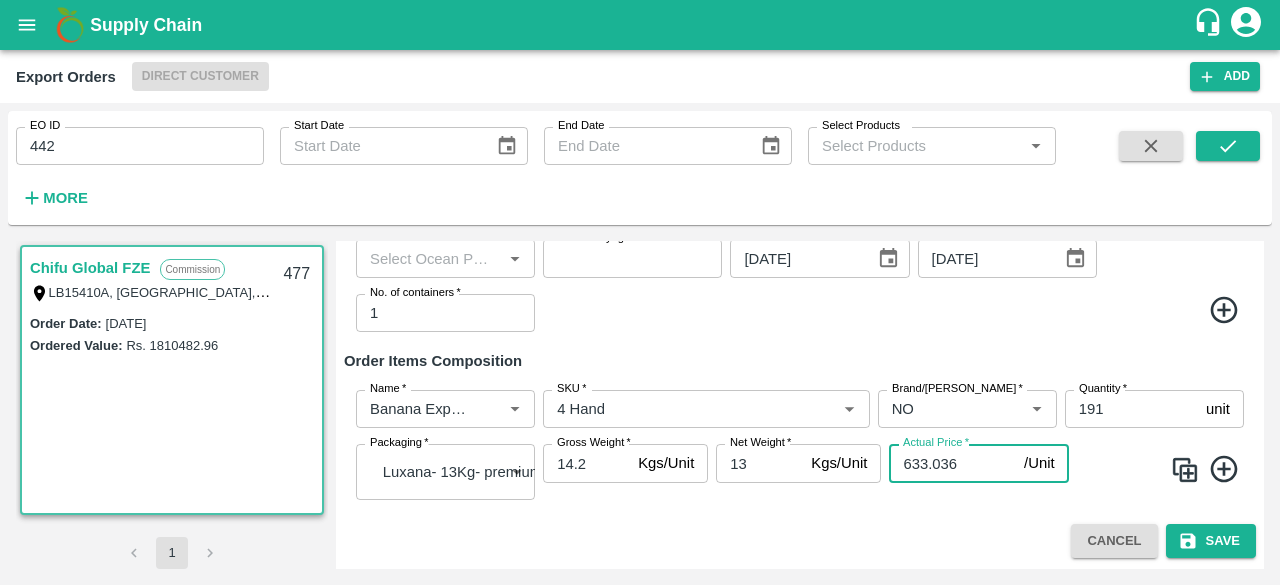 click on "633.036 /Unit Actual Price" at bounding box center (978, 463) 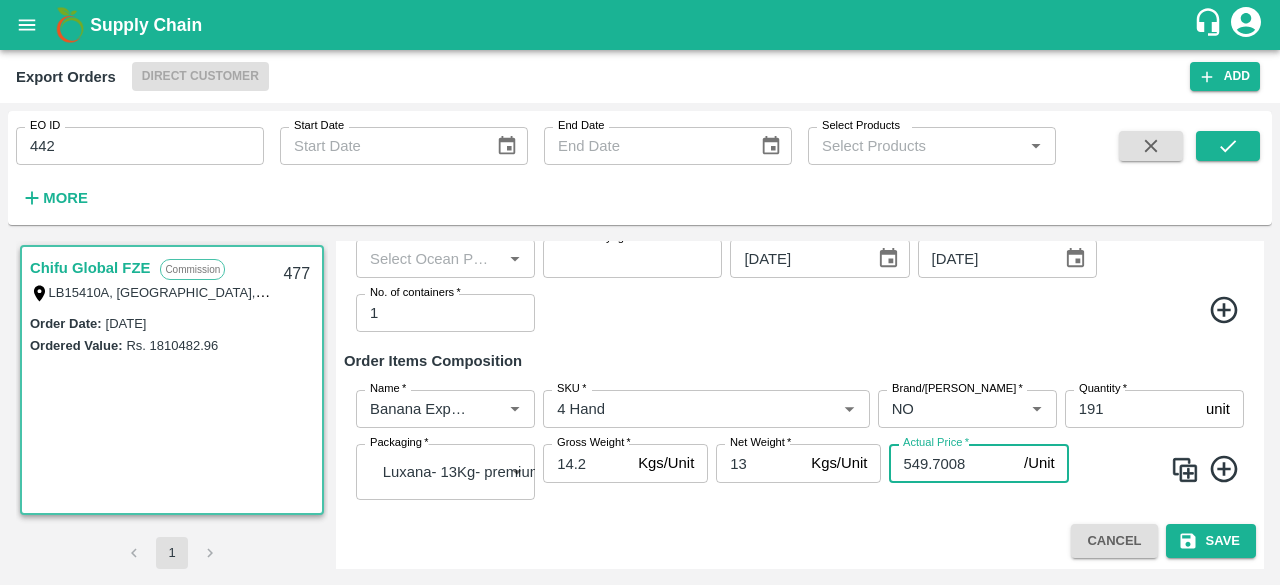 type on "549.7008" 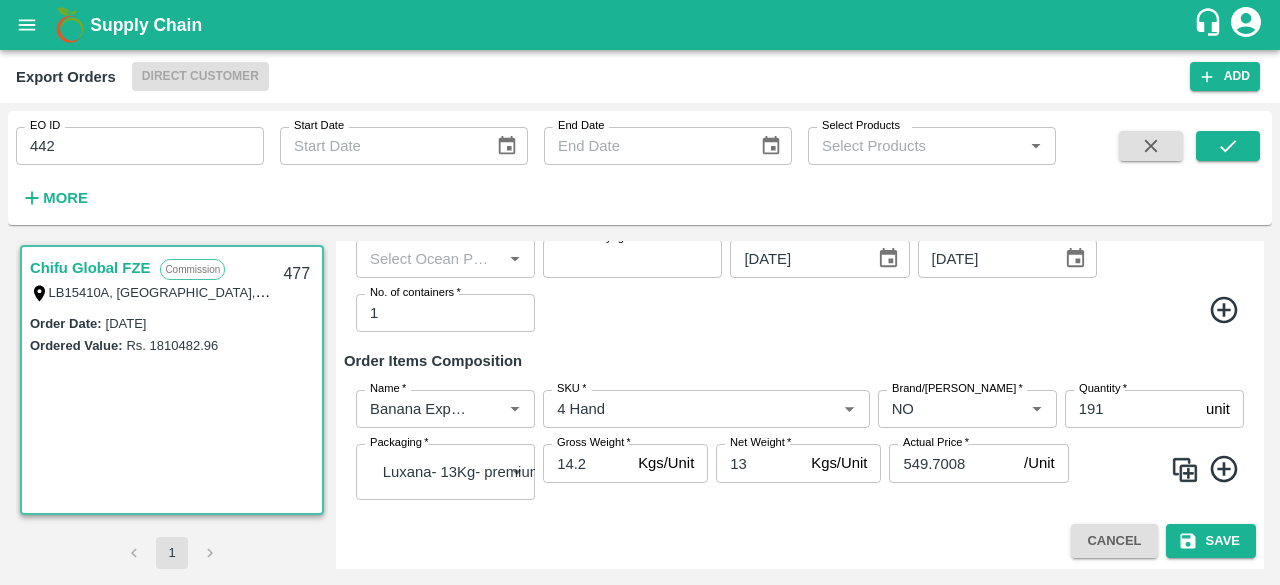 click on "Name   * Name   * SKU   * SKU   * Brand/Marka   * Brand/Marka   * Quantity   * 191 unit Quantity Packaging   * Luxana- 13Kg- premium BOM/479 Packaging Gross Weight   * 14.2 Kgs/Unit Gross Weight Net Weight   * 13 Kgs/Unit Net Weight Actual Price   * 549.7008 /Unit Actual Price" at bounding box center [800, 445] 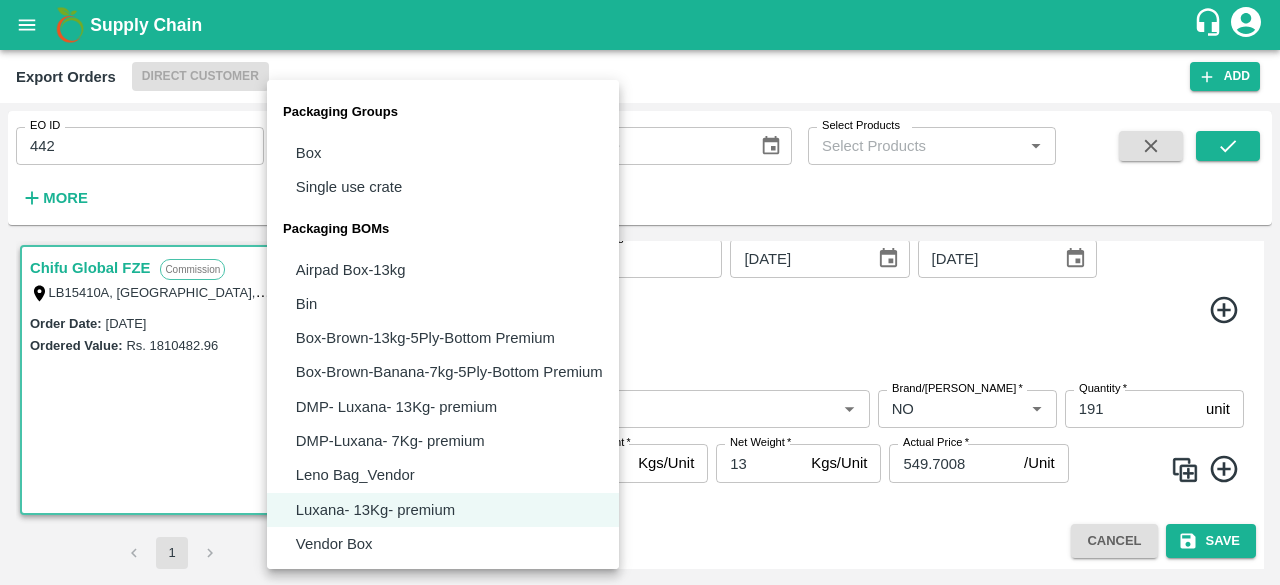 click on "Supply Chain Export Orders Direct Customer Add EO ID 442 EO ID Start Date Start Date End Date End Date Select Products Select Products   * More Chifu Global FZE Commission LB15410A, [GEOGRAPHIC_DATA] 477 Order Date : [DATE] Ordered Value: Rs.   1810482.96 1 Edit Exports Order DC   * Direct Customer 6 DC Sale Type   * Commission 2 Sale Type Order Date [DATE] Order Date KAM   * KAM   * Customer   * Customer   * Buyer Address   * Buyer Address   * Payment Mode   * Credit (Pay Later) credit Payment Mode Consignee   * Consignee   * Consignee Address   * Consignee Address   * Notify Incoterms   * CIF 1 Incoterms Currency   * USD (USD) 25 Currency Mode of loading   * Non-Palletized Non-Palletized Mode of loading Conversion Rate   * 86.16 INR/ USD Conversion Rate Source Port   * Source Port   * Destination Port   * Destination Port   * Payment Terms Payment Terms  Vessel Information Ocean Partner Ocean Partner *" at bounding box center [640, 292] 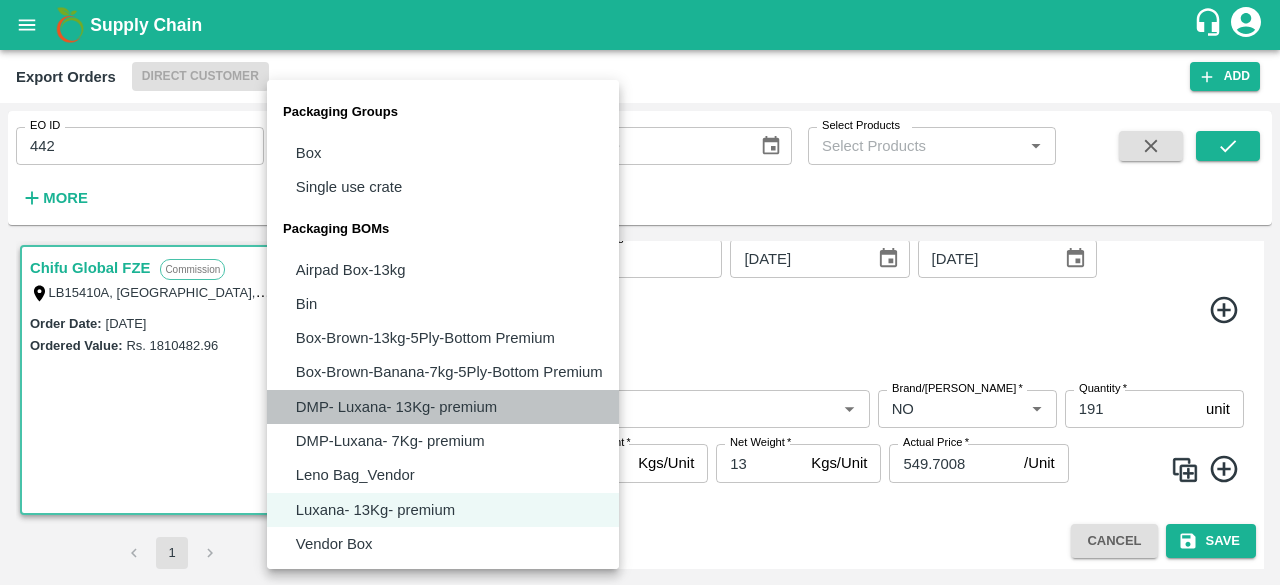 click on "DMP- Luxana- 13Kg- premium" at bounding box center [396, 407] 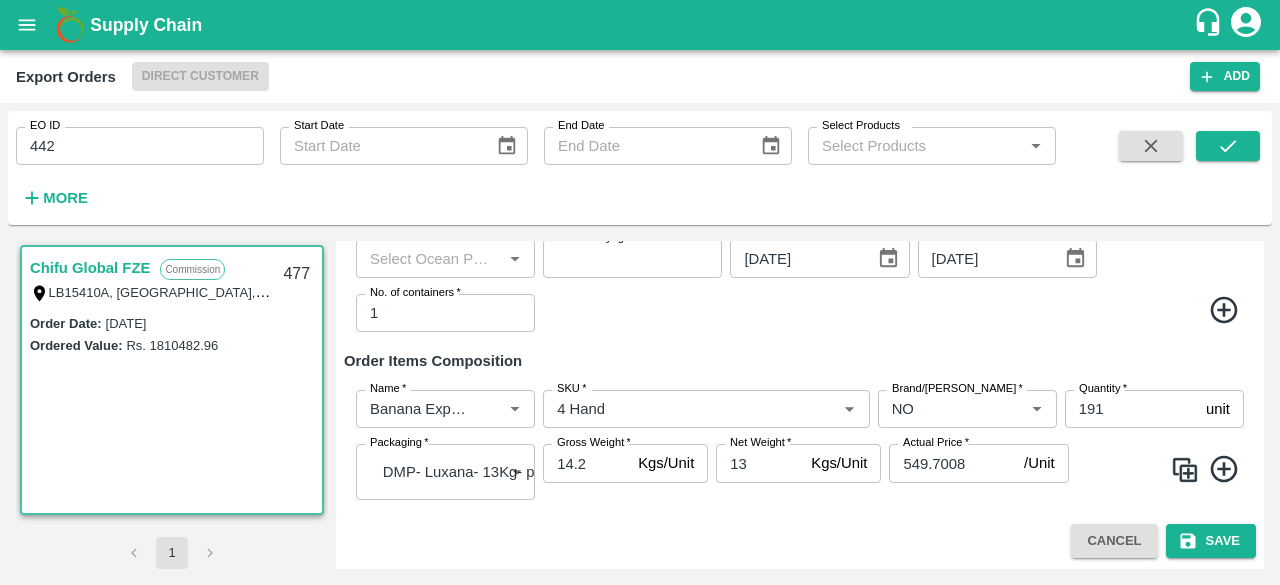 click at bounding box center [1160, 472] 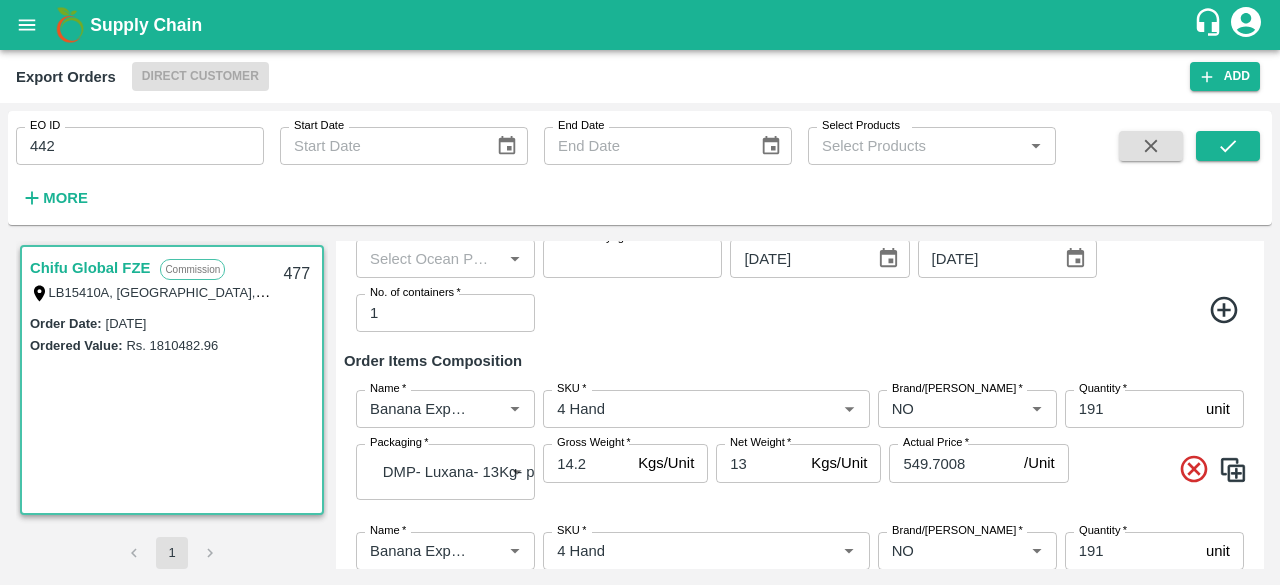 scroll, scrollTop: 673, scrollLeft: 0, axis: vertical 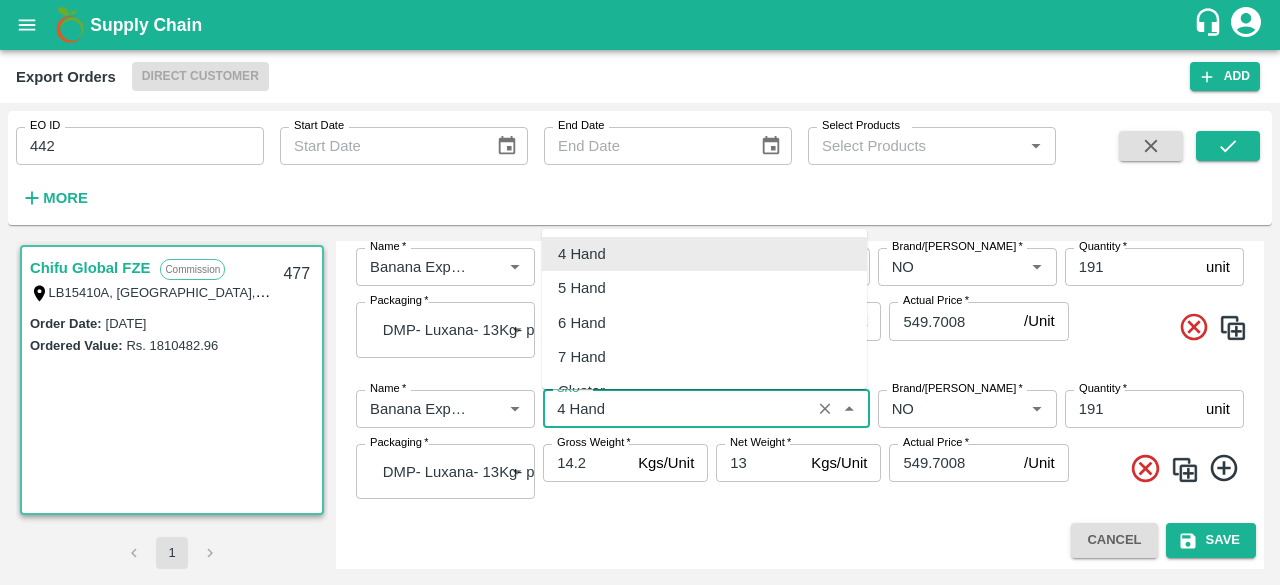 click on "SKU   *" at bounding box center (676, 409) 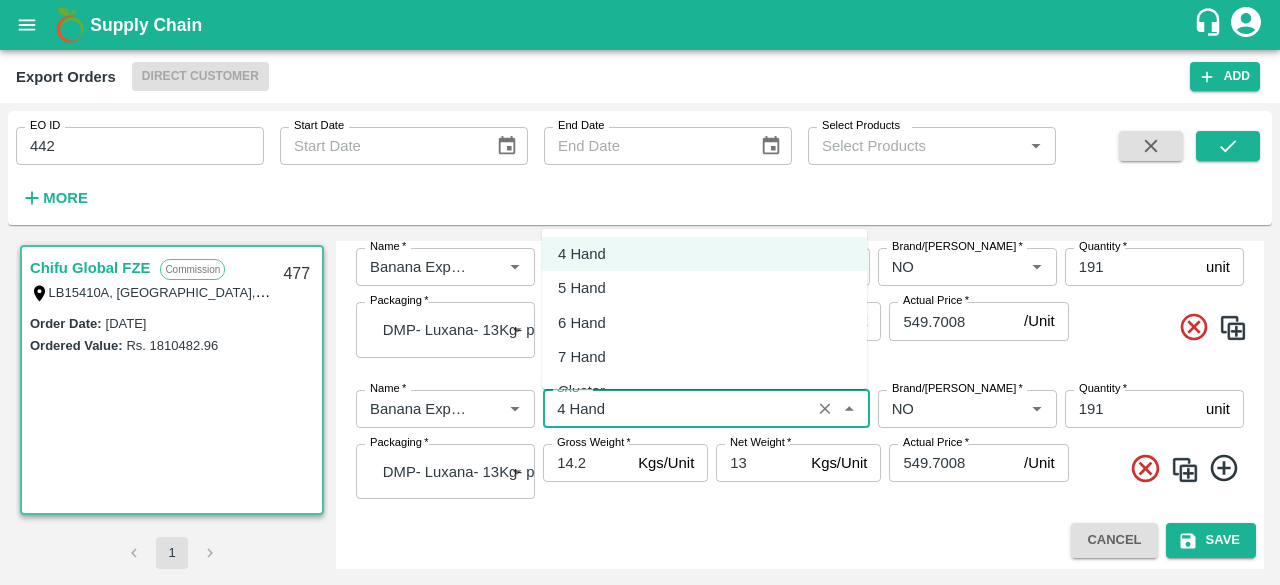 click on "5 Hand" at bounding box center (704, 288) 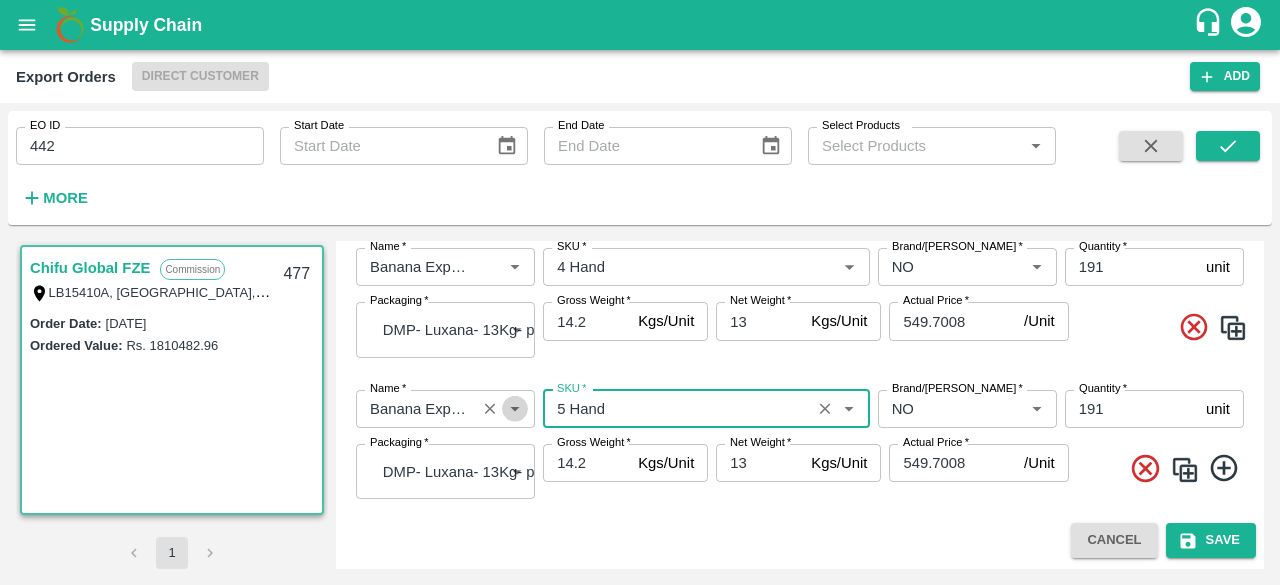 click 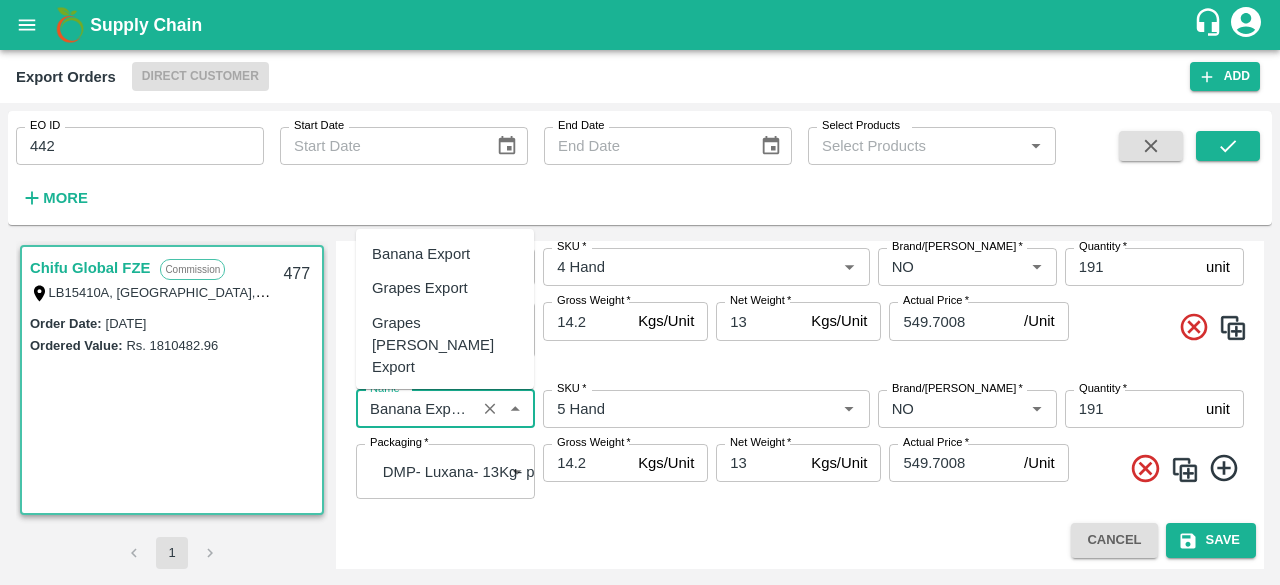 scroll, scrollTop: 0, scrollLeft: 40, axis: horizontal 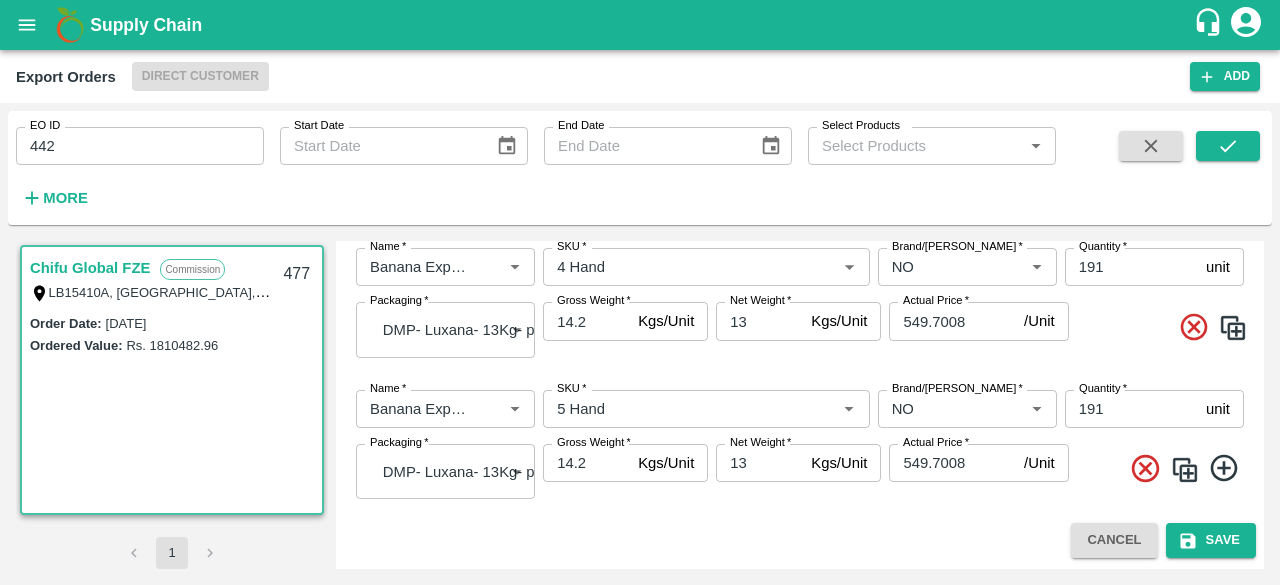 click on "Cancel Save" at bounding box center (800, 540) 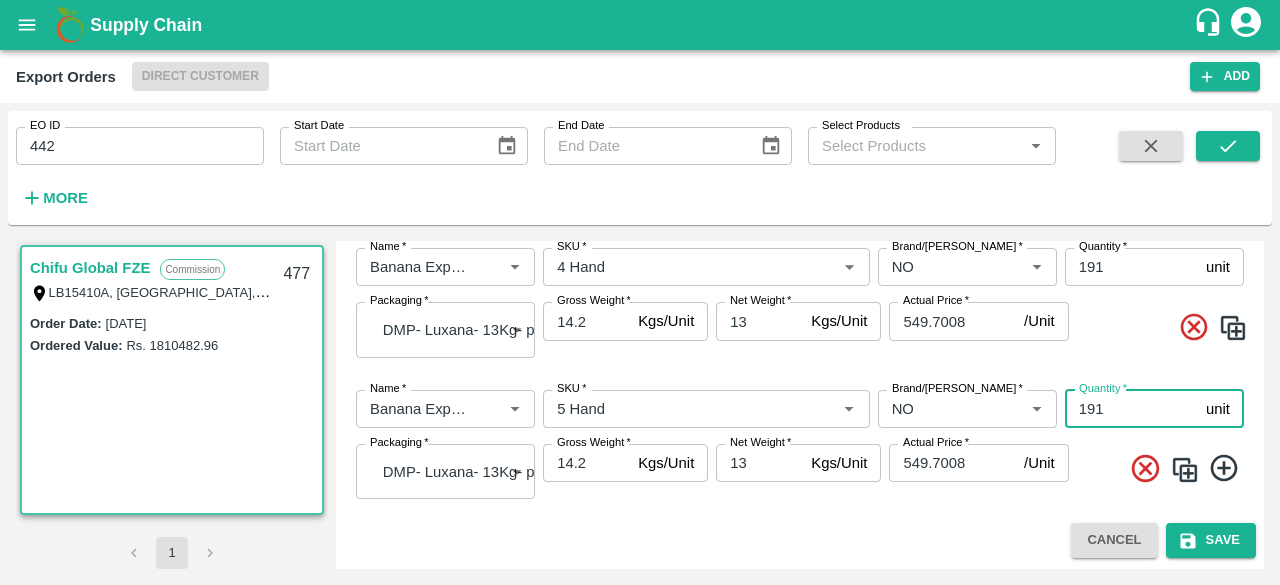 click on "191" at bounding box center (1131, 409) 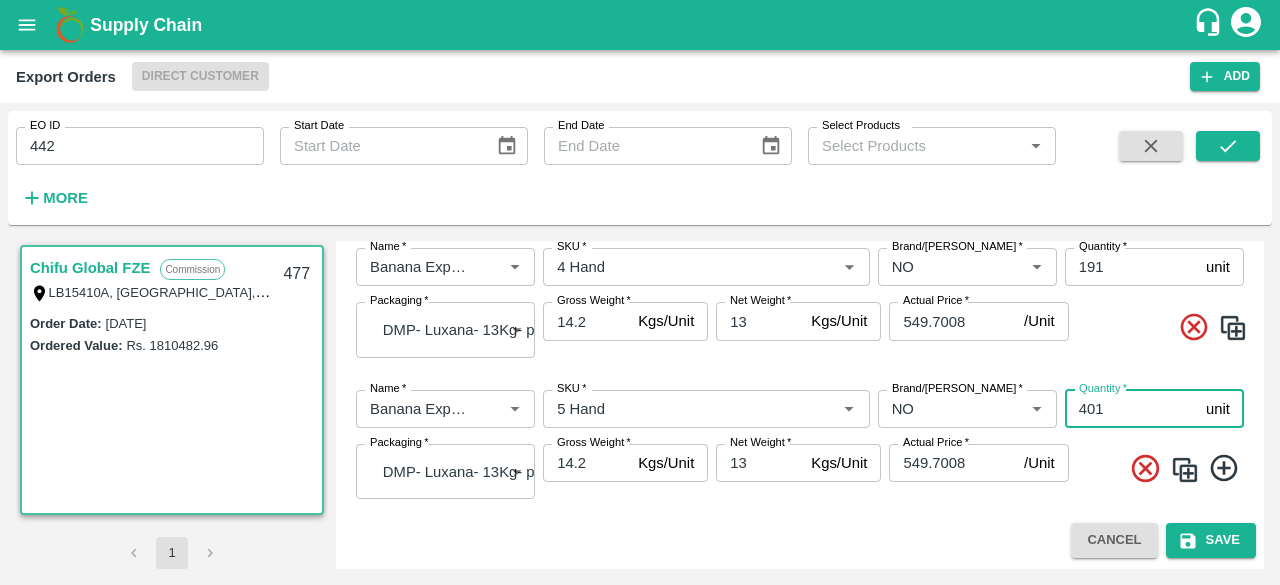 type on "401" 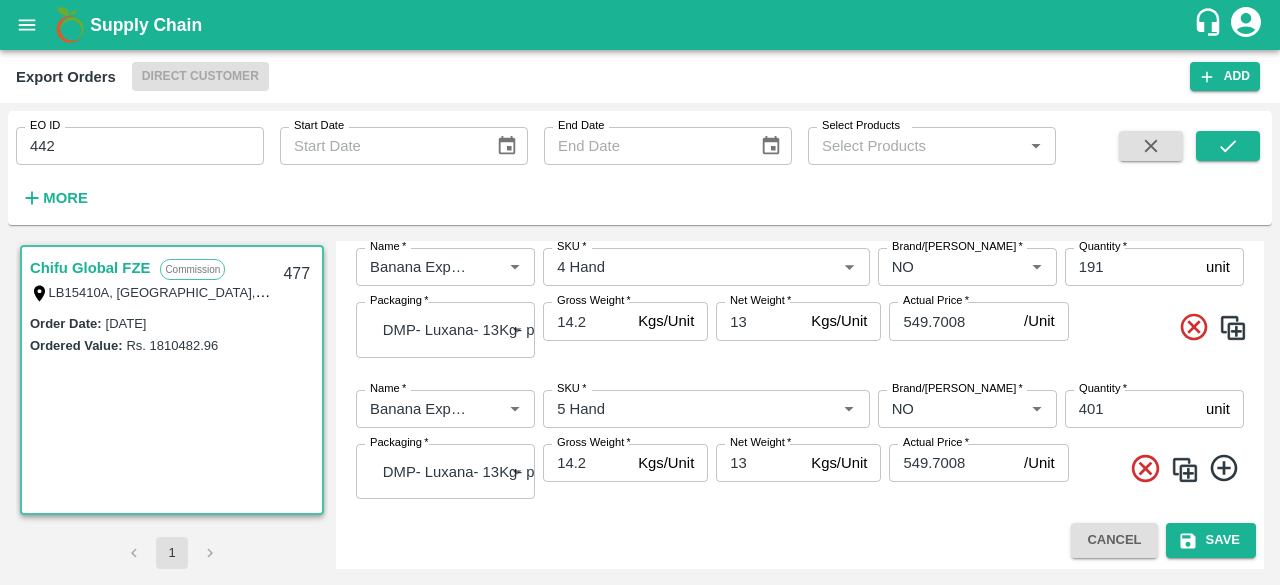 click at bounding box center [1185, 470] 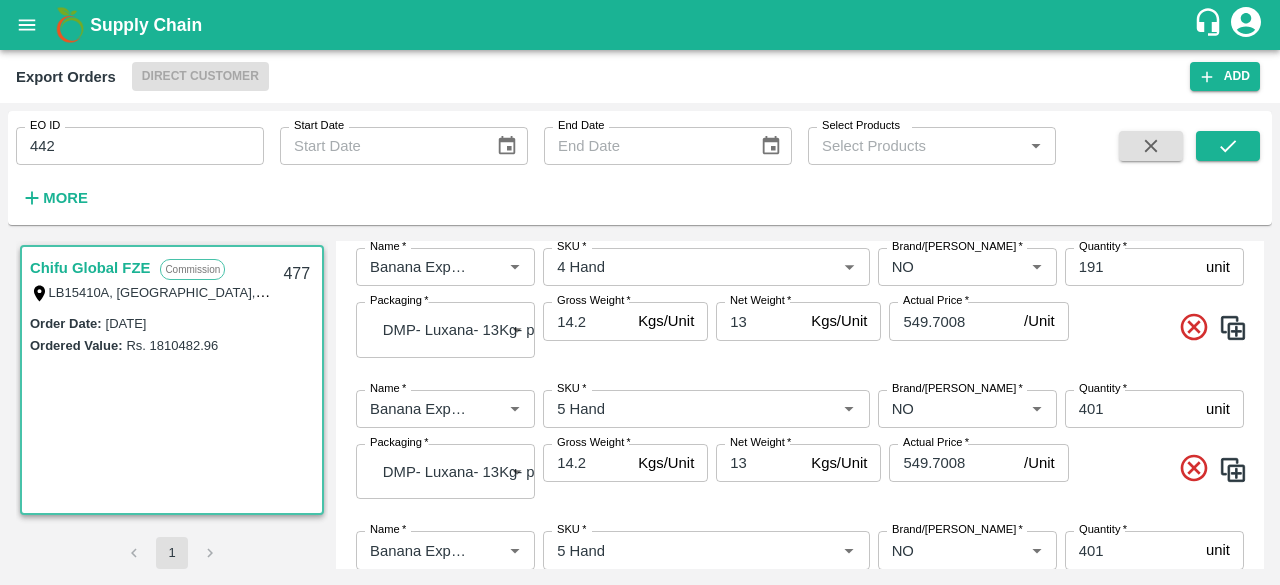 scroll, scrollTop: 814, scrollLeft: 0, axis: vertical 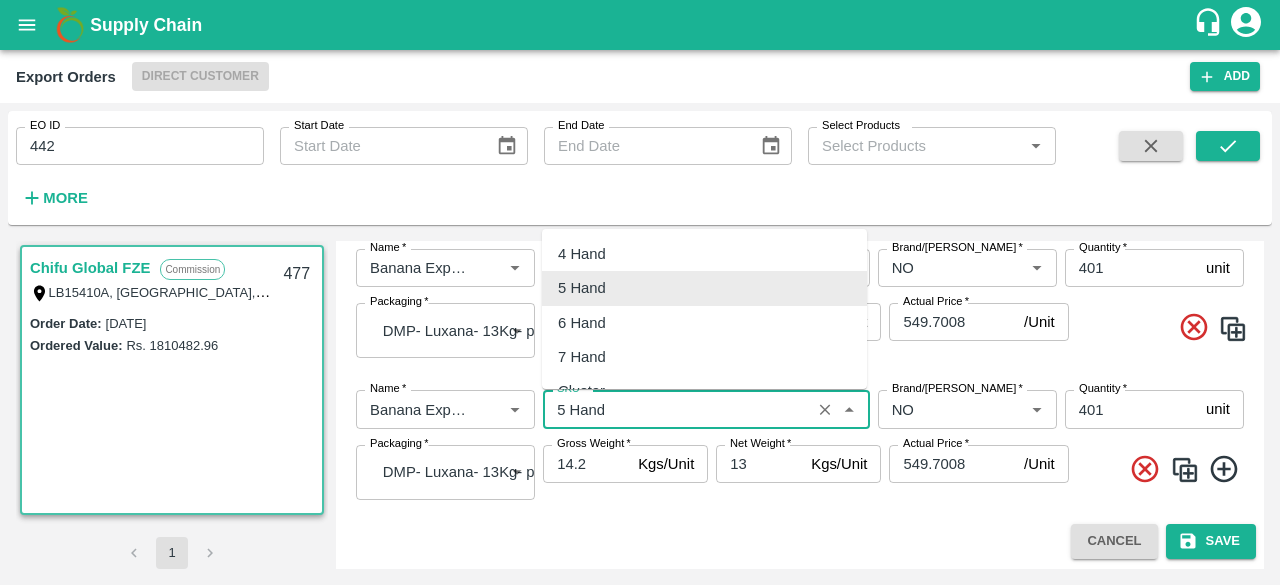 click on "SKU   *" at bounding box center [676, 409] 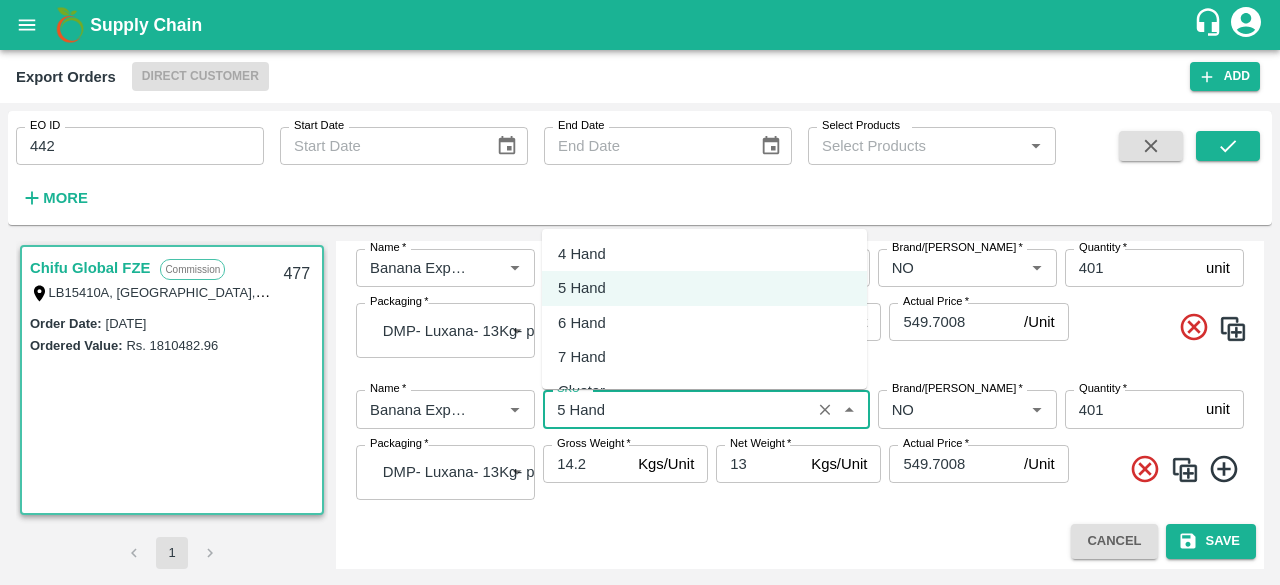 click on "6 Hand" at bounding box center [582, 323] 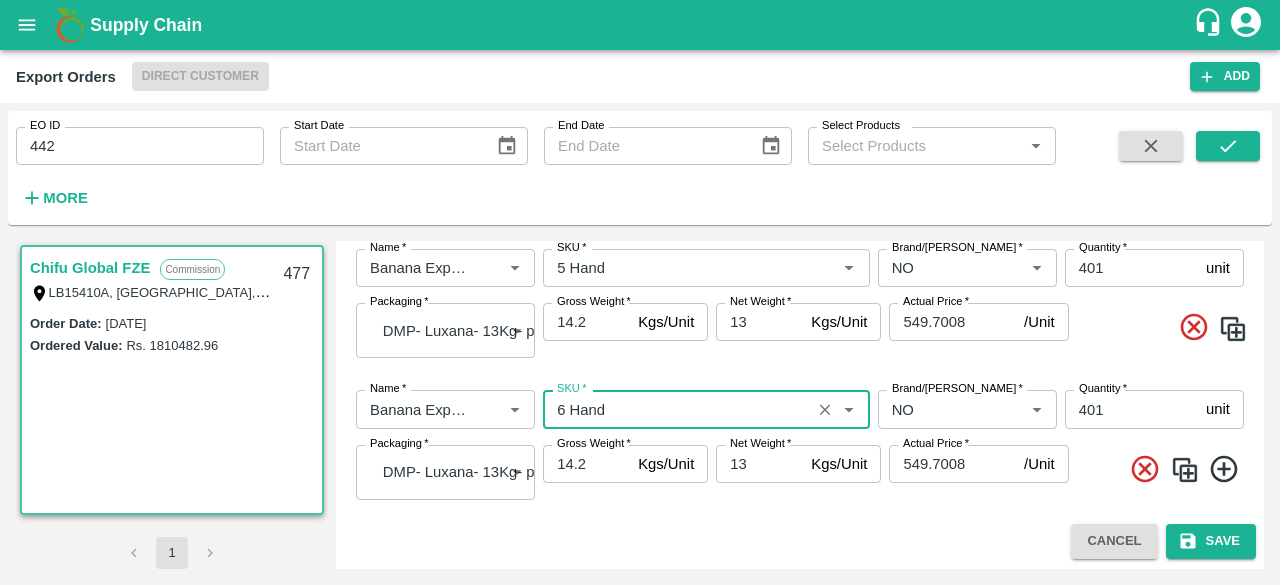 click on "401" at bounding box center [1131, 409] 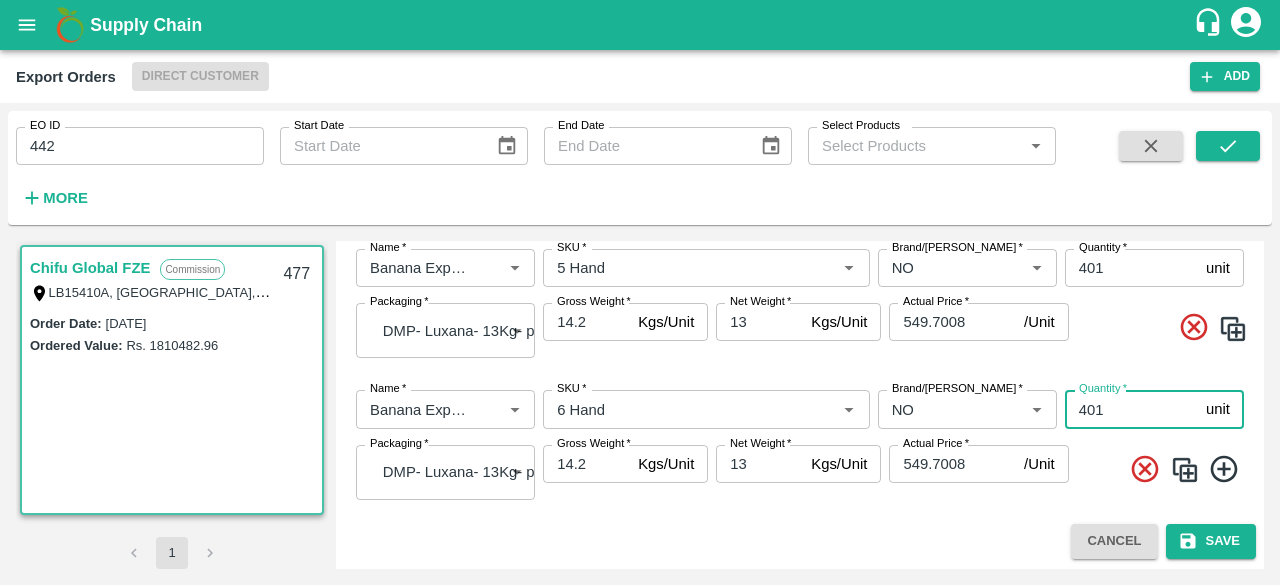 click on "401" at bounding box center [1131, 409] 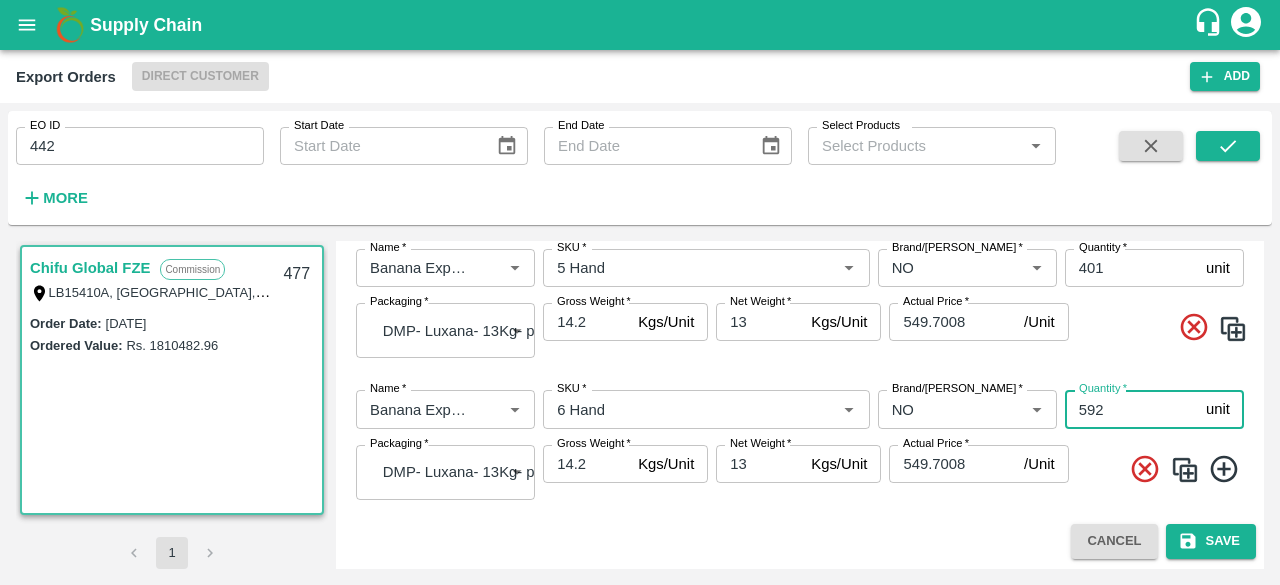type on "592" 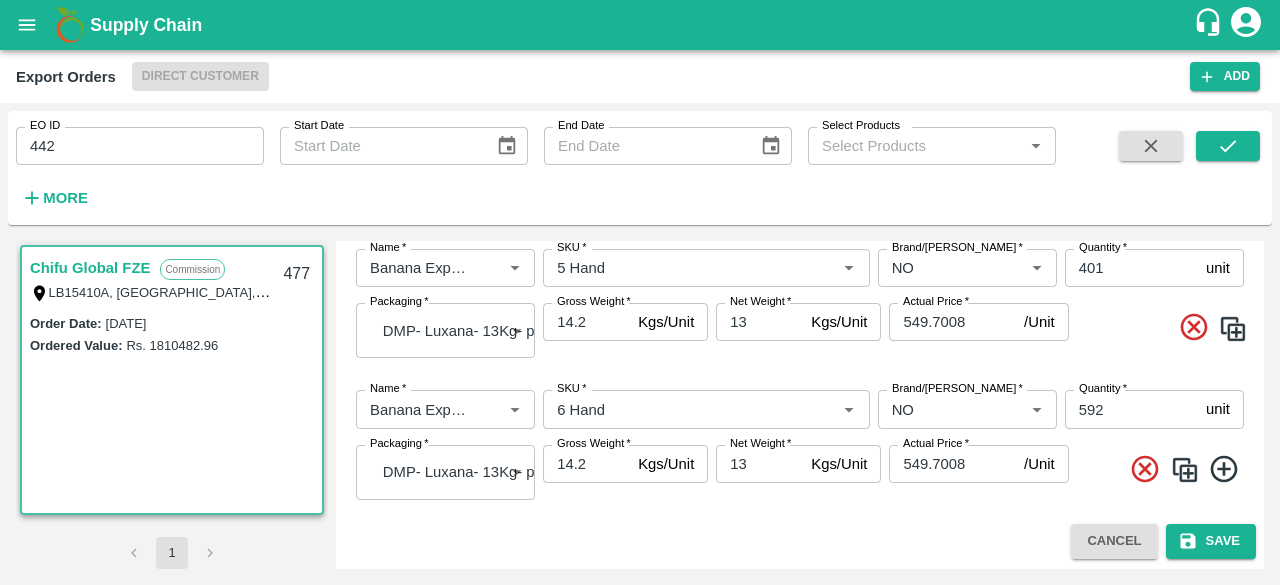 click at bounding box center (1185, 470) 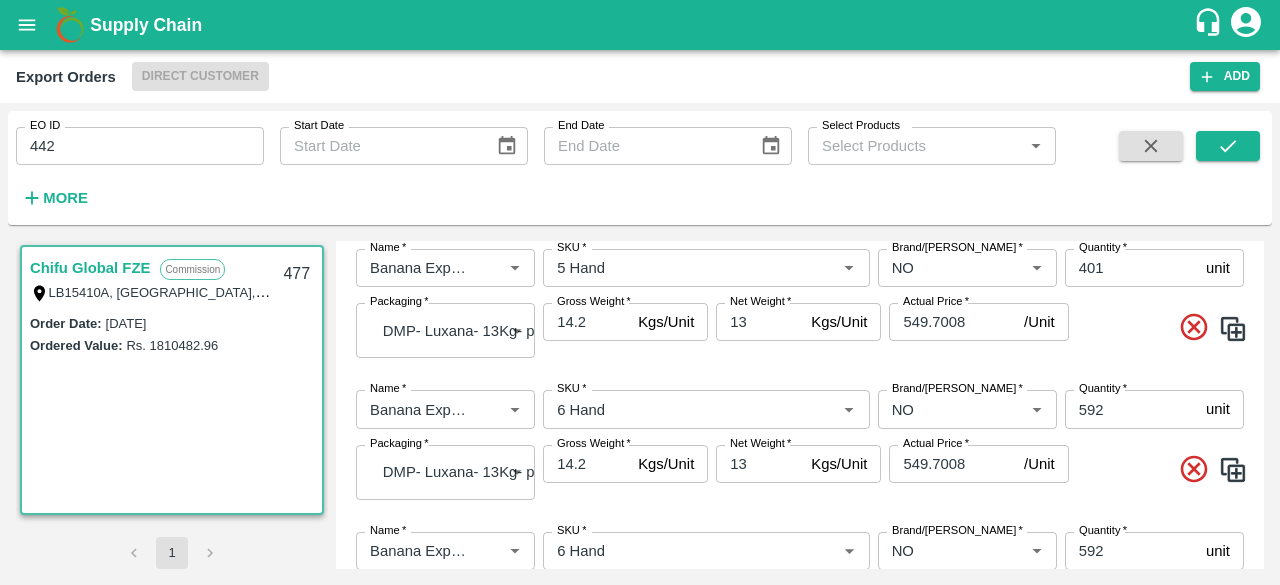 scroll, scrollTop: 956, scrollLeft: 0, axis: vertical 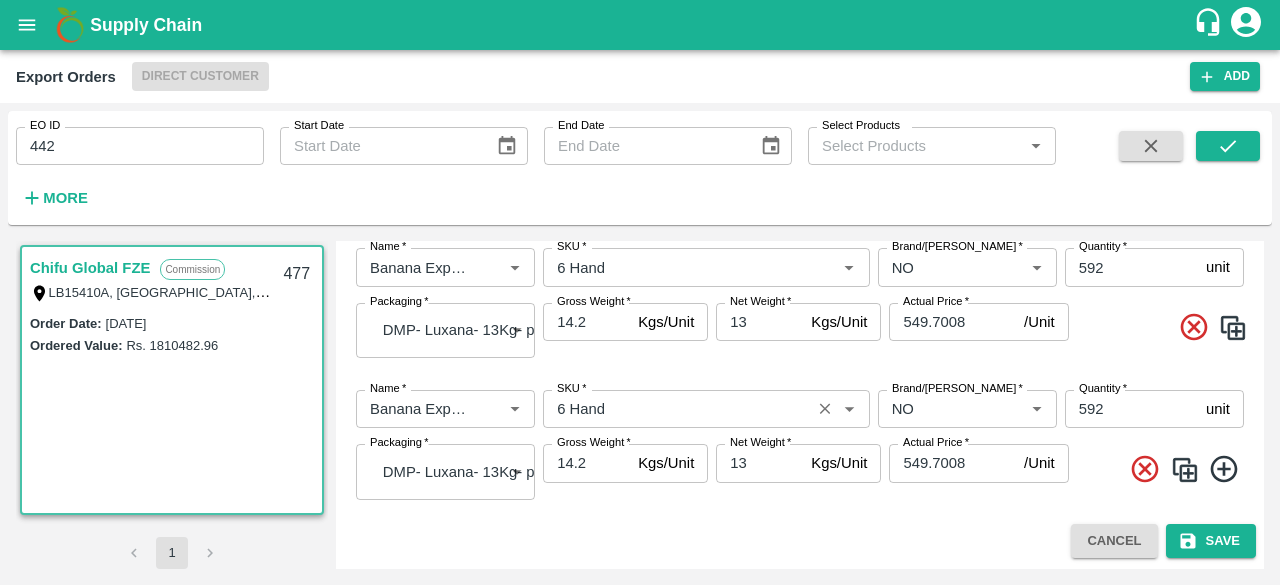 click on "SKU   *" at bounding box center [676, 409] 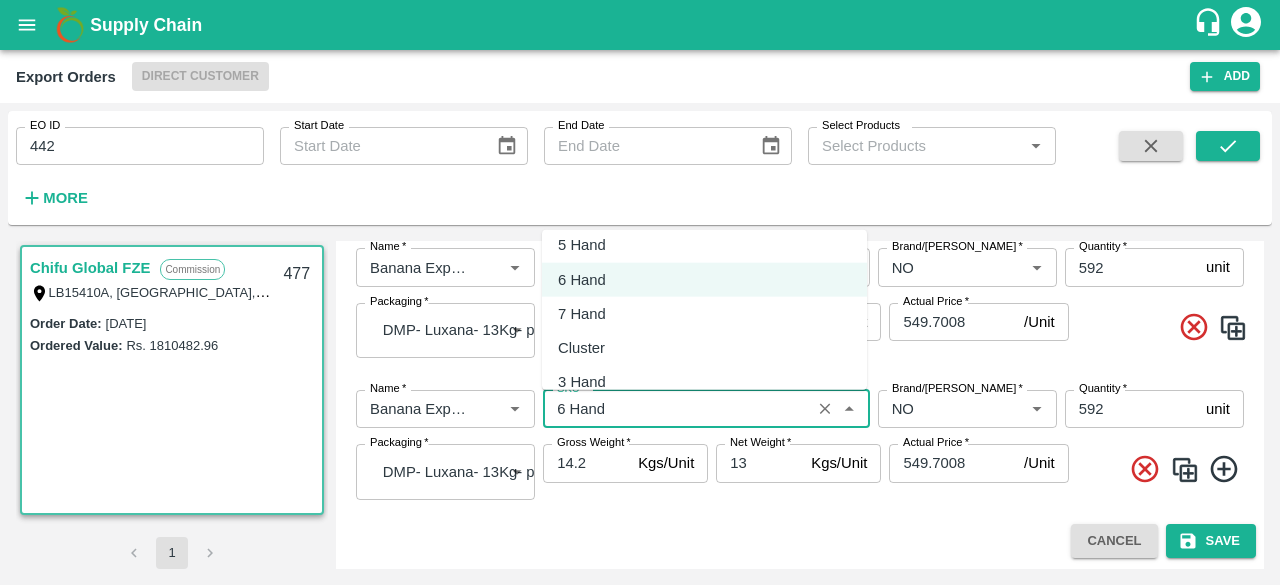 scroll, scrollTop: 96, scrollLeft: 0, axis: vertical 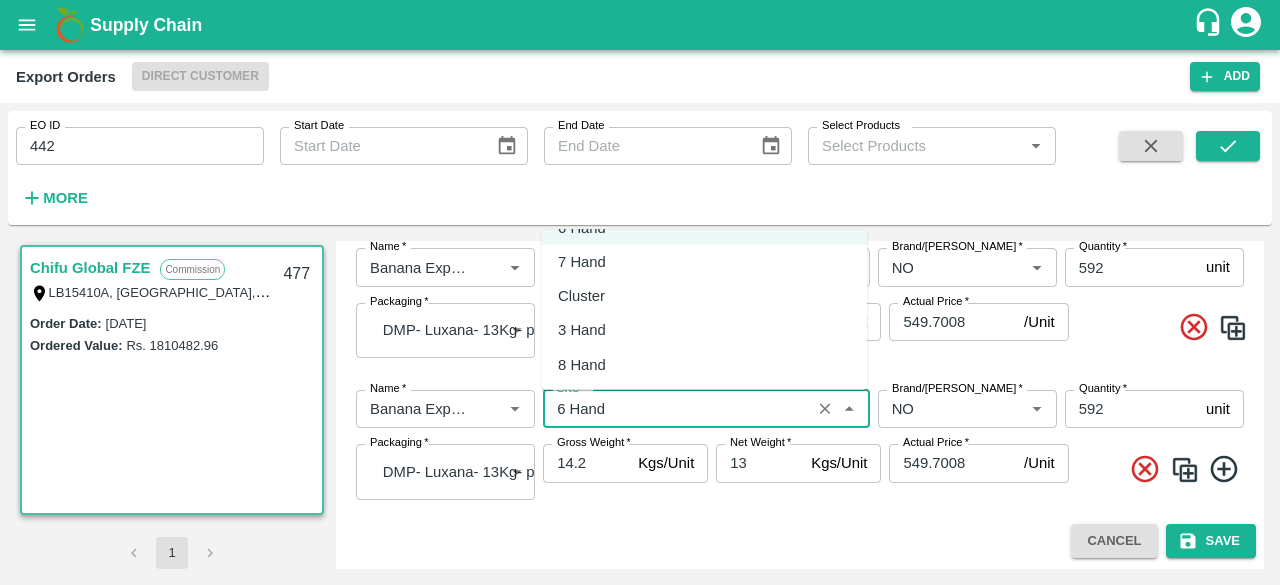 click on "8 Hand" at bounding box center (582, 364) 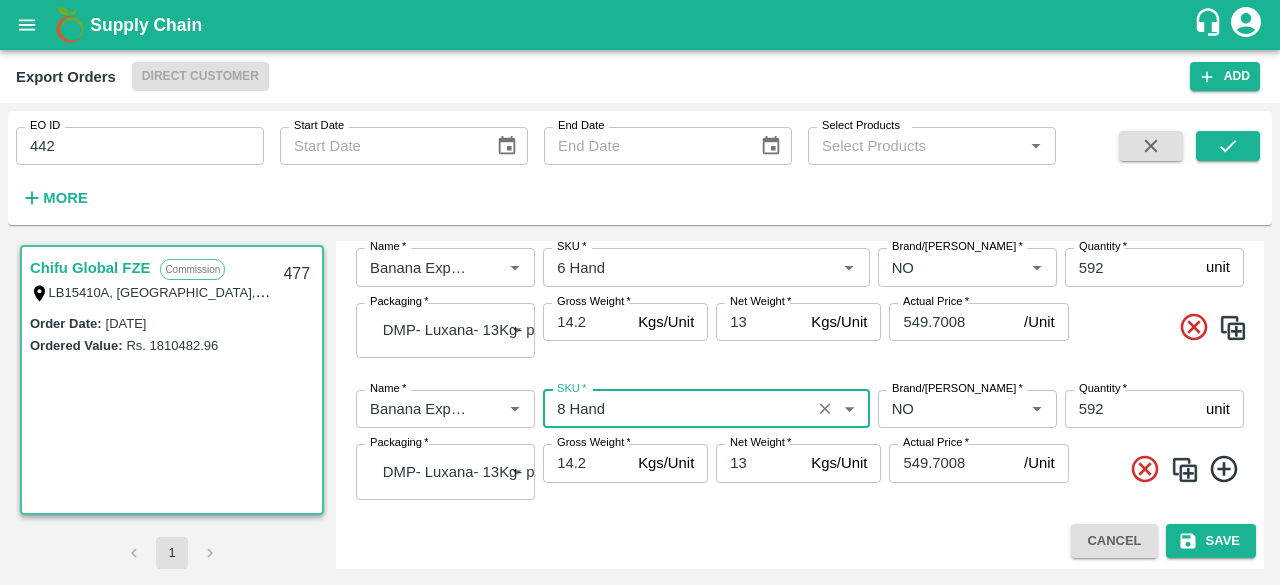 click on "592" at bounding box center (1131, 409) 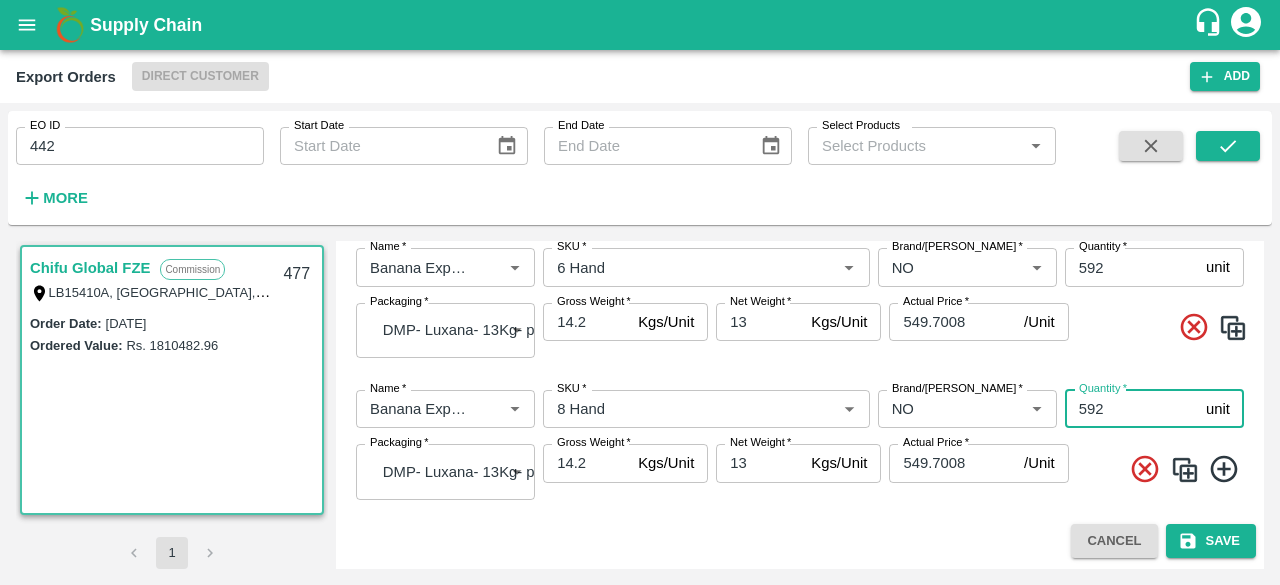 click on "592" at bounding box center [1131, 409] 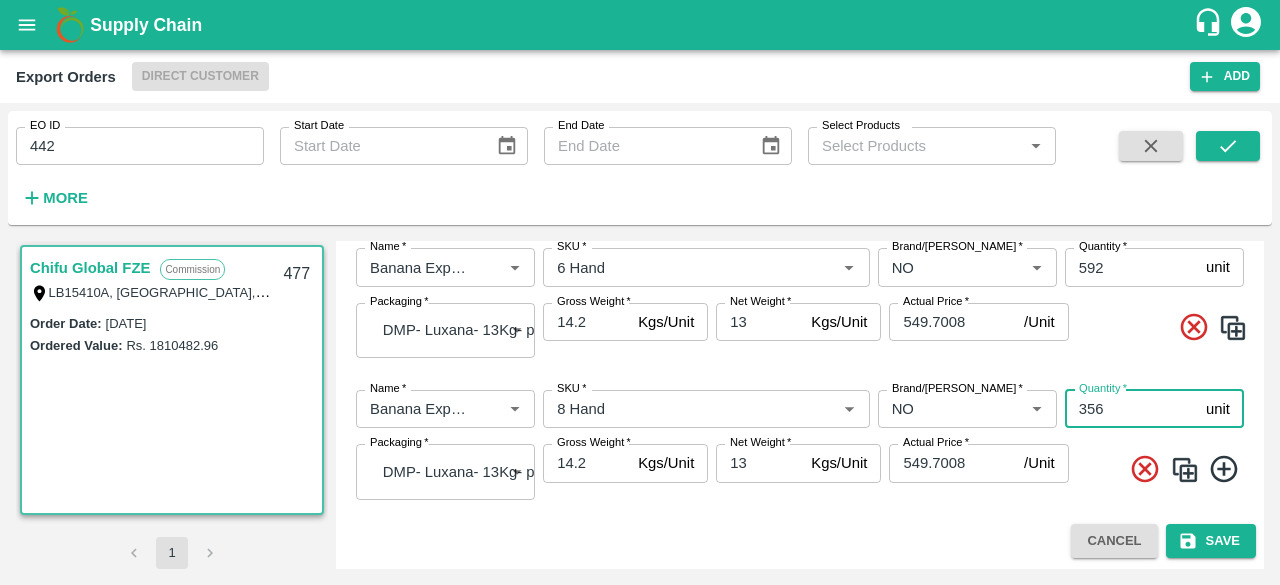 type on "356" 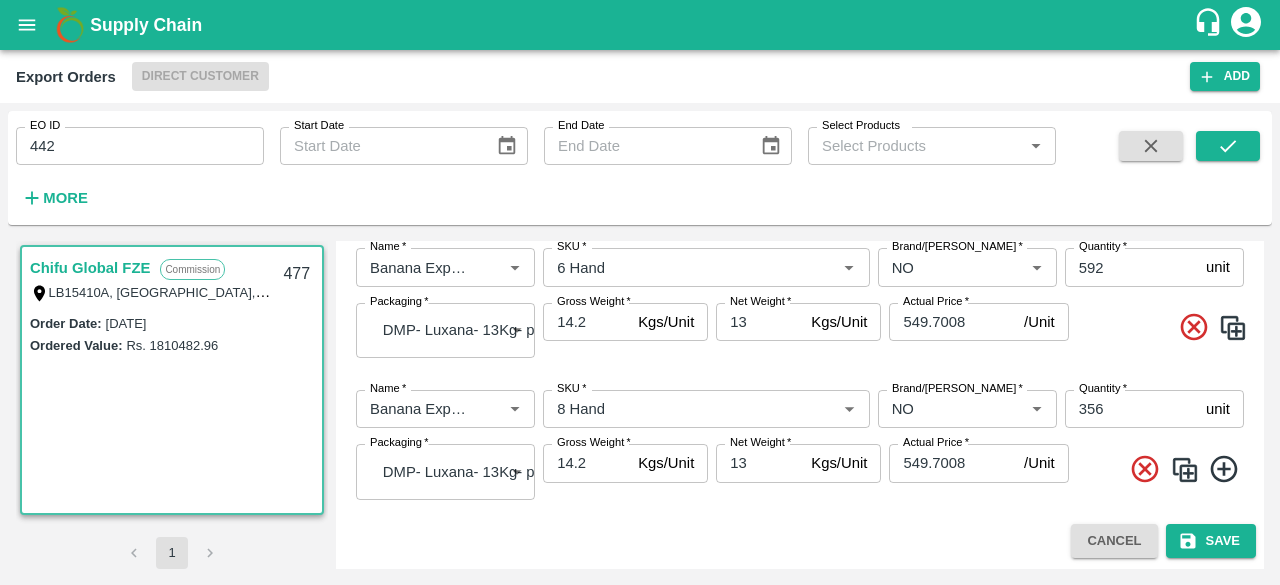 click on "Name   * Name   * SKU   * SKU   * Brand/Marka   * Brand/Marka   * Quantity   * 356 unit Quantity Packaging   * DMP- Luxana- 13Kg- premium BOM/480 Packaging Gross Weight   * 14.2 Kgs/Unit Gross Weight Net Weight   * 13 Kgs/Unit Net Weight Actual Price   * 549.7008 /Unit Actual Price" at bounding box center [800, 445] 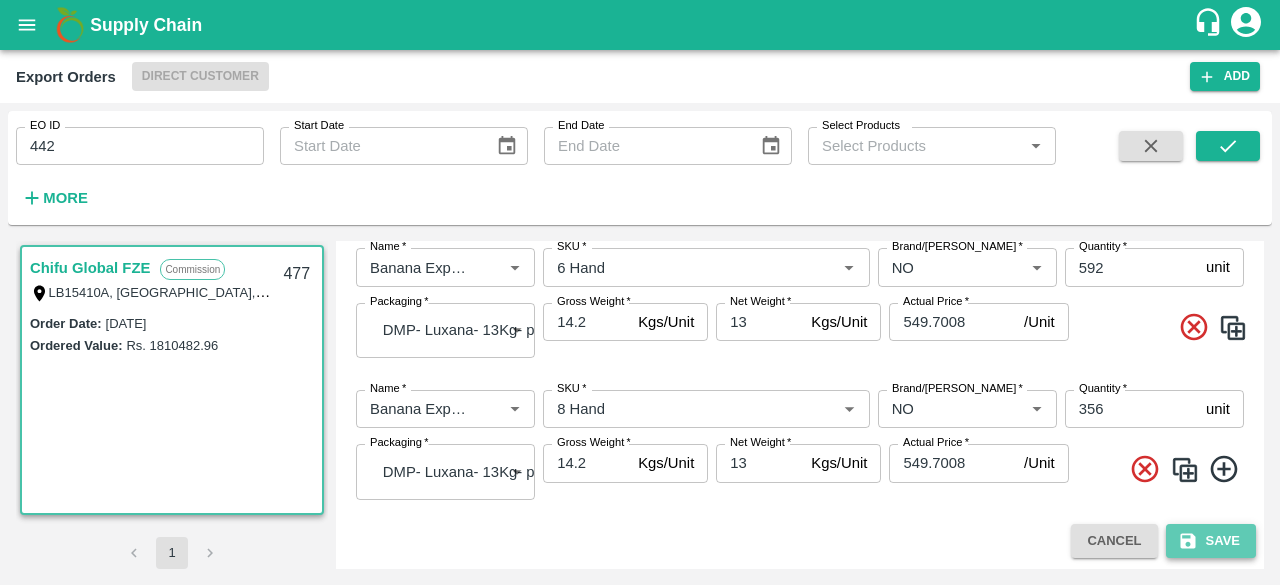 click on "Save" at bounding box center (1211, 541) 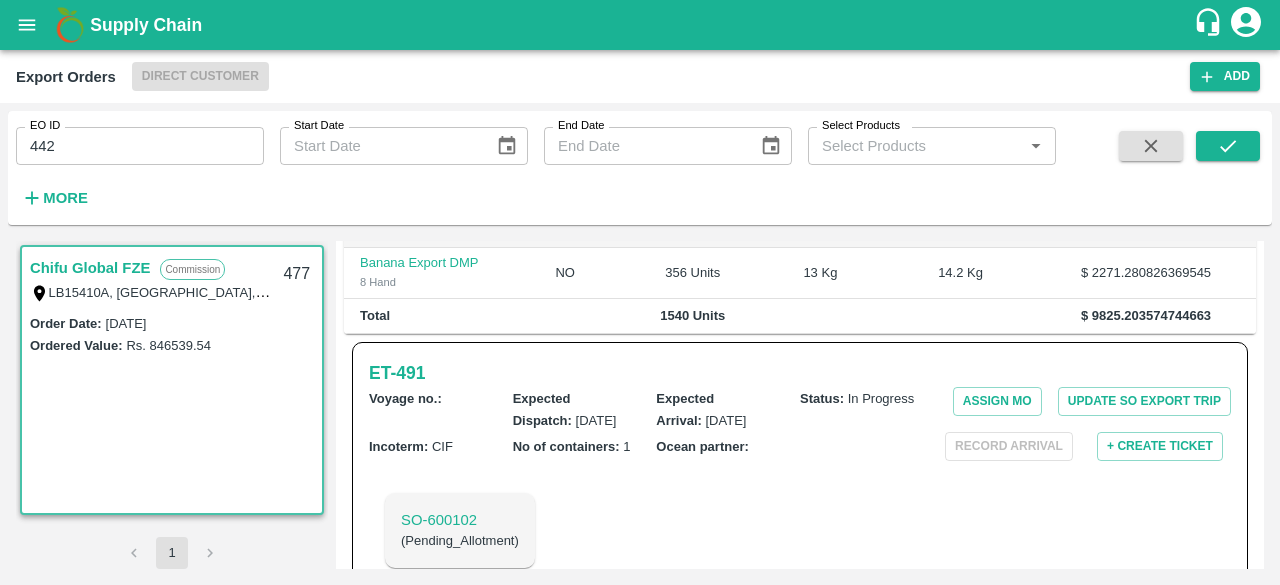 scroll, scrollTop: 643, scrollLeft: 0, axis: vertical 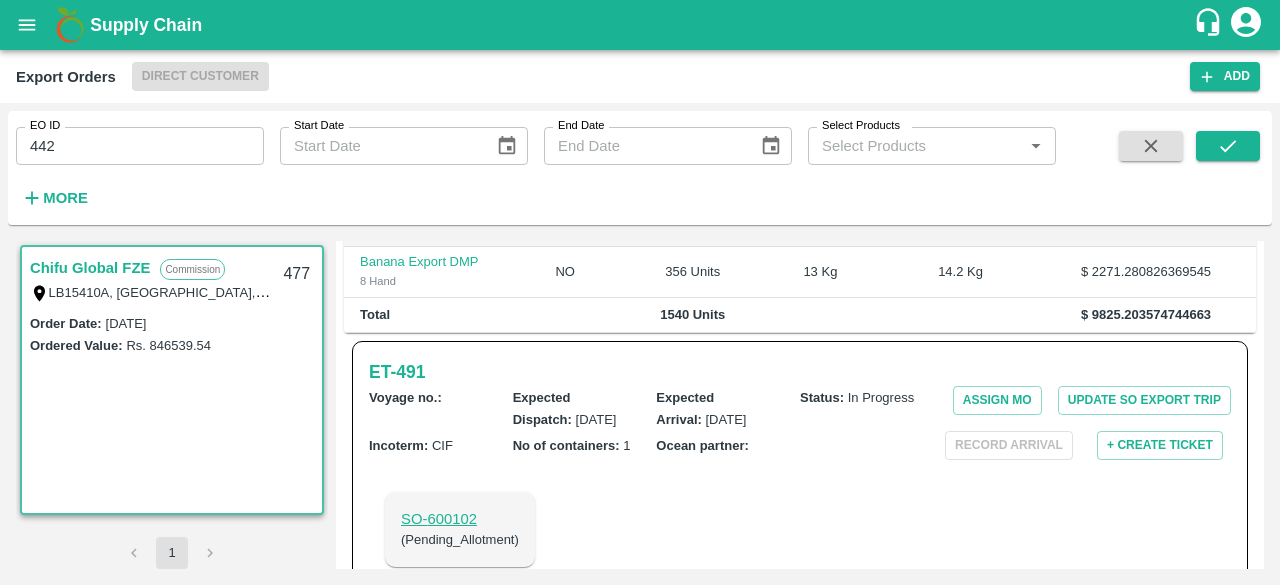 click on "SO- 600102" at bounding box center (460, 519) 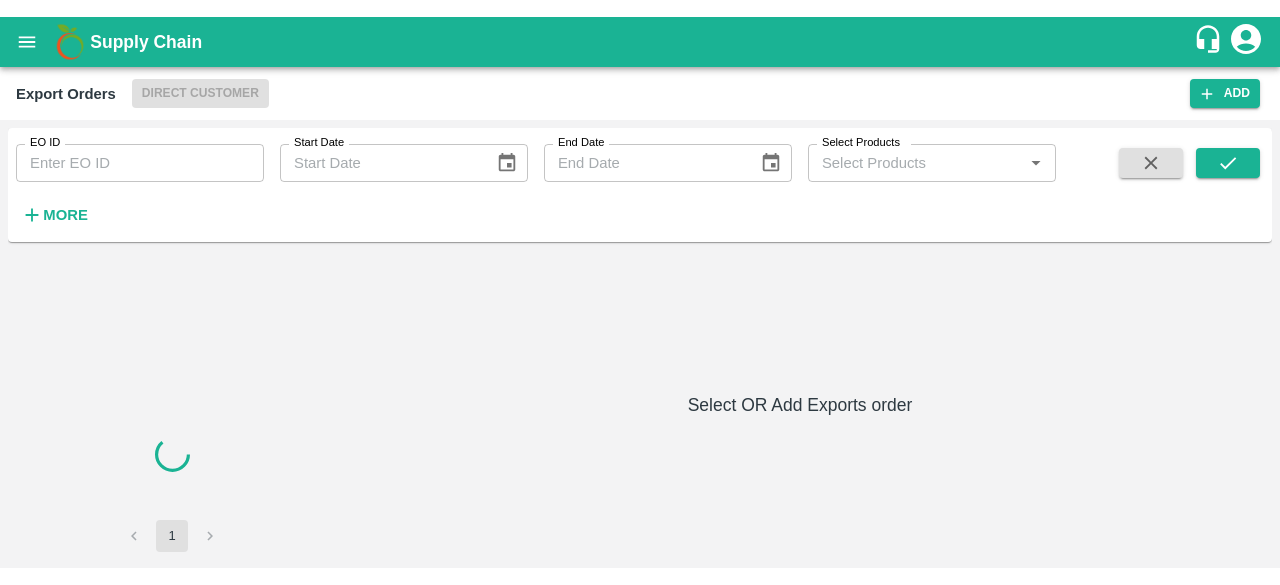 scroll, scrollTop: 0, scrollLeft: 0, axis: both 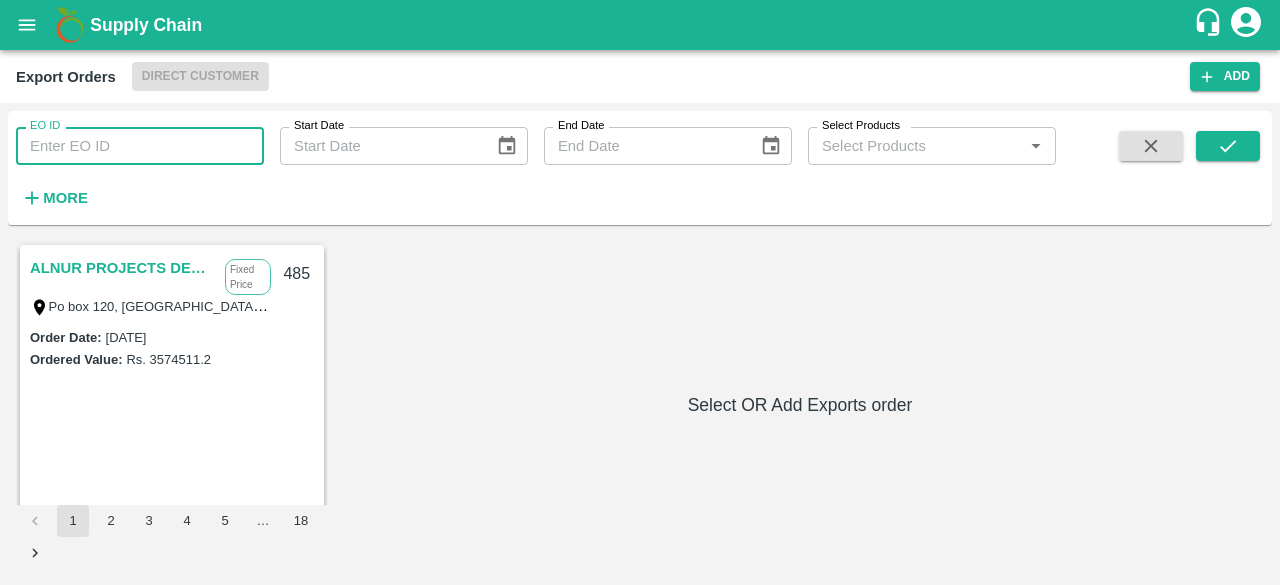 click on "EO ID" at bounding box center [140, 146] 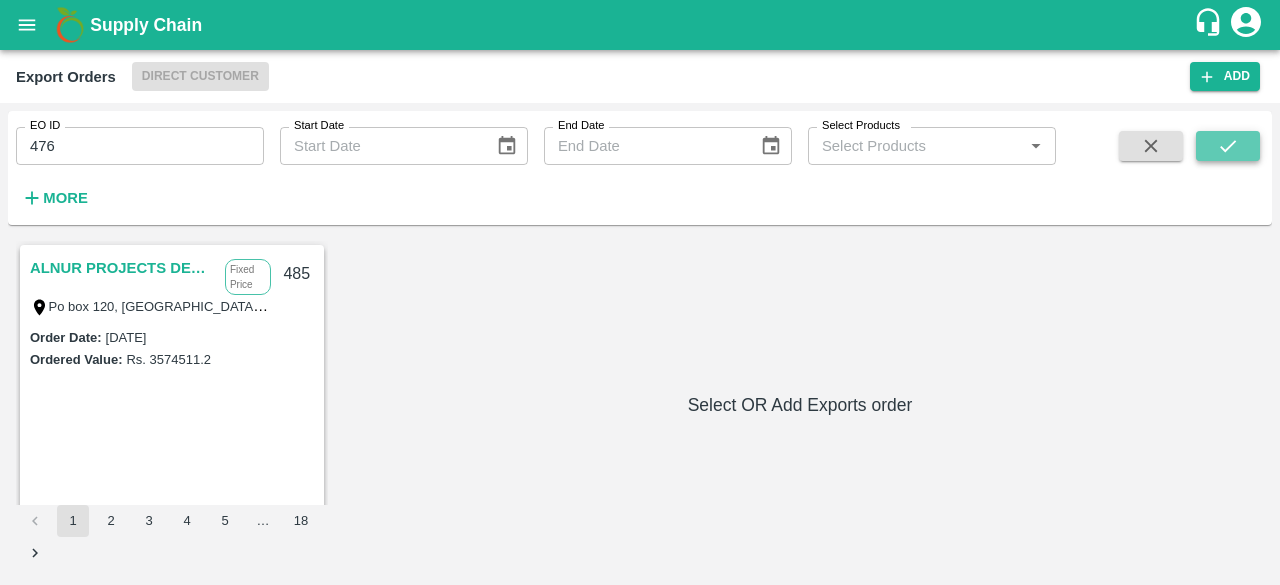 click 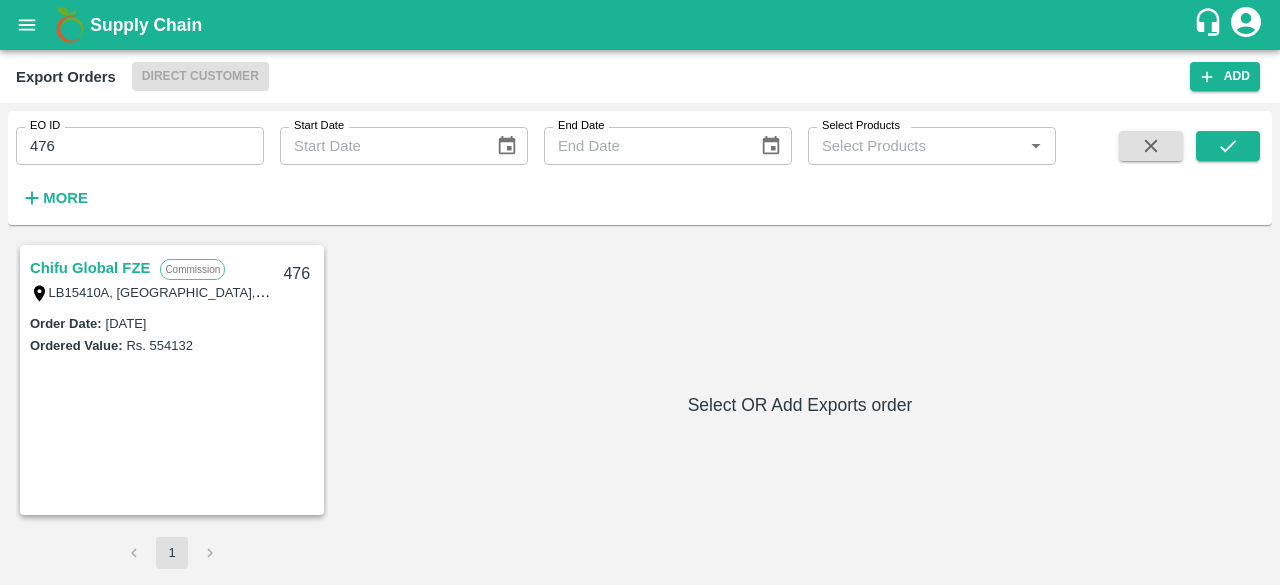 click on "Chifu Global FZE" at bounding box center (90, 268) 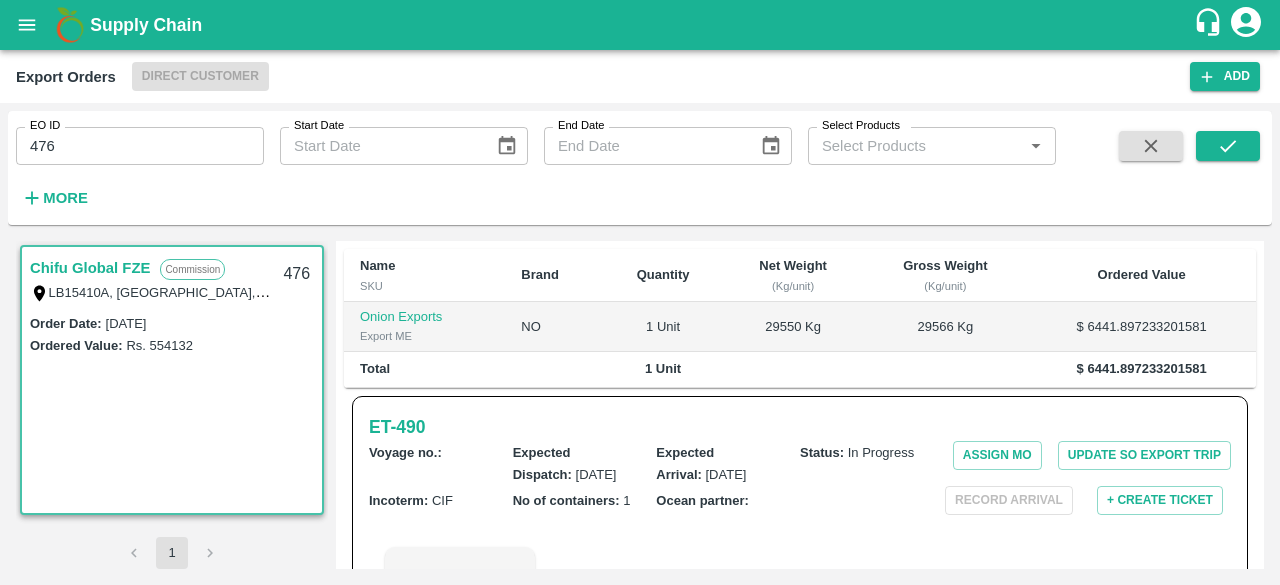scroll, scrollTop: 460, scrollLeft: 0, axis: vertical 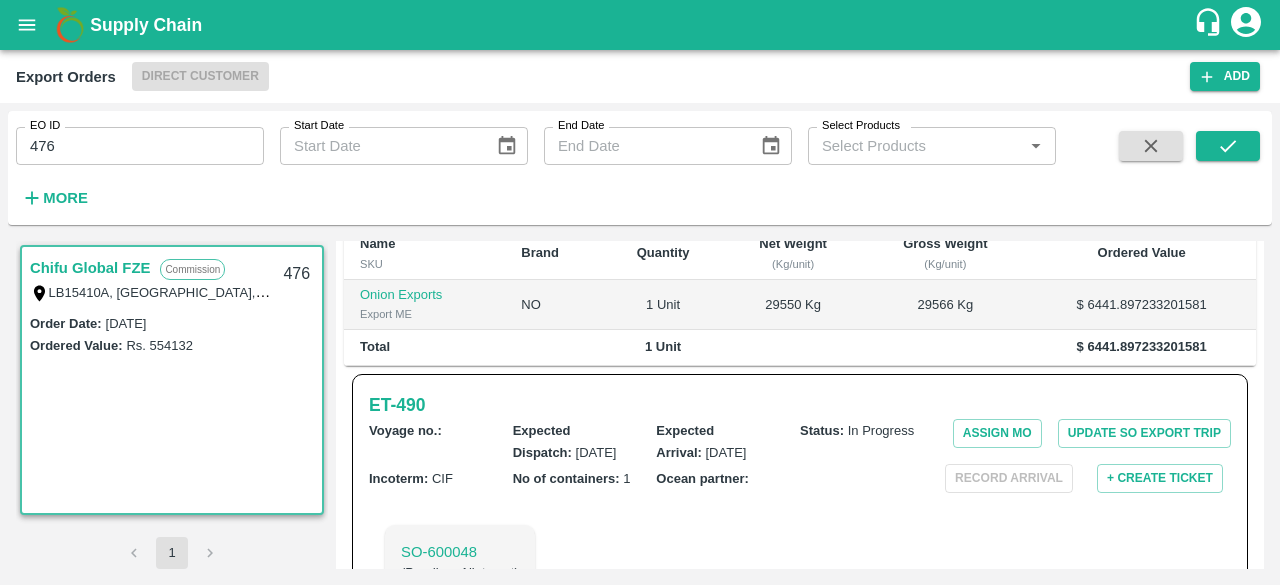 click on "476" at bounding box center [140, 146] 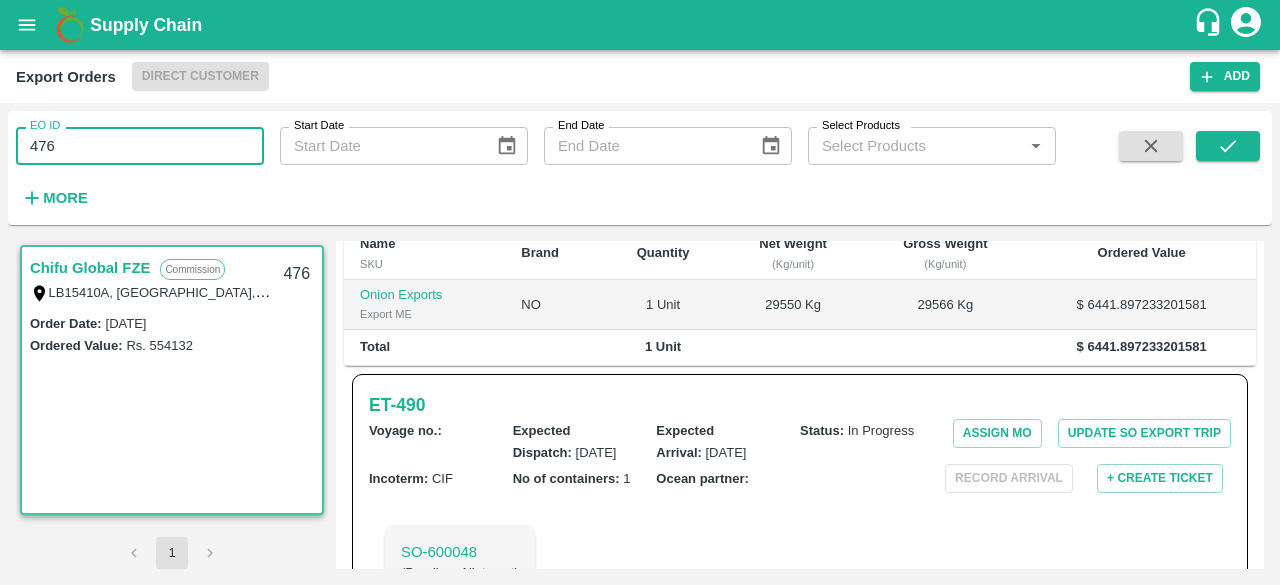 click on "476" at bounding box center [140, 146] 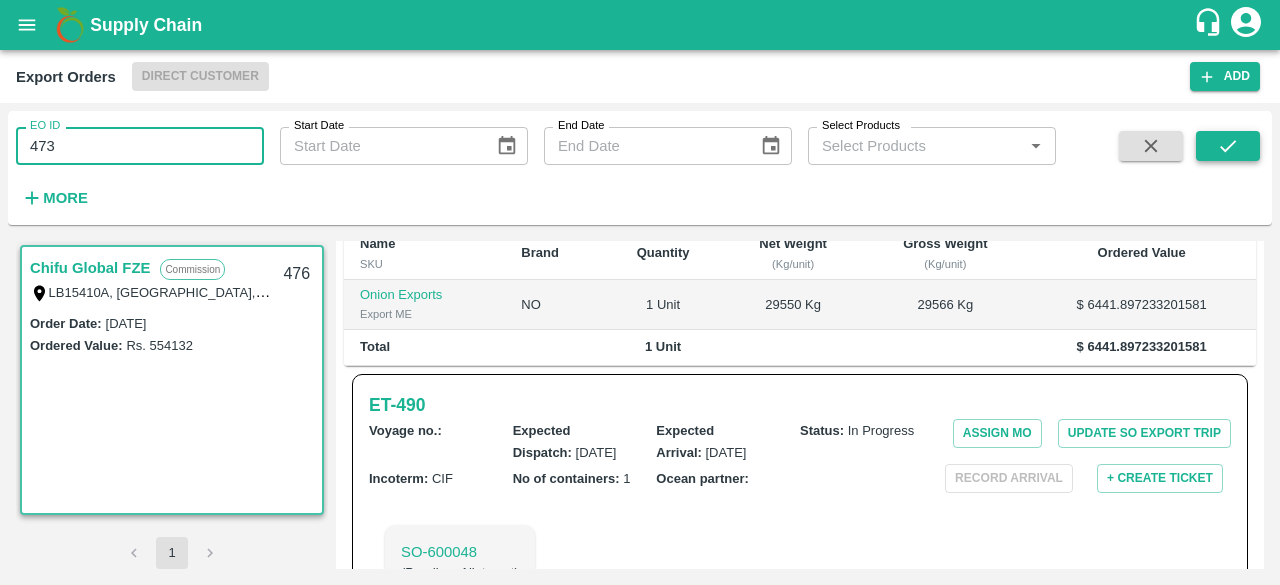 type on "473" 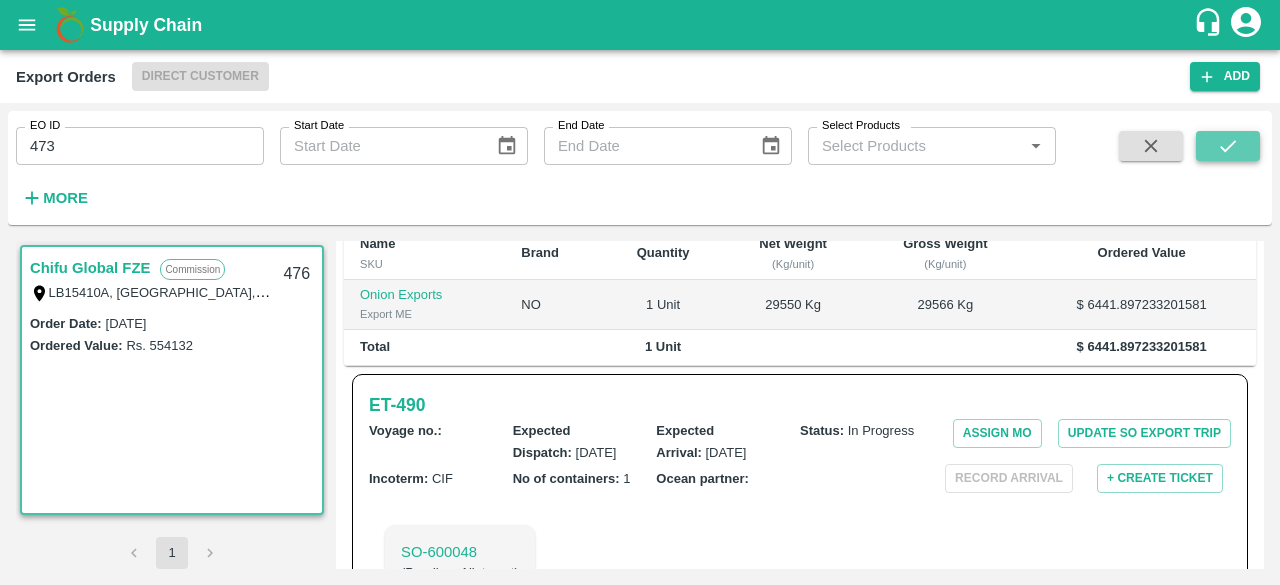click 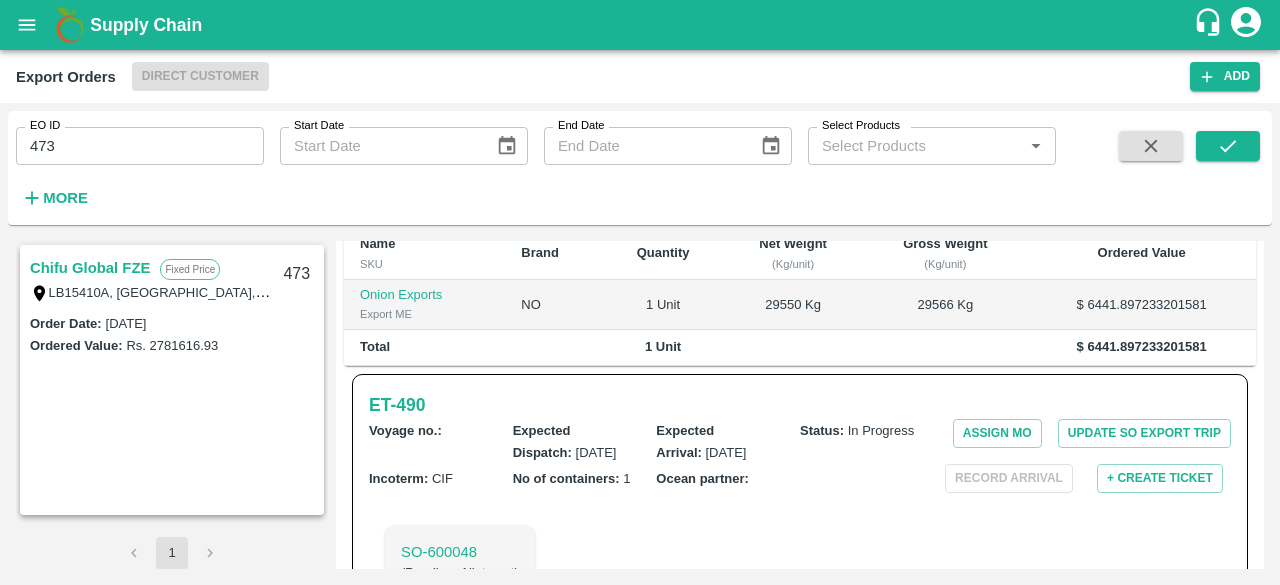 click on "Chifu Global FZE" at bounding box center [90, 268] 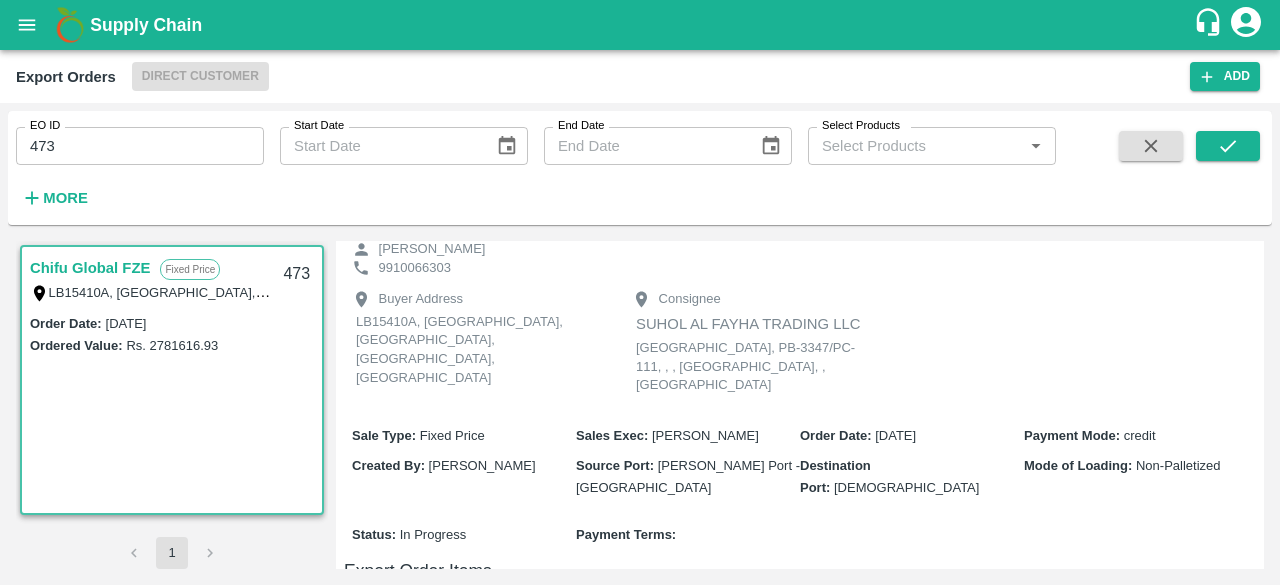 scroll, scrollTop: 0, scrollLeft: 0, axis: both 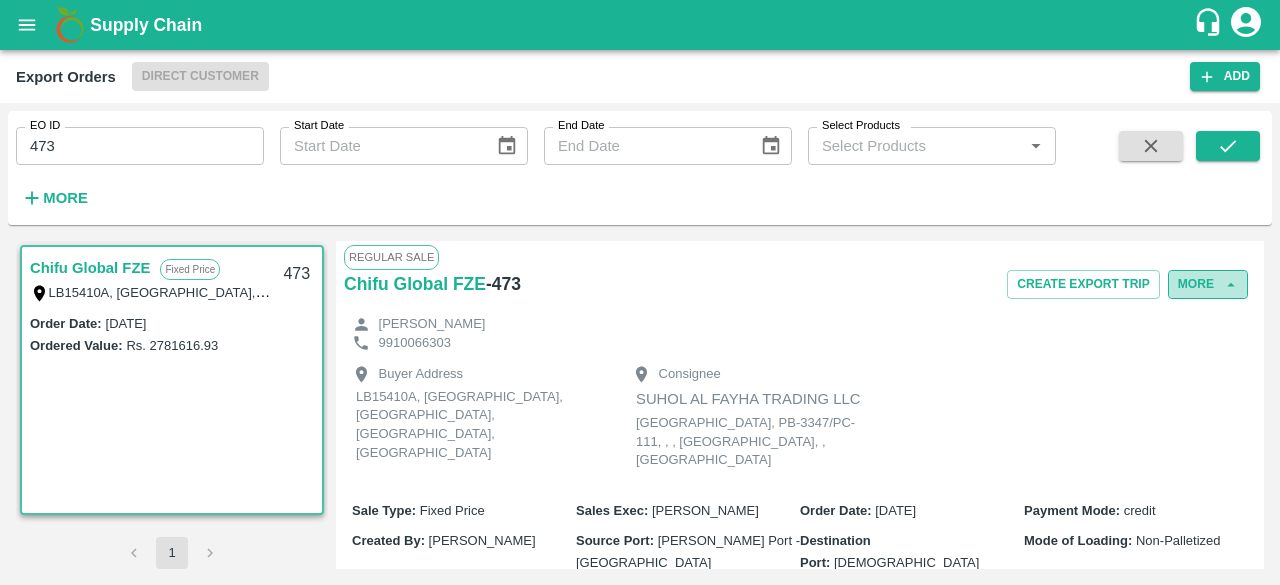 click on "More" at bounding box center (1208, 284) 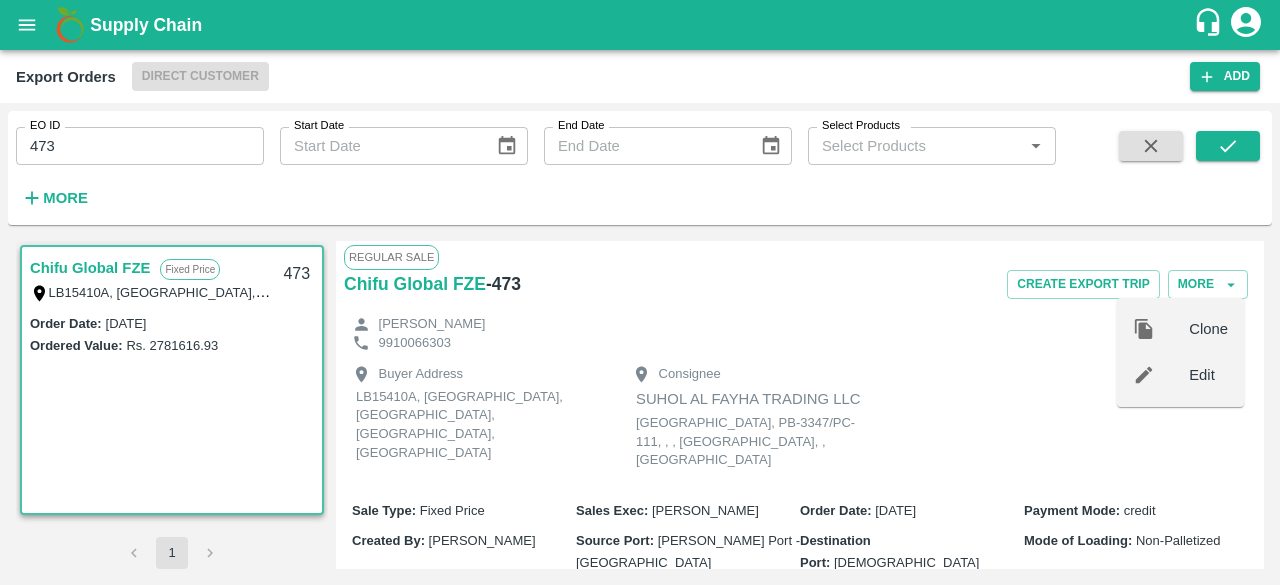 click 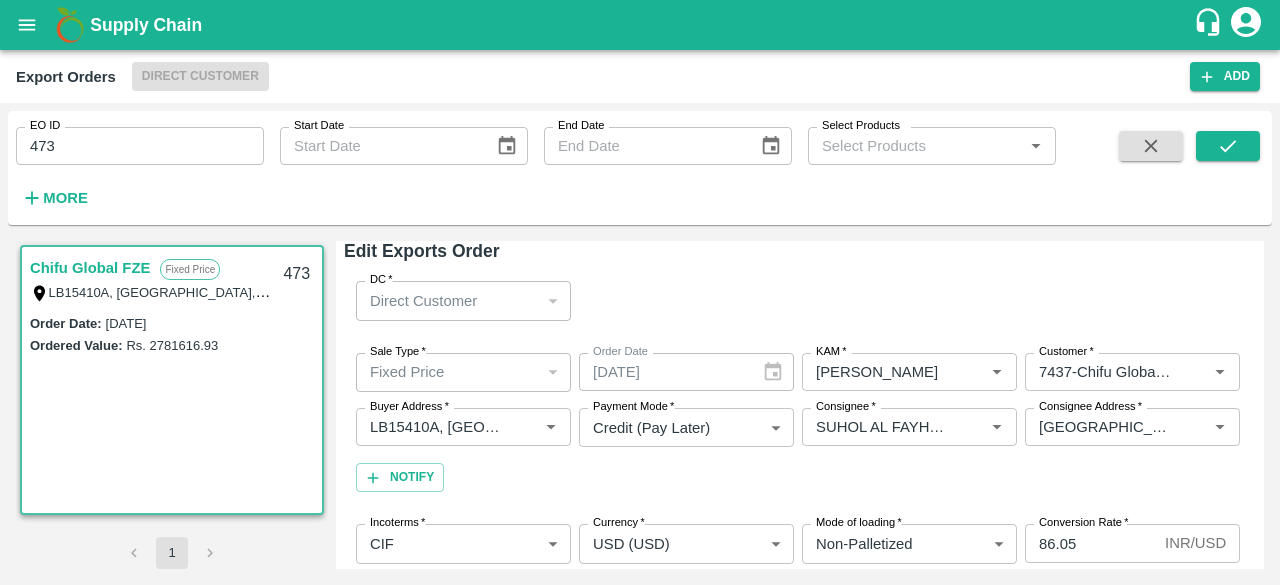 scroll, scrollTop: 6, scrollLeft: 0, axis: vertical 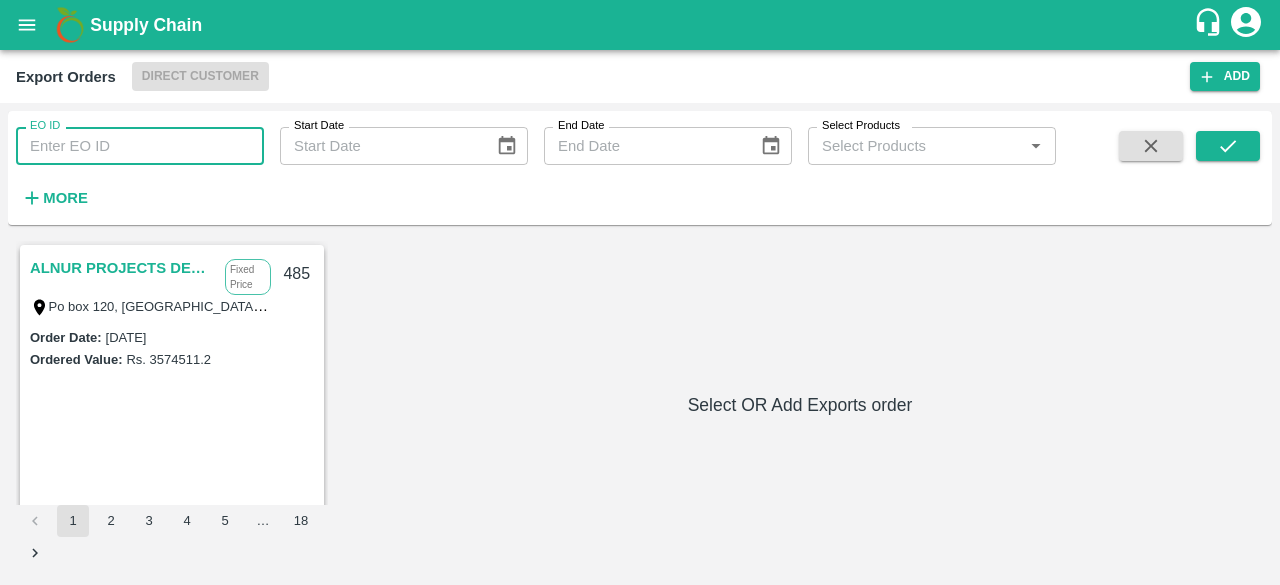 click on "EO ID" at bounding box center (140, 146) 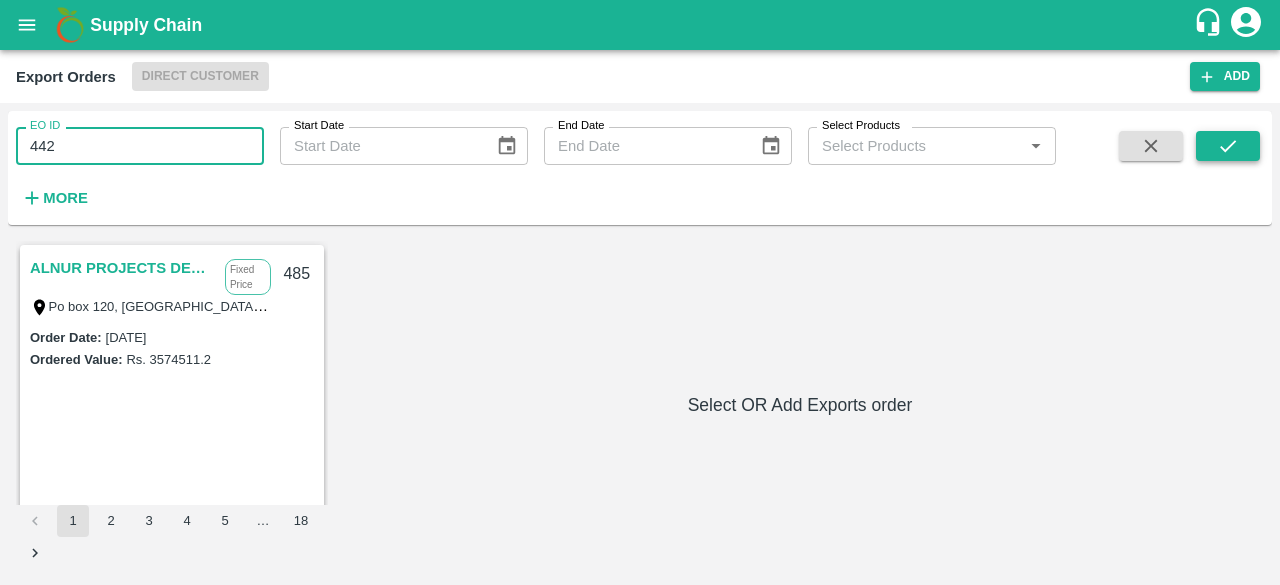 type on "442" 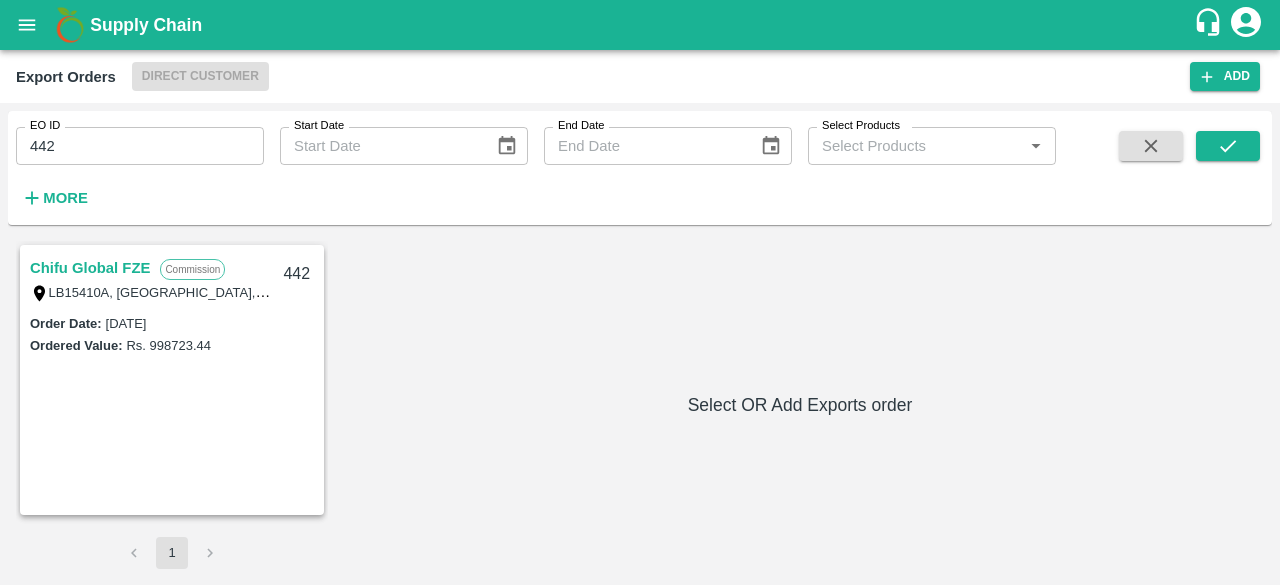 click on "Chifu Global FZE" at bounding box center (90, 268) 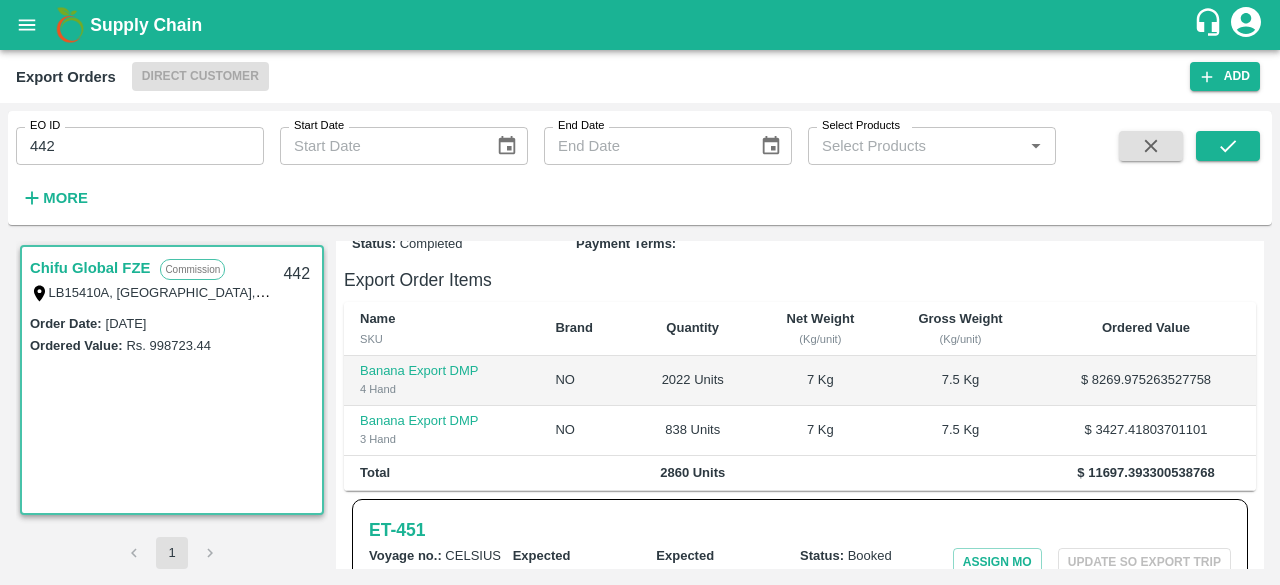 scroll, scrollTop: 0, scrollLeft: 0, axis: both 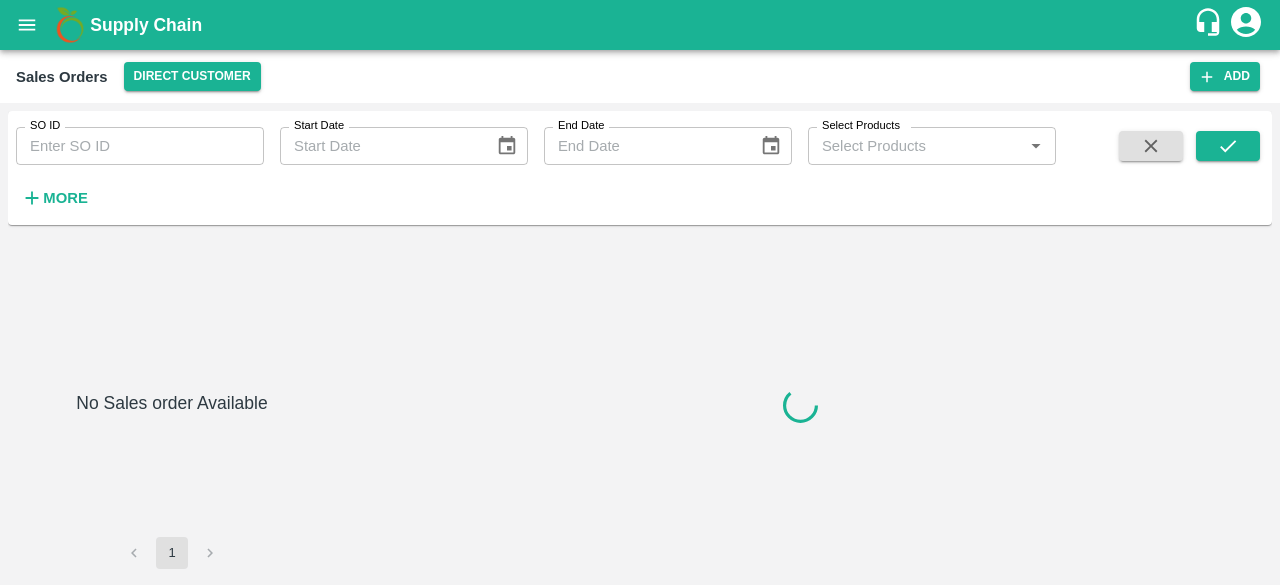 type on "600102" 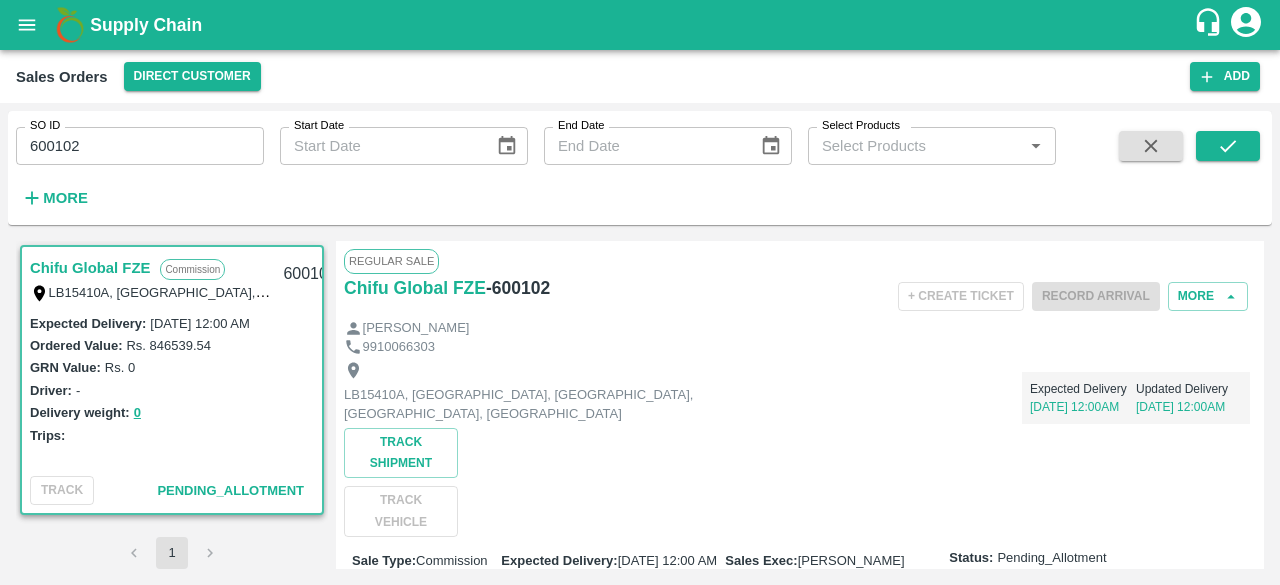 scroll, scrollTop: 0, scrollLeft: 0, axis: both 